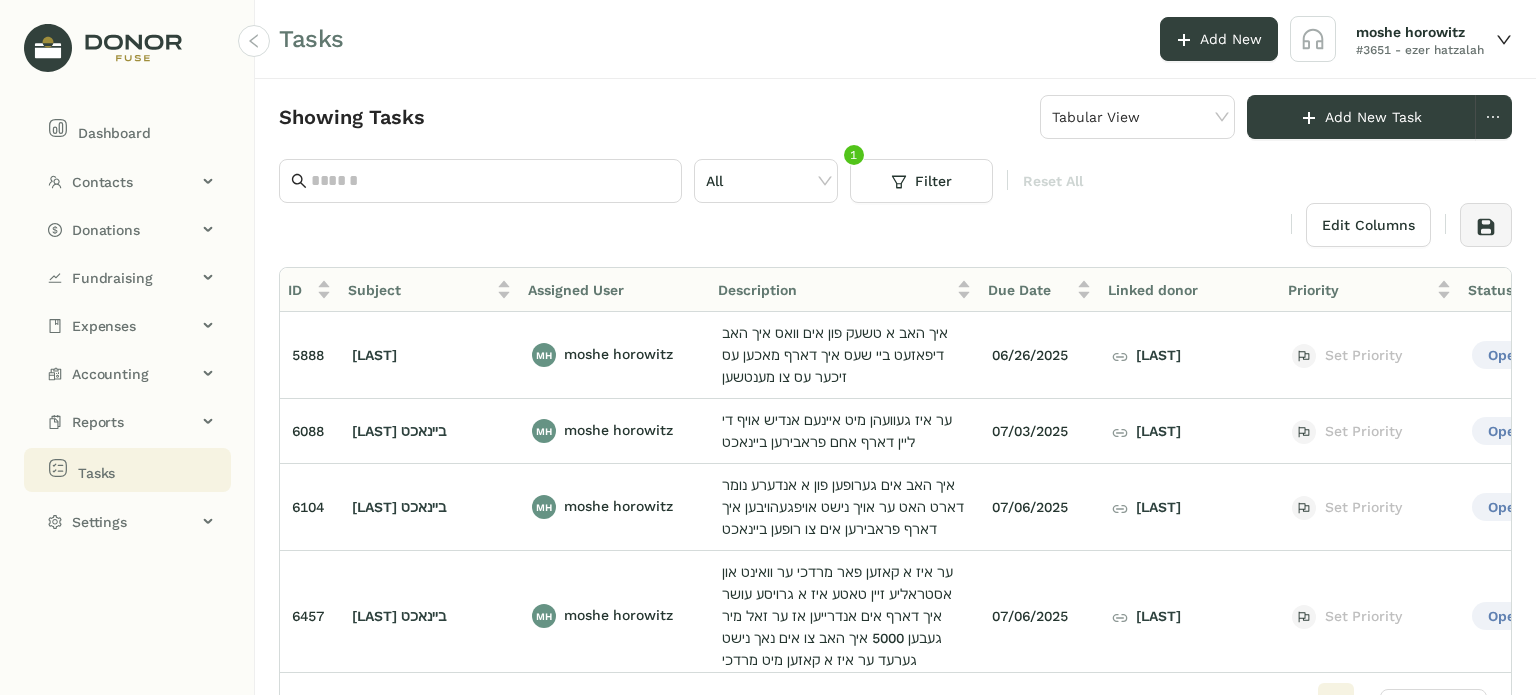 scroll, scrollTop: 0, scrollLeft: 0, axis: both 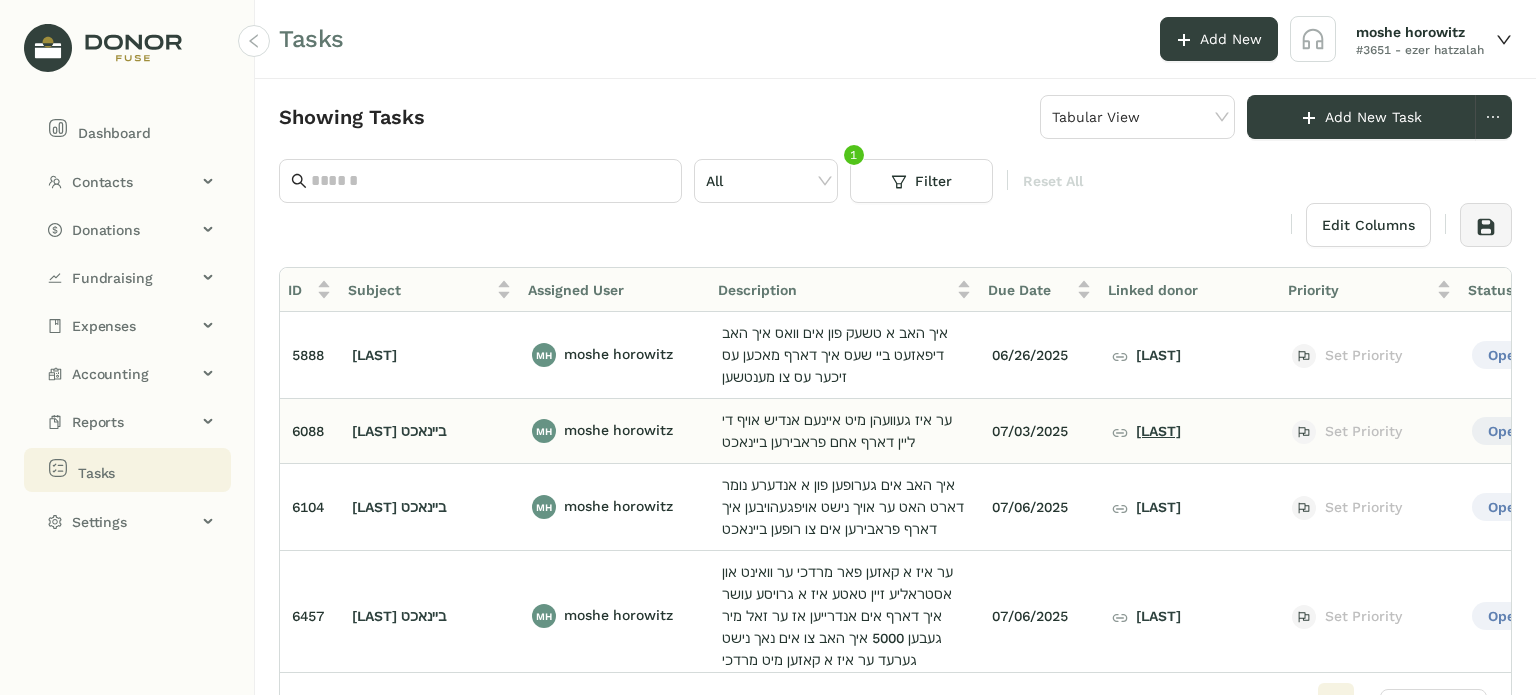 click on "[LAST]" at bounding box center [1146, 431] 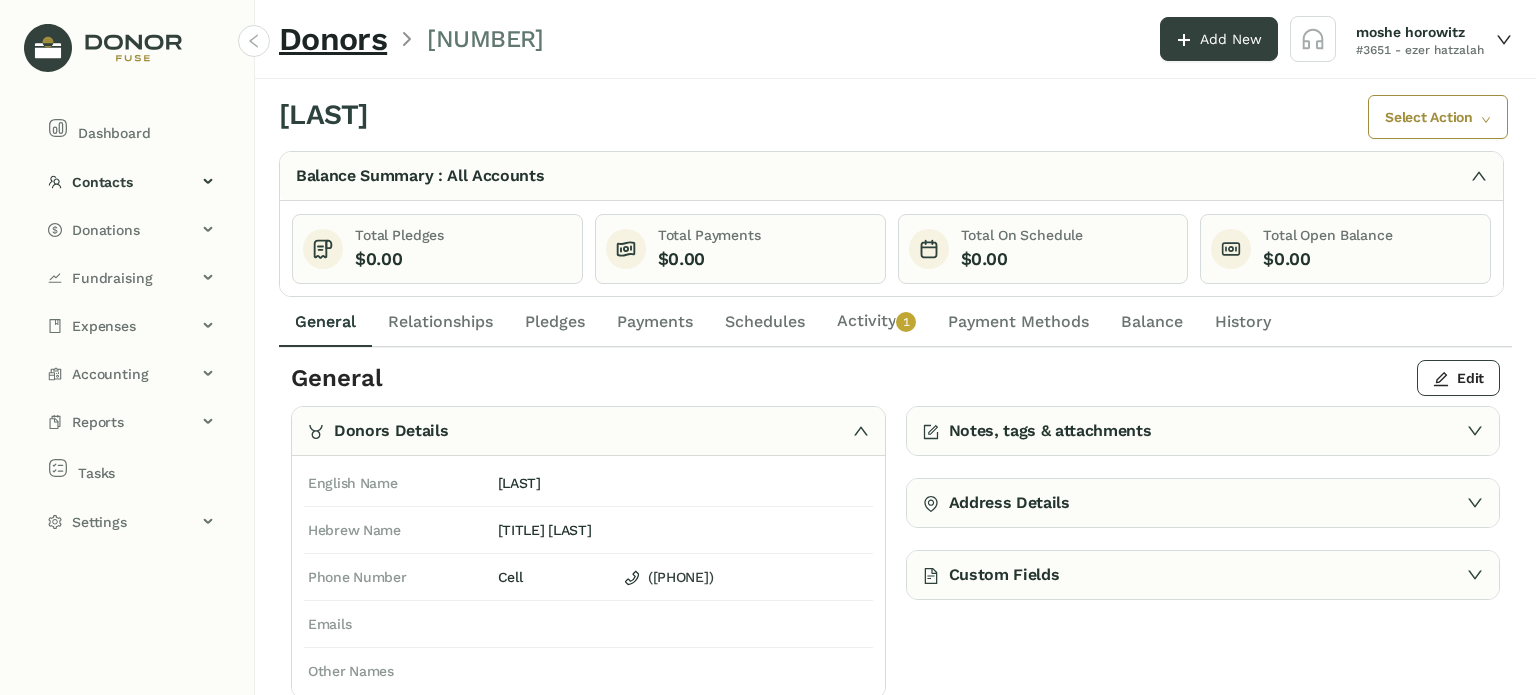 click on "Activity   0   1   2   3   4   5   6   7   8   9" at bounding box center [876, 322] 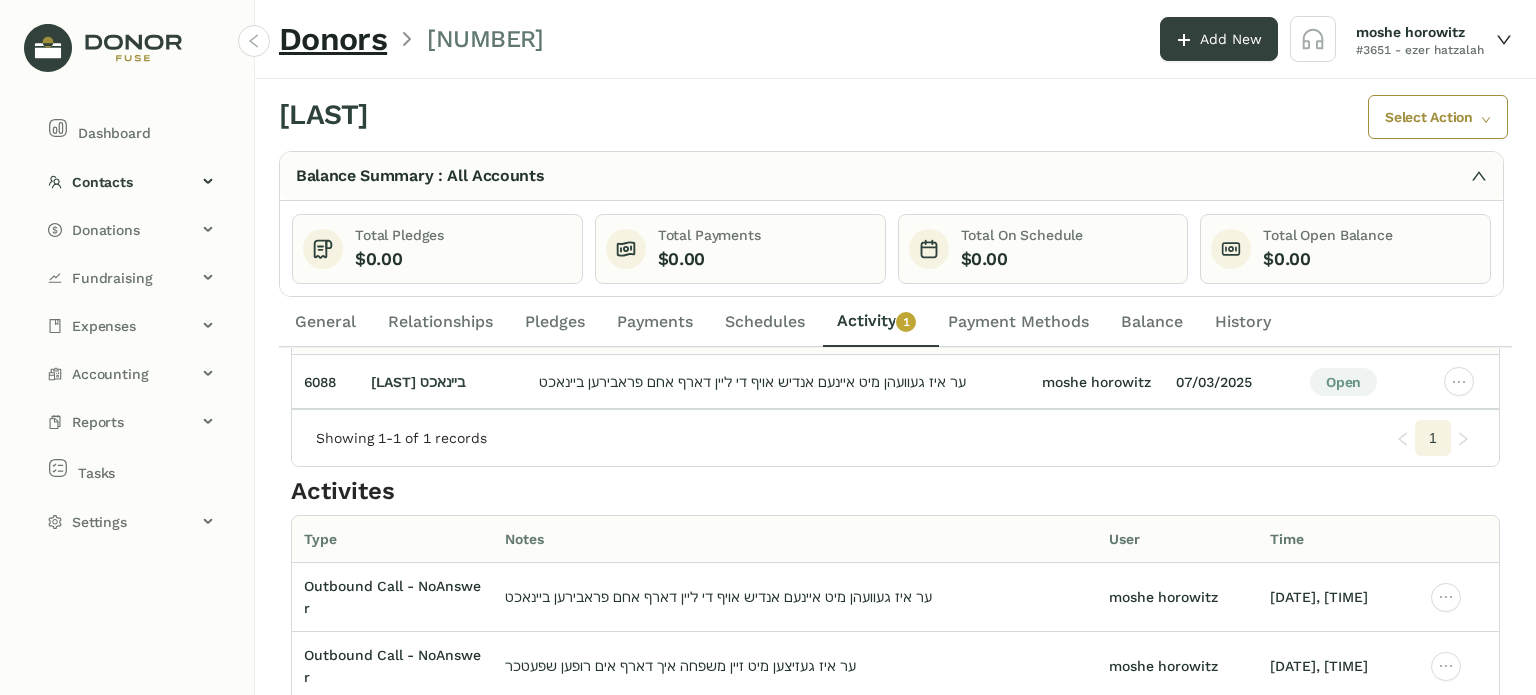 scroll, scrollTop: 162, scrollLeft: 0, axis: vertical 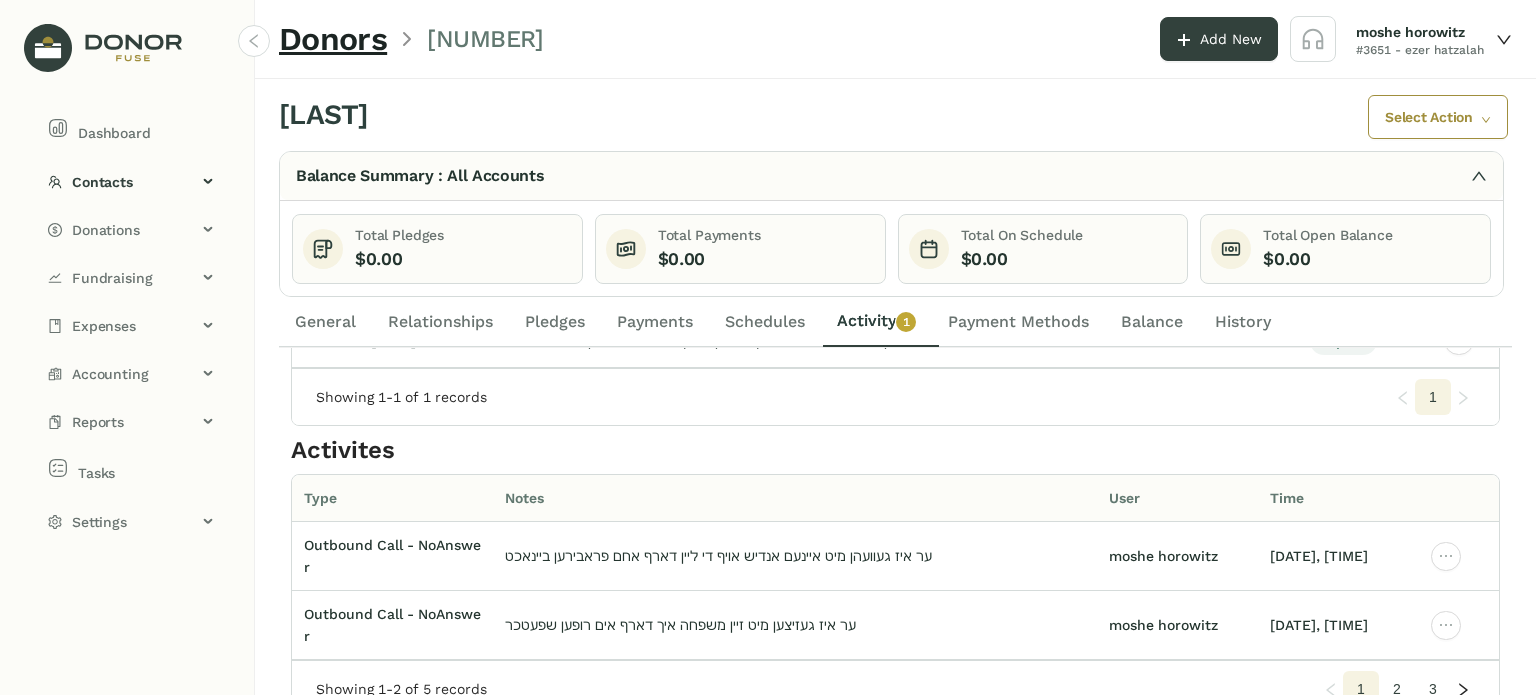 click on "General" at bounding box center [325, 322] 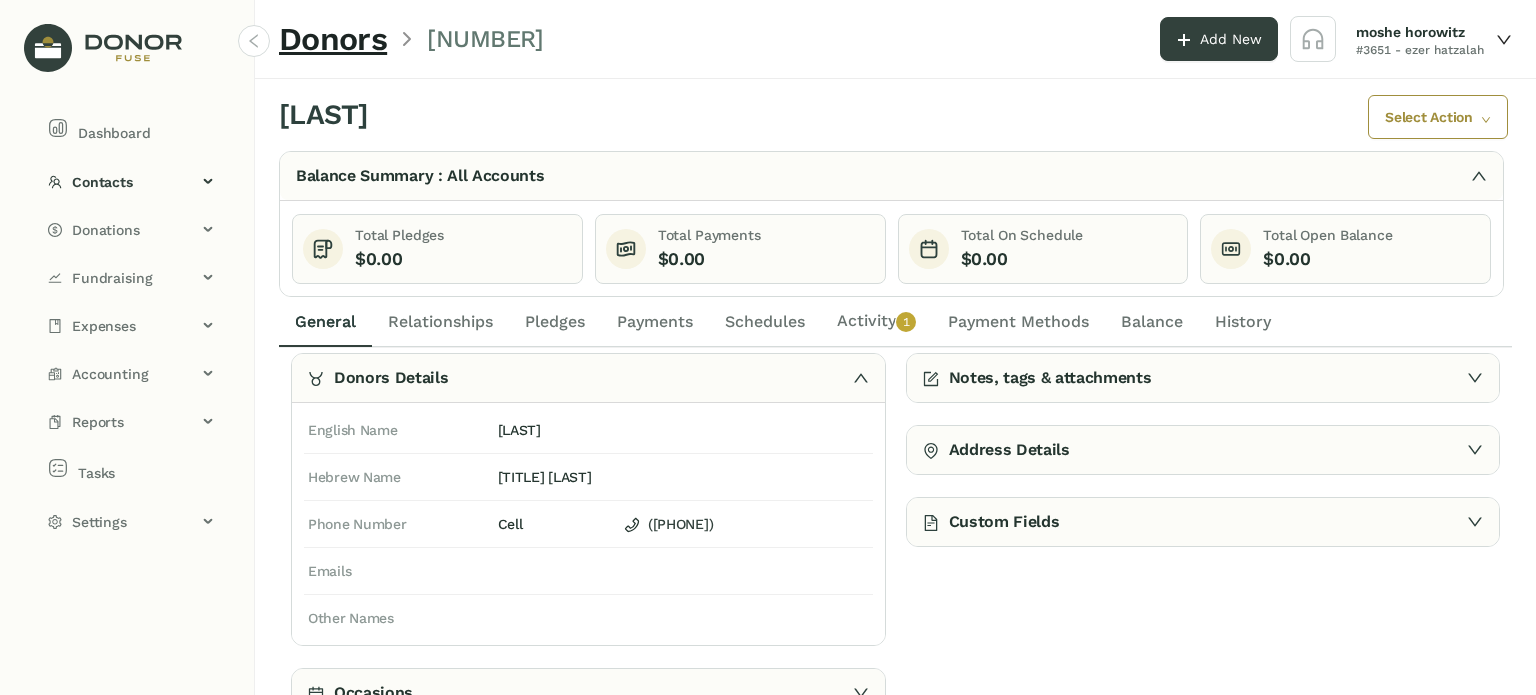 scroll, scrollTop: 50, scrollLeft: 0, axis: vertical 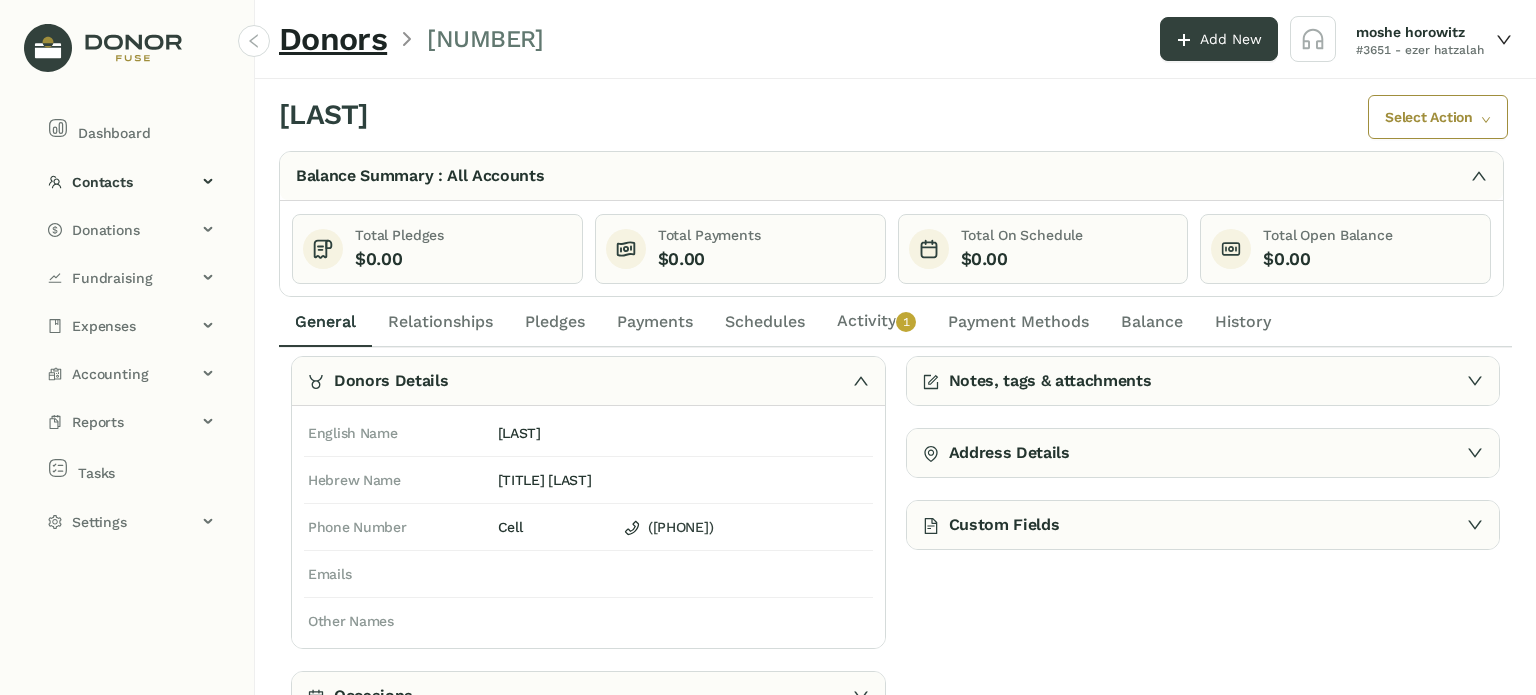 click on "Activity   0   1   2   3   4   5   6   7   8   9" at bounding box center (325, 322) 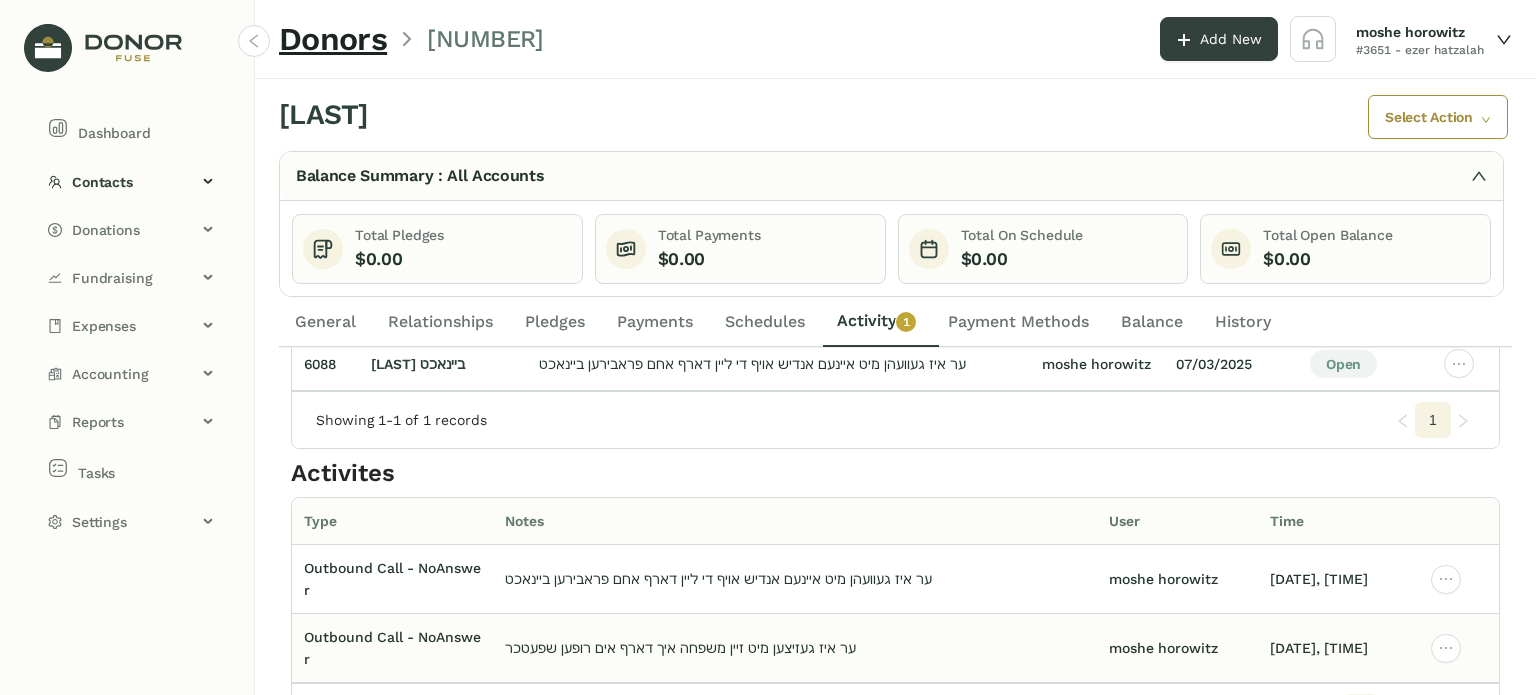scroll, scrollTop: 162, scrollLeft: 0, axis: vertical 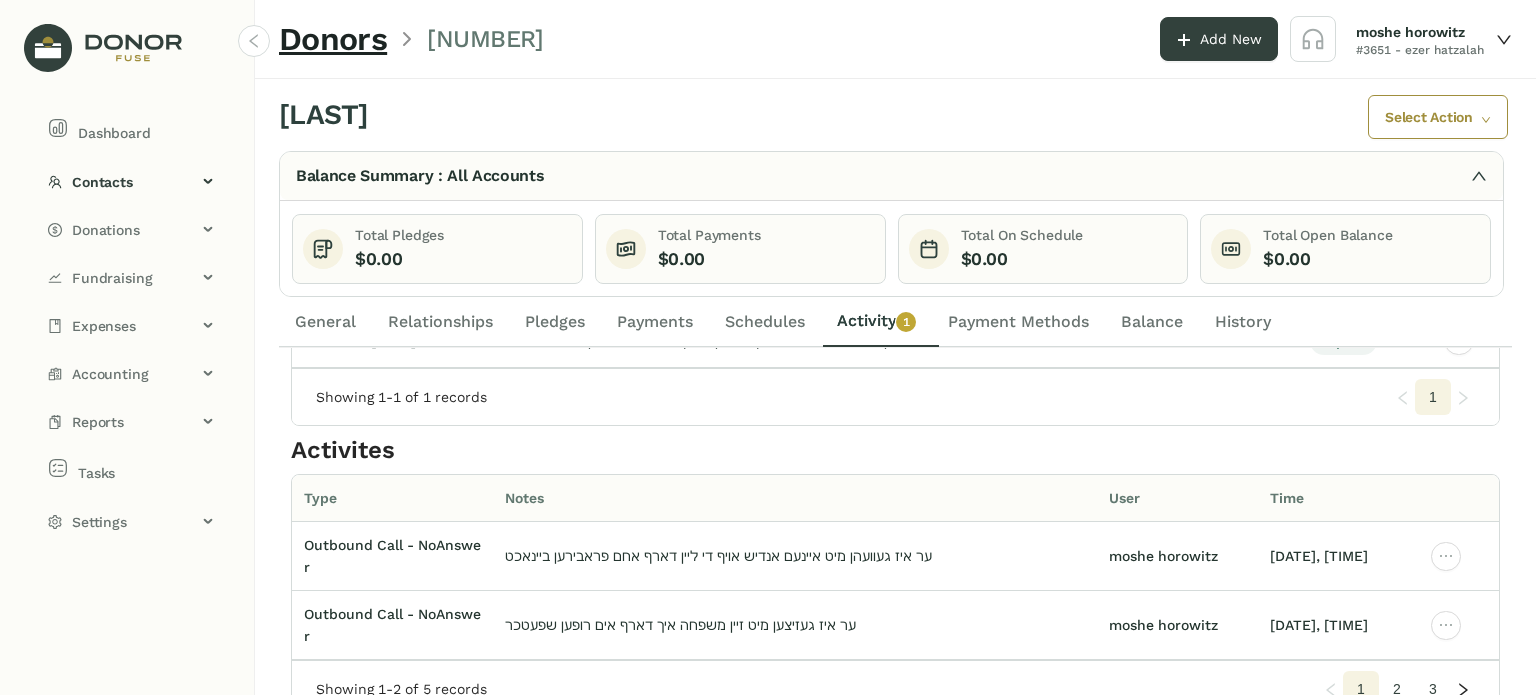 click on "3" at bounding box center [1433, 397] 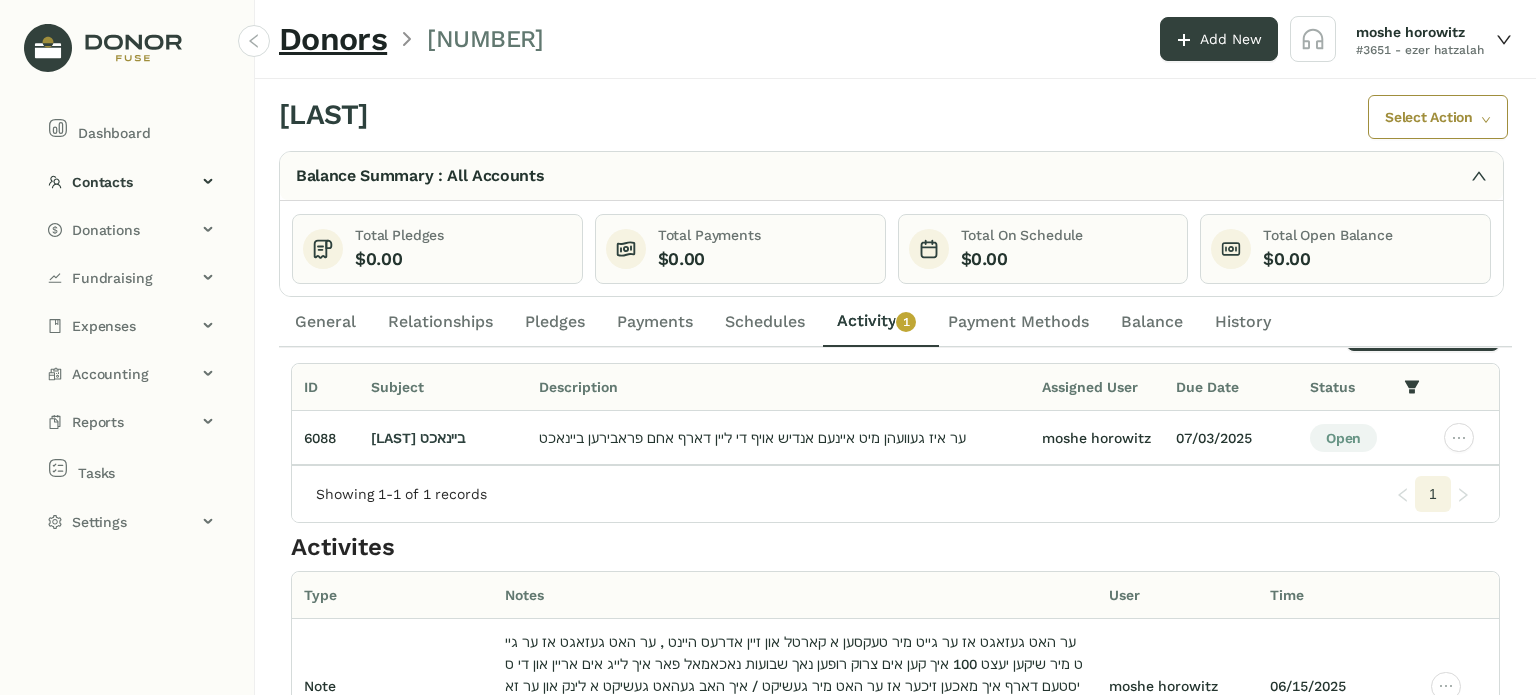 scroll, scrollTop: 0, scrollLeft: 0, axis: both 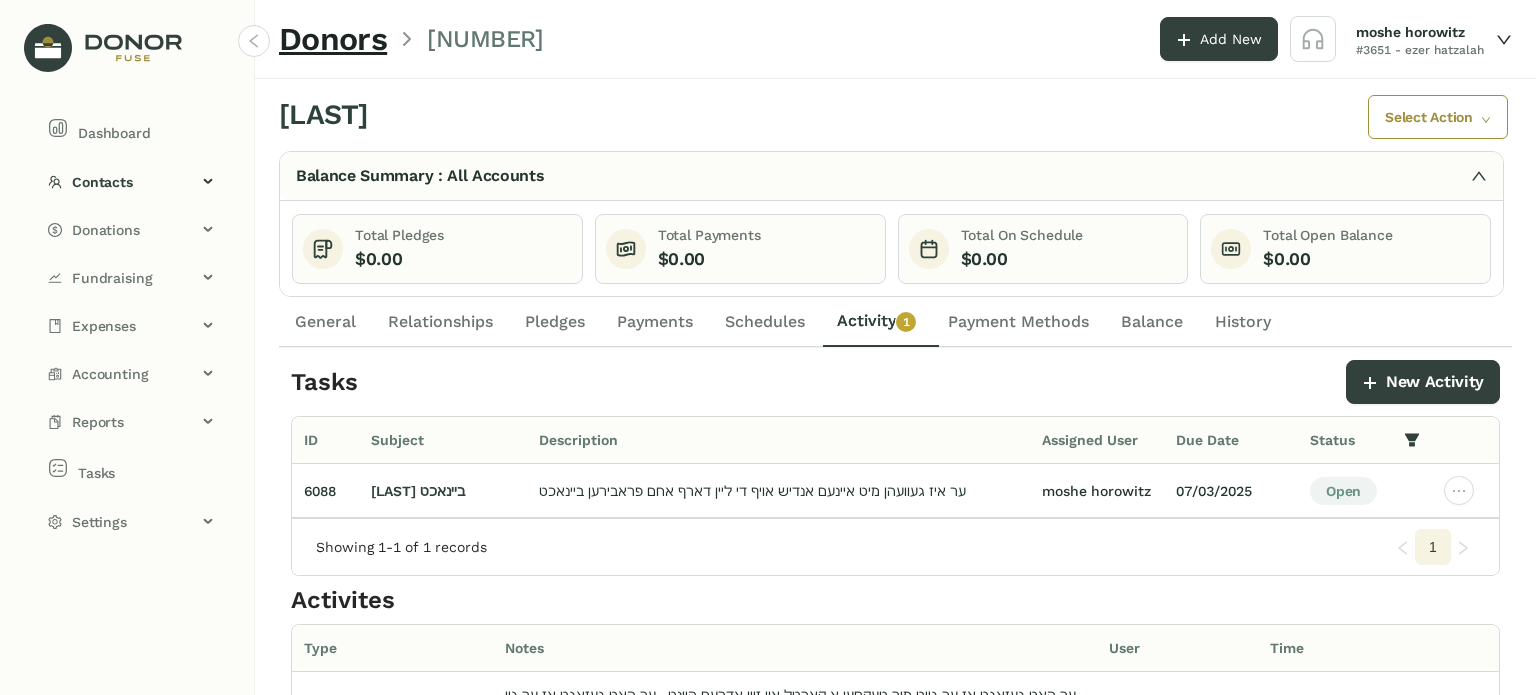 click on "General" at bounding box center (325, 322) 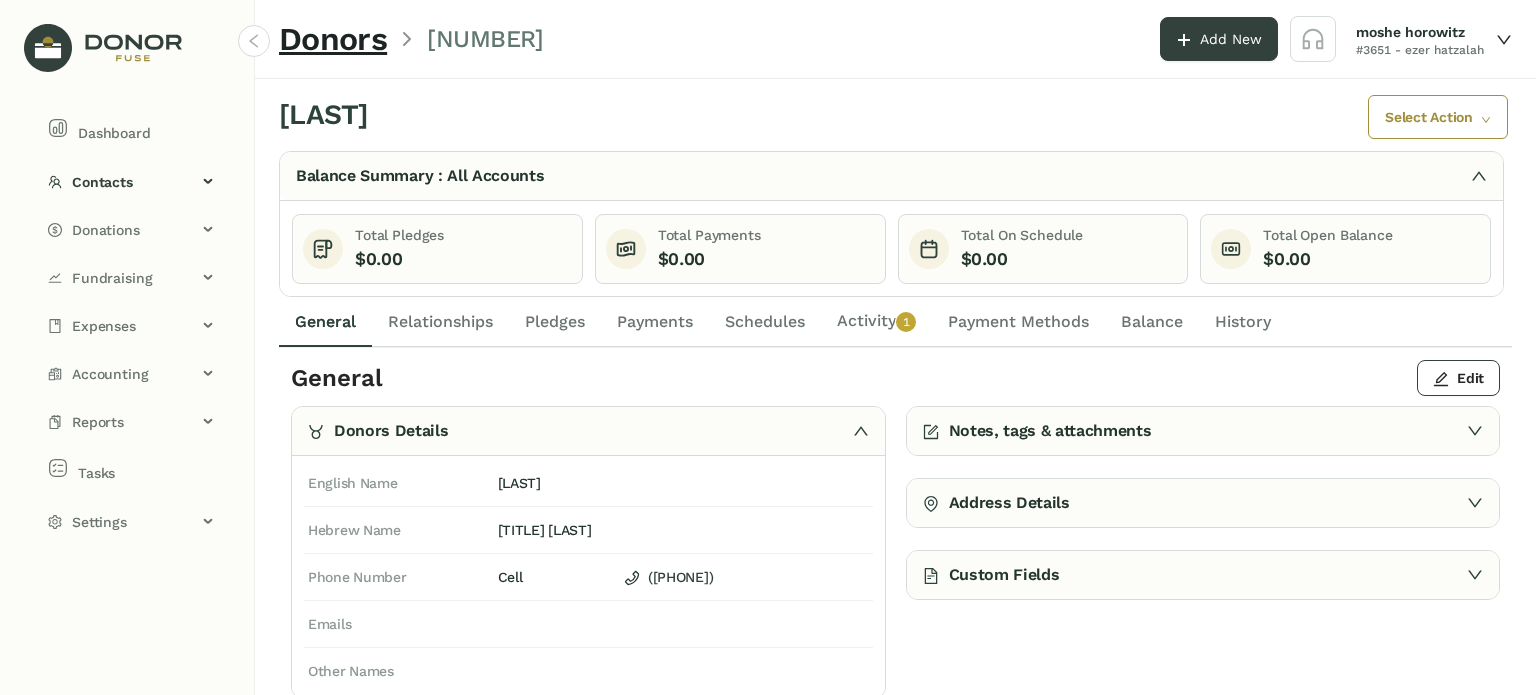 click on "Activity   0   1   2   3   4   5   6   7   8   9" at bounding box center [325, 322] 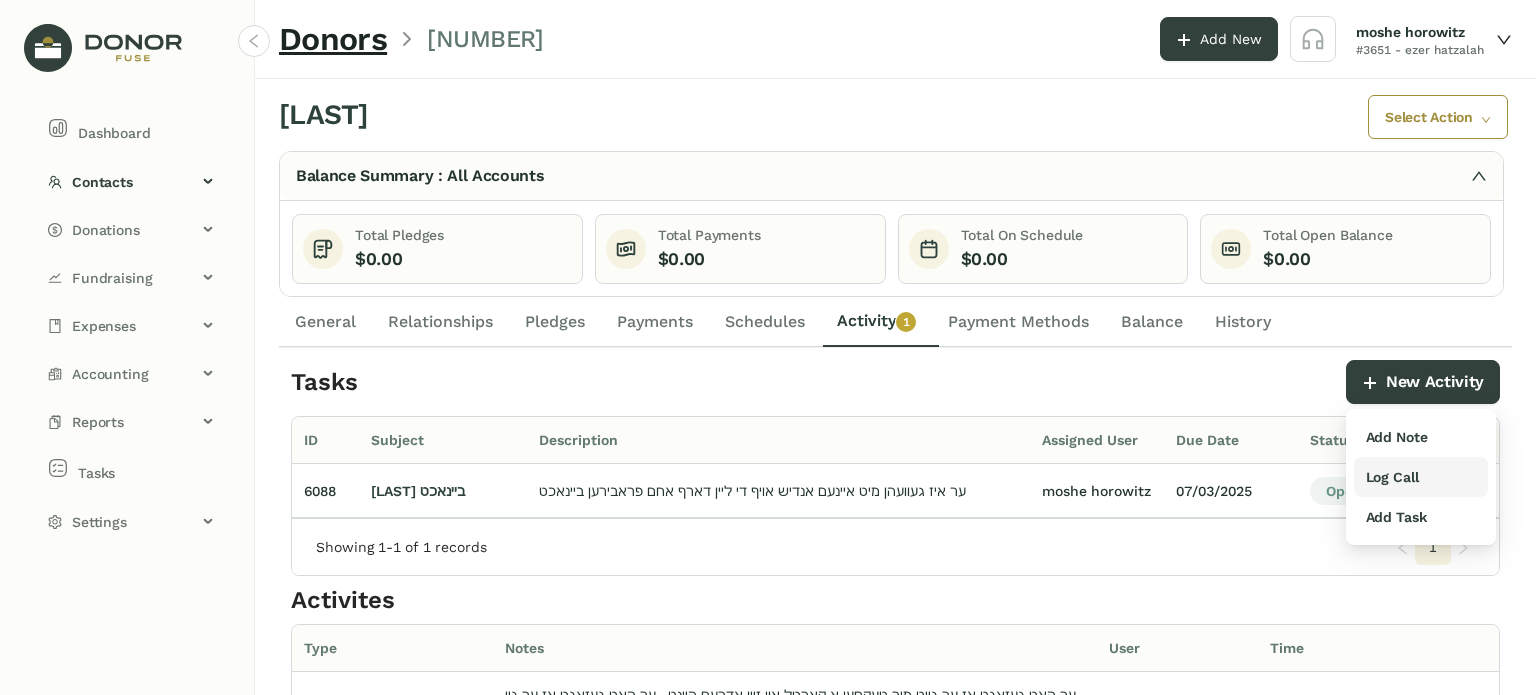 click on "Log Call" at bounding box center (1397, 437) 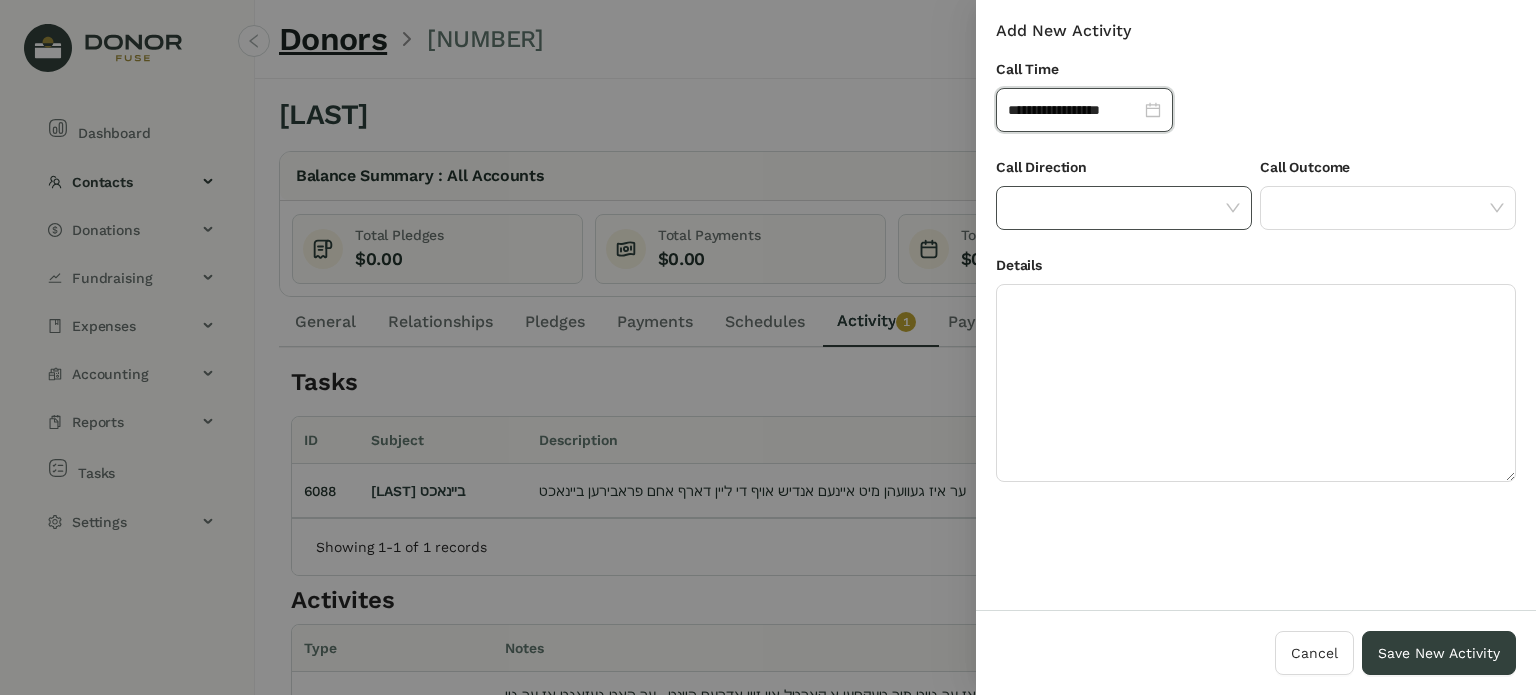 click at bounding box center [1117, 208] 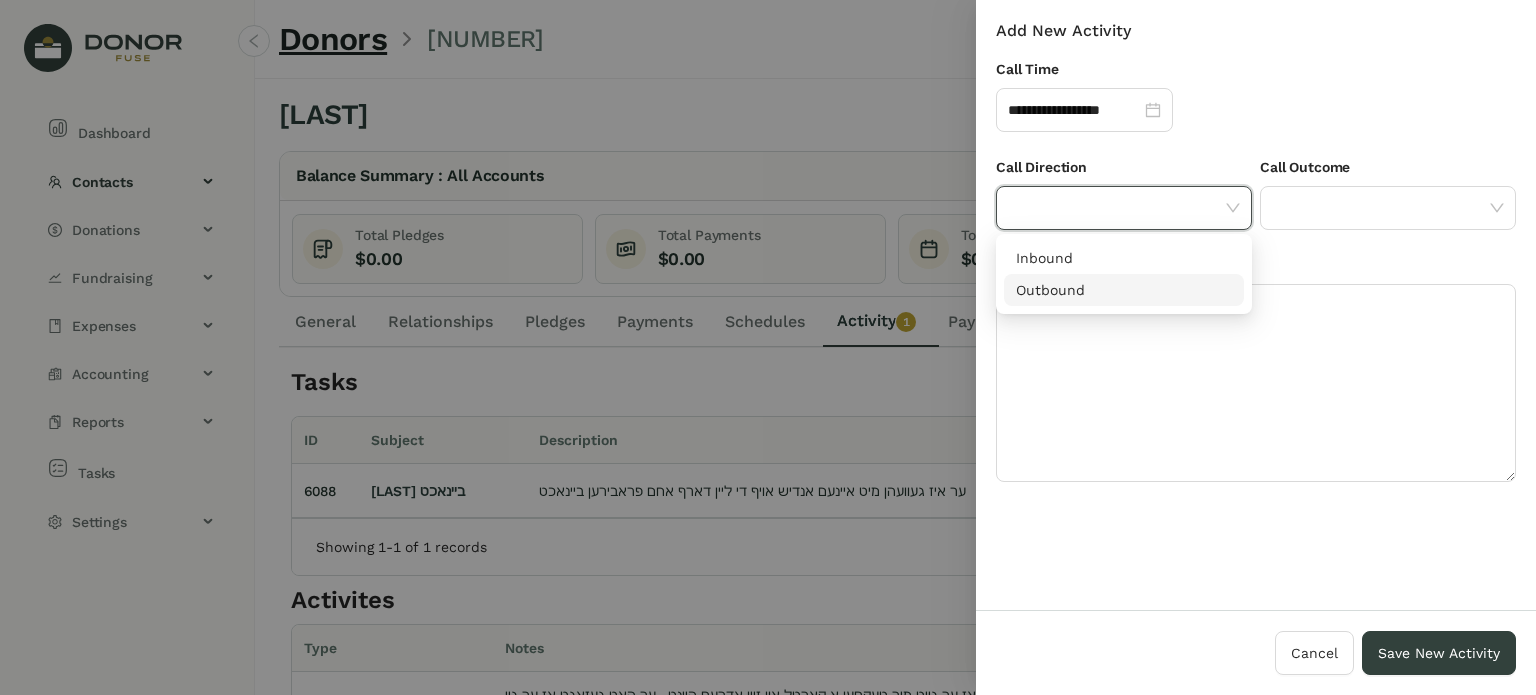 click on "Outbound" at bounding box center [1124, 290] 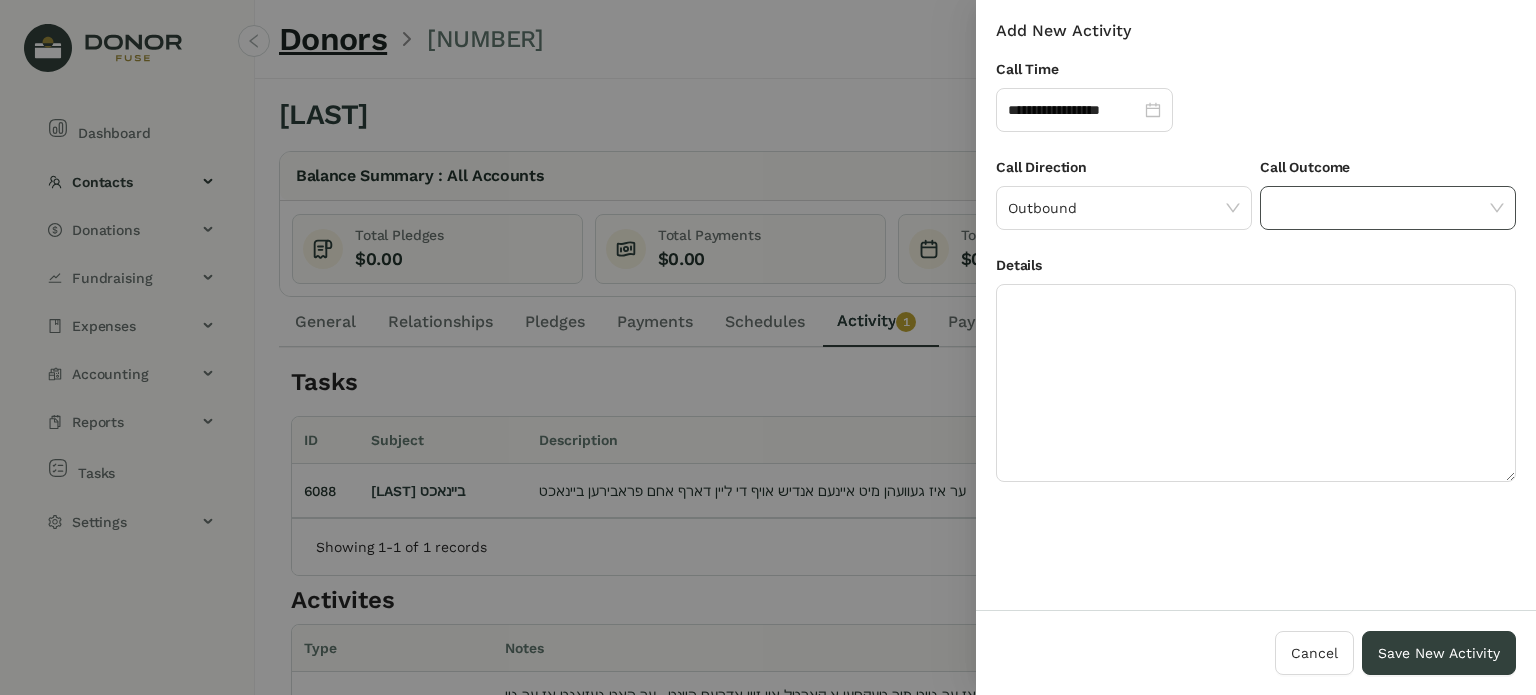 click at bounding box center (1381, 208) 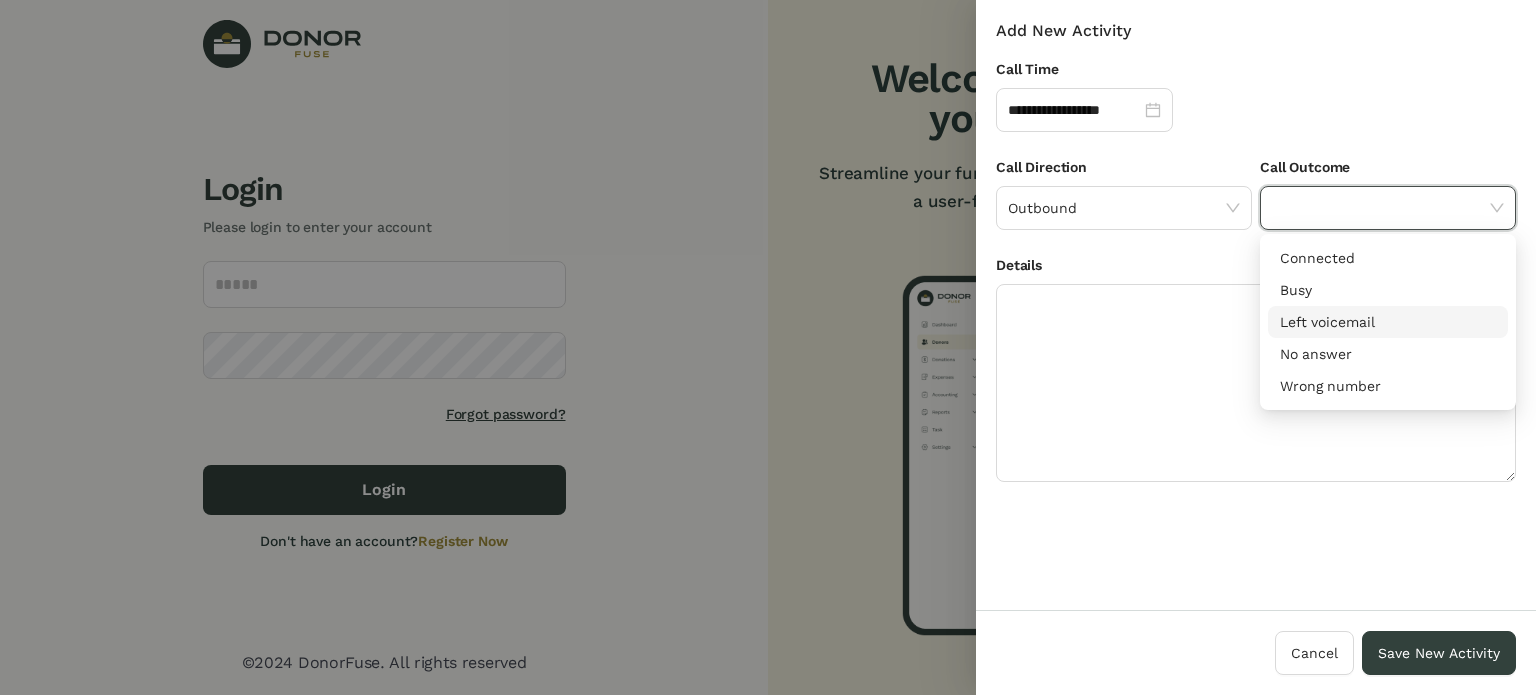 click on "Left voicemail" at bounding box center (1388, 322) 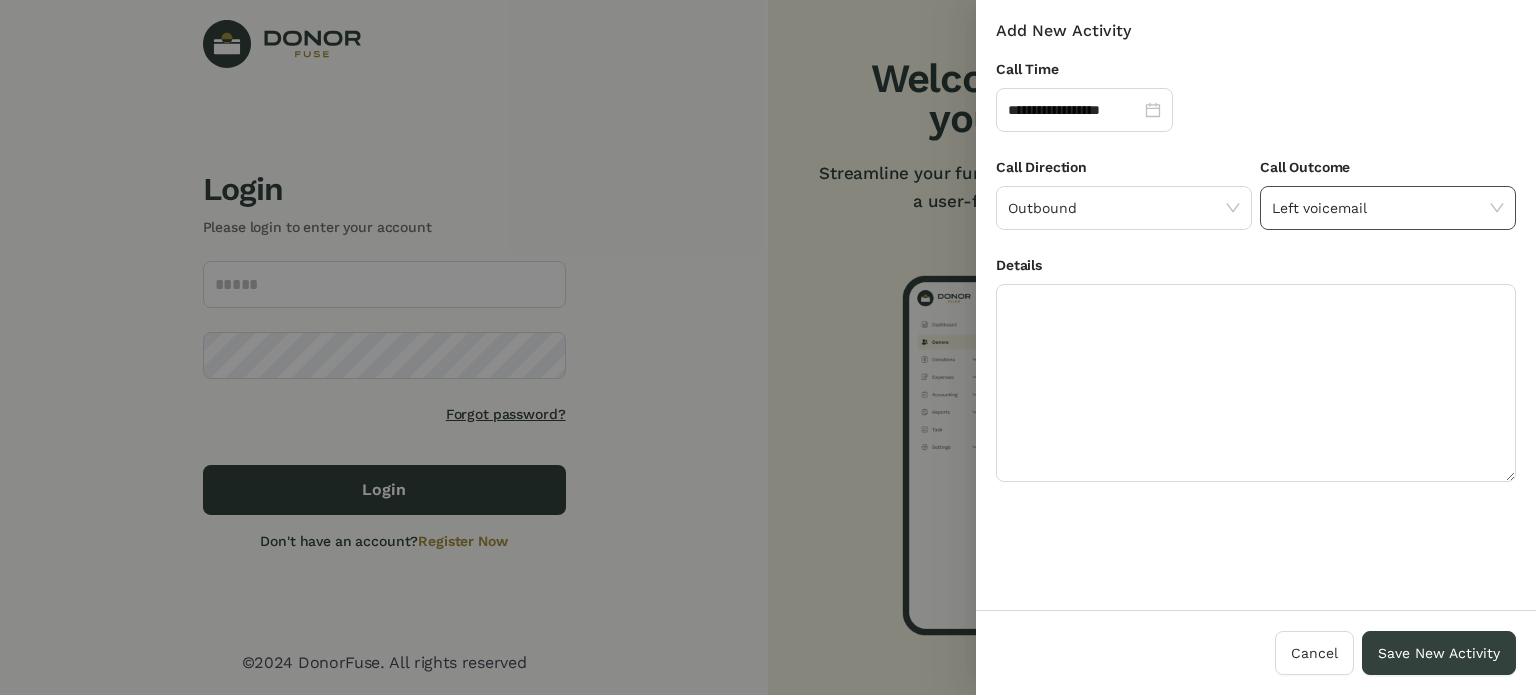 click on "Left voicemail" at bounding box center [1388, 208] 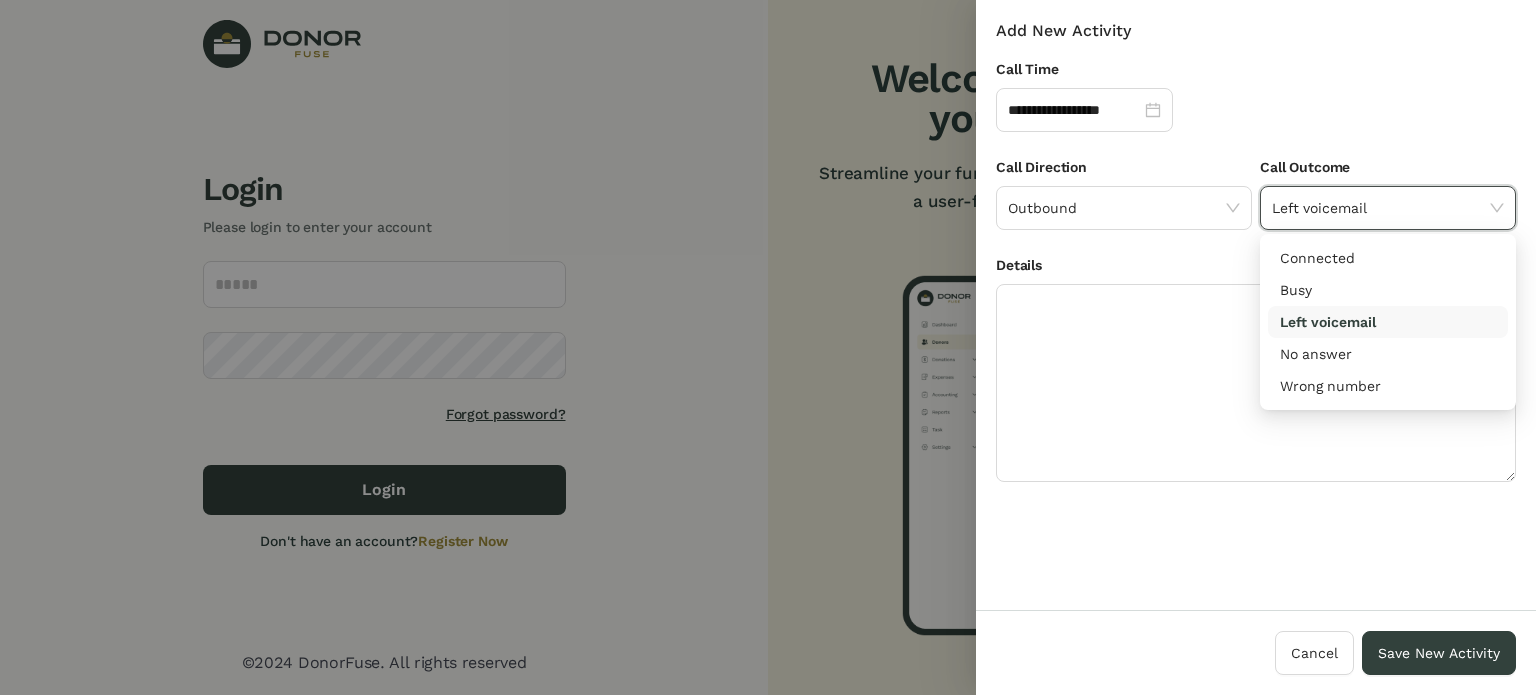 click on "Left voicemail" at bounding box center (1388, 322) 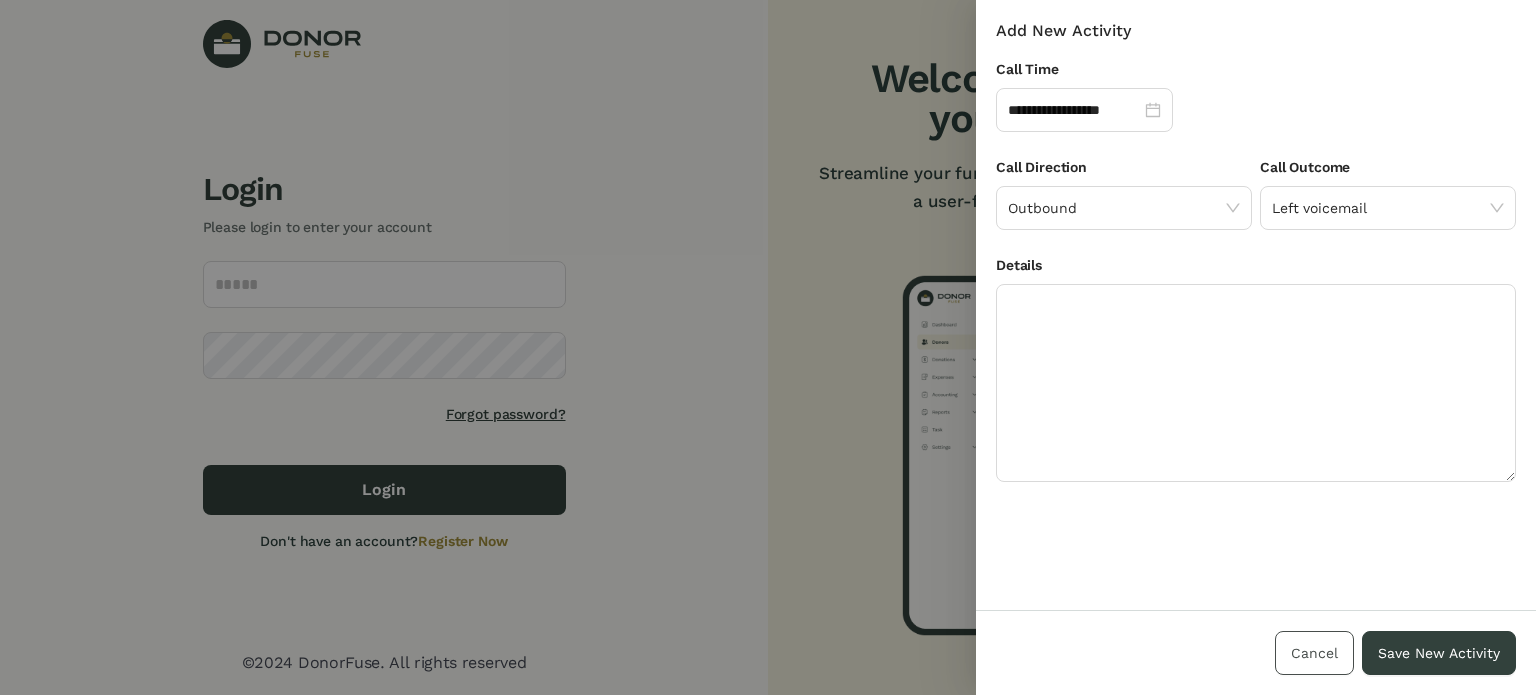 click on "Cancel" at bounding box center [1314, 653] 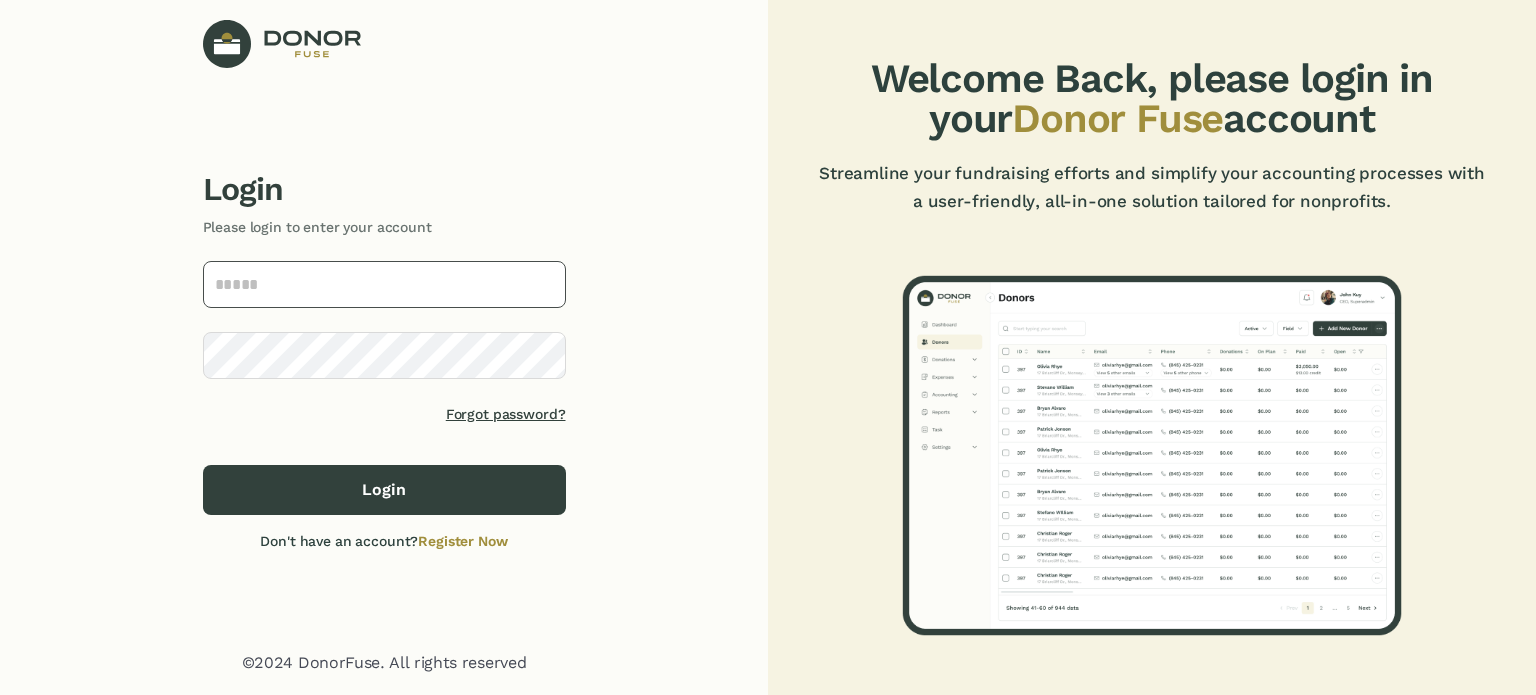 click at bounding box center (384, 284) 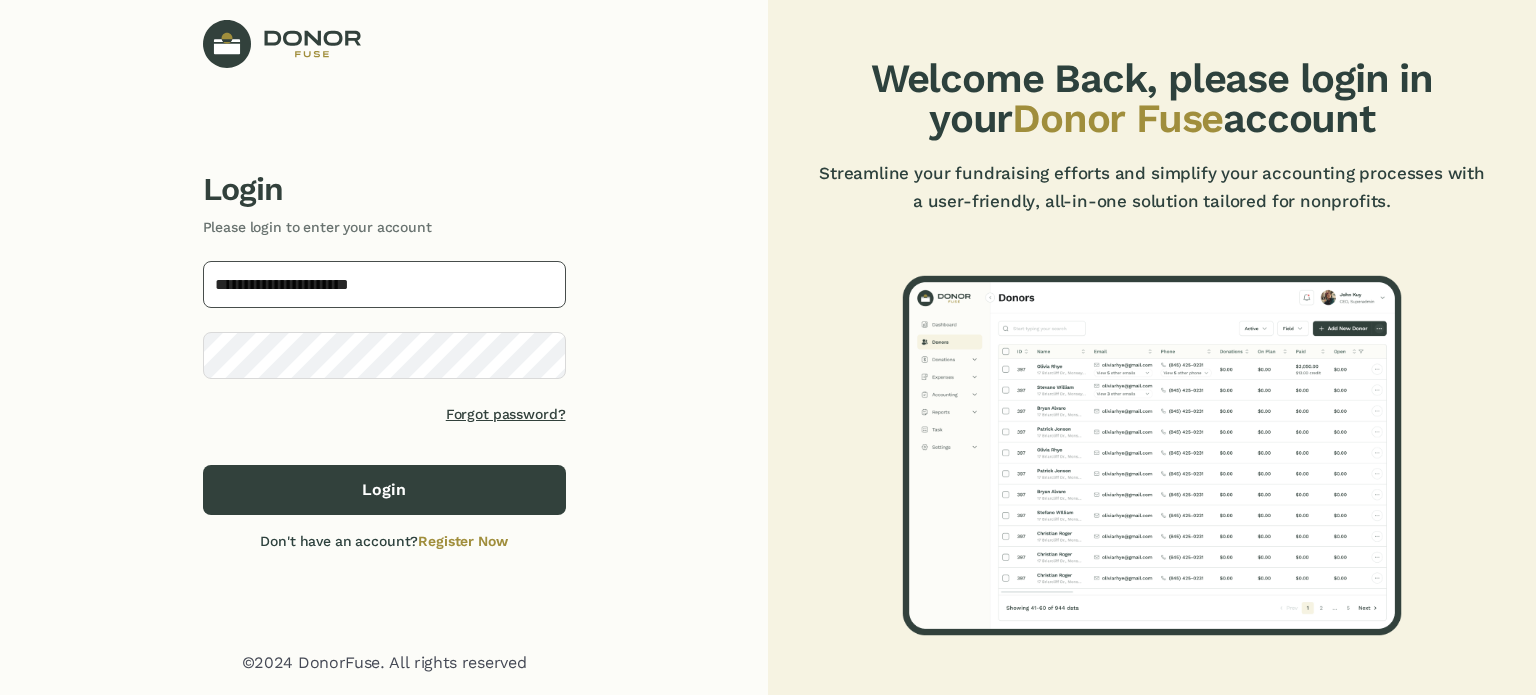 type on "**********" 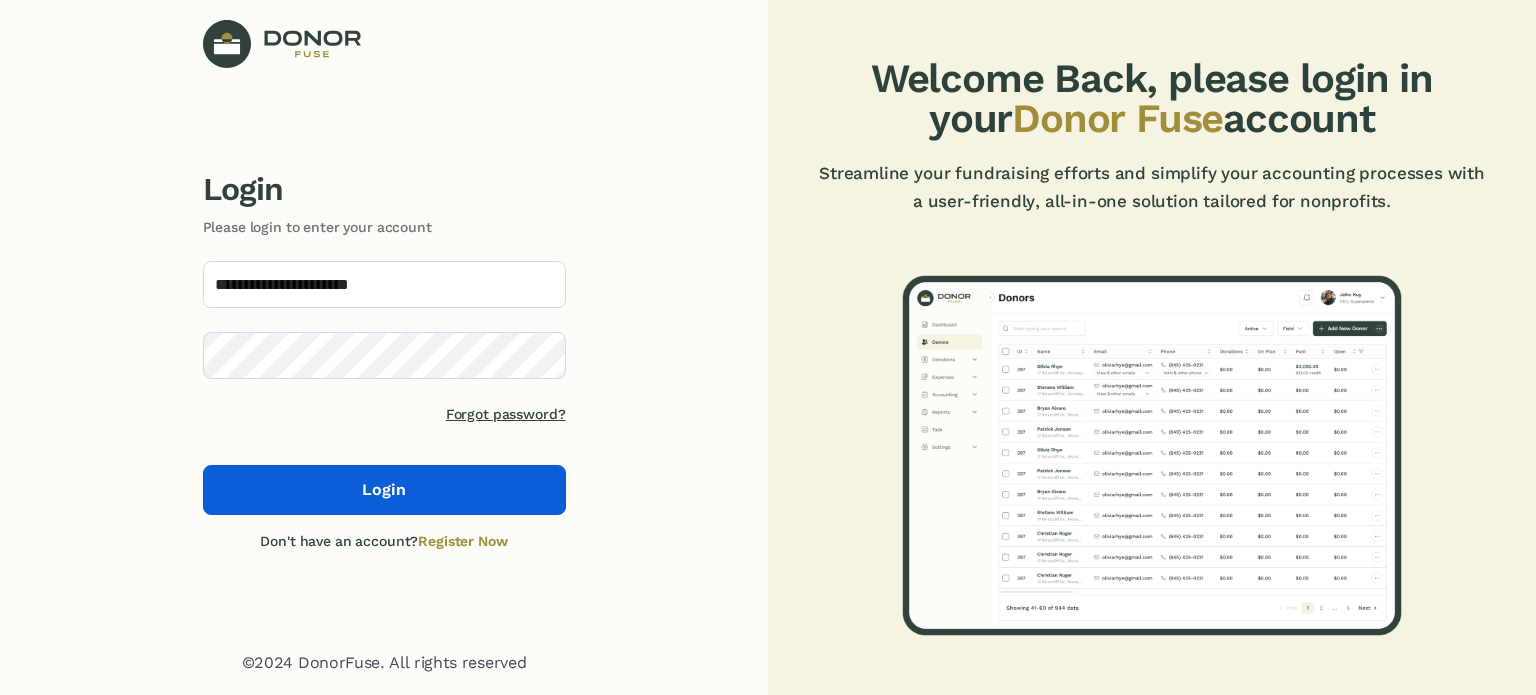 click on "Login" at bounding box center [384, 490] 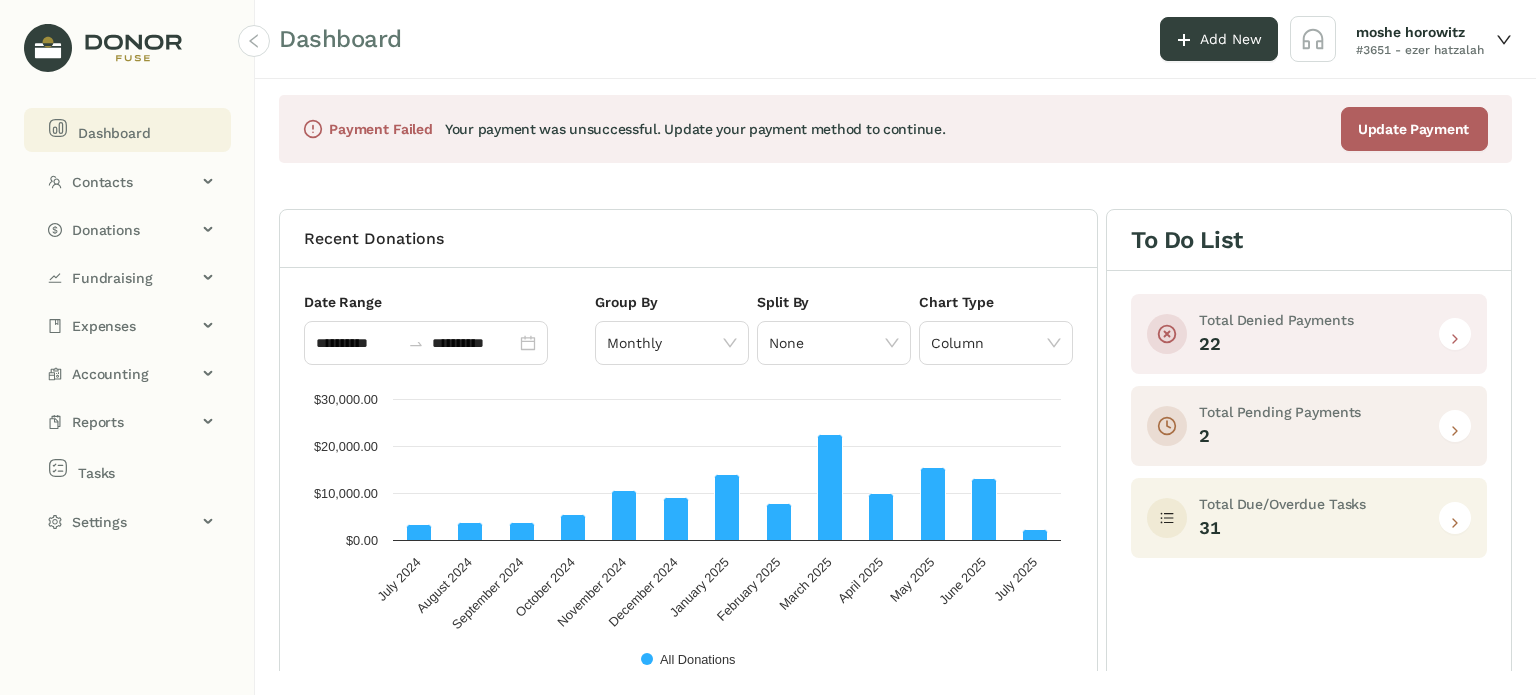 click at bounding box center (1455, 518) 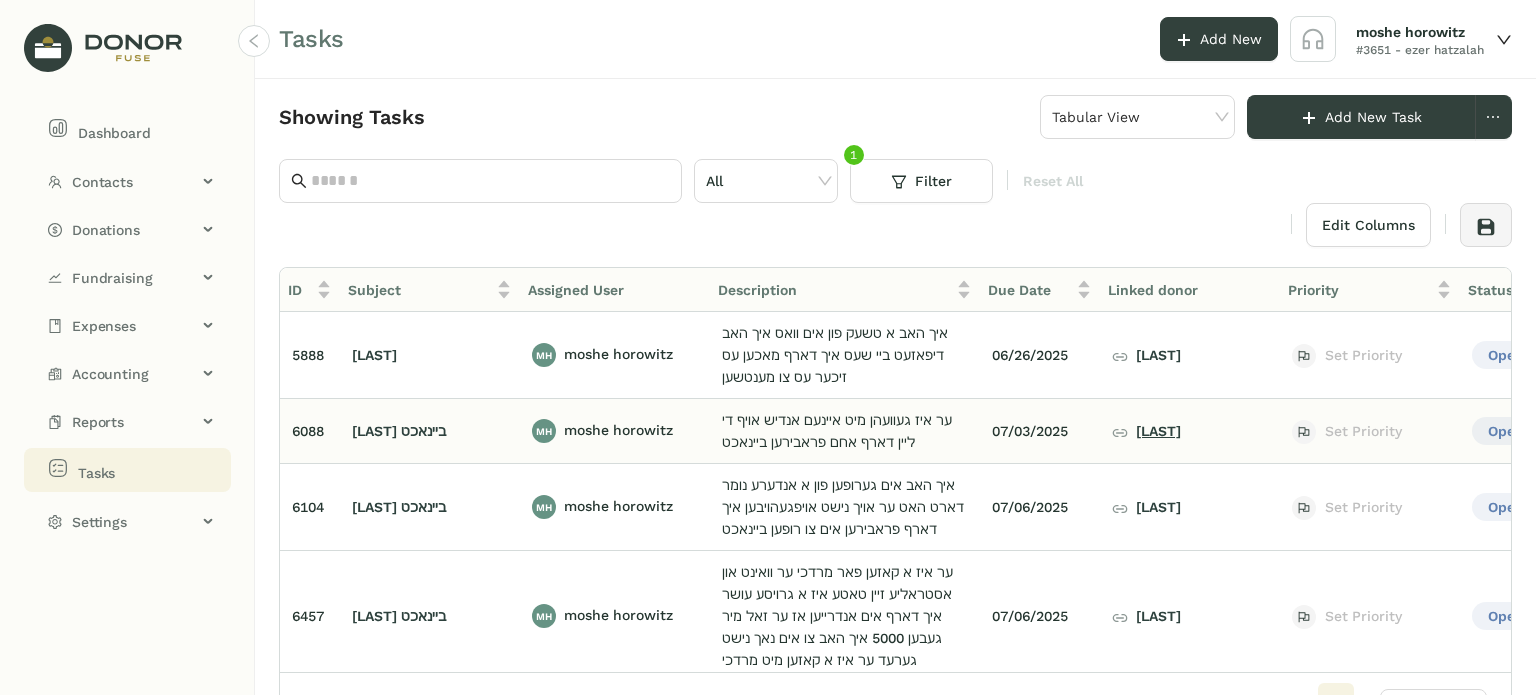 click on "אברמי שטויבער" at bounding box center [1146, 431] 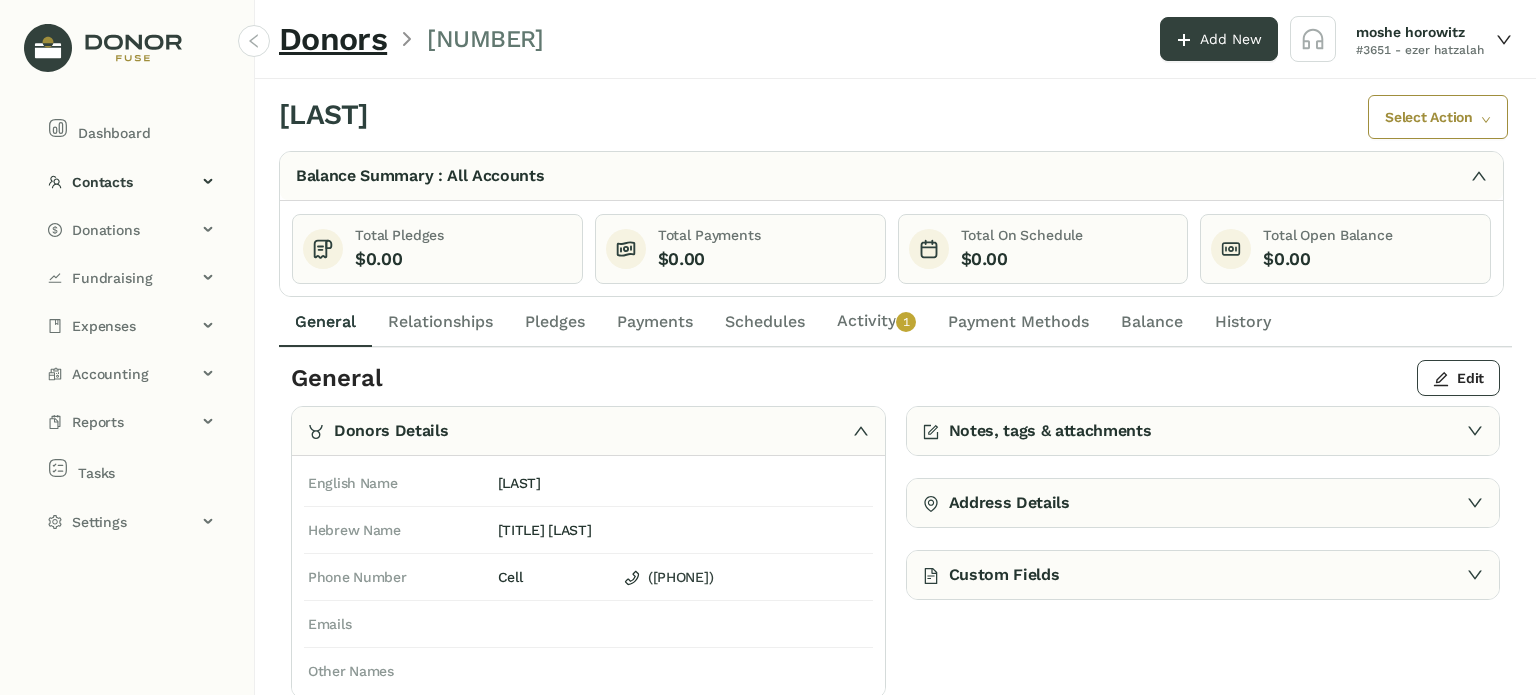 click on "Activity   0   1   2   3   4   5   6   7   8   9" at bounding box center (876, 322) 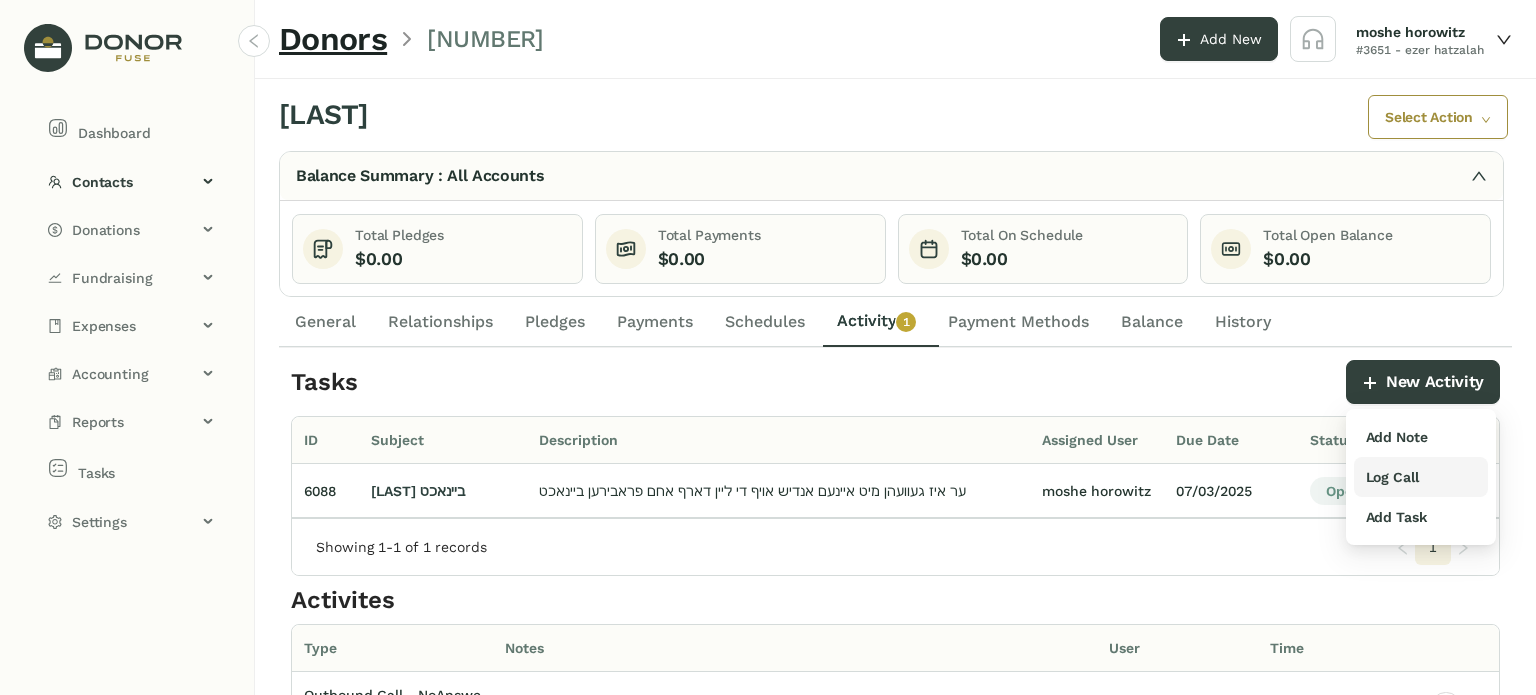 click on "Log Call" at bounding box center [1397, 437] 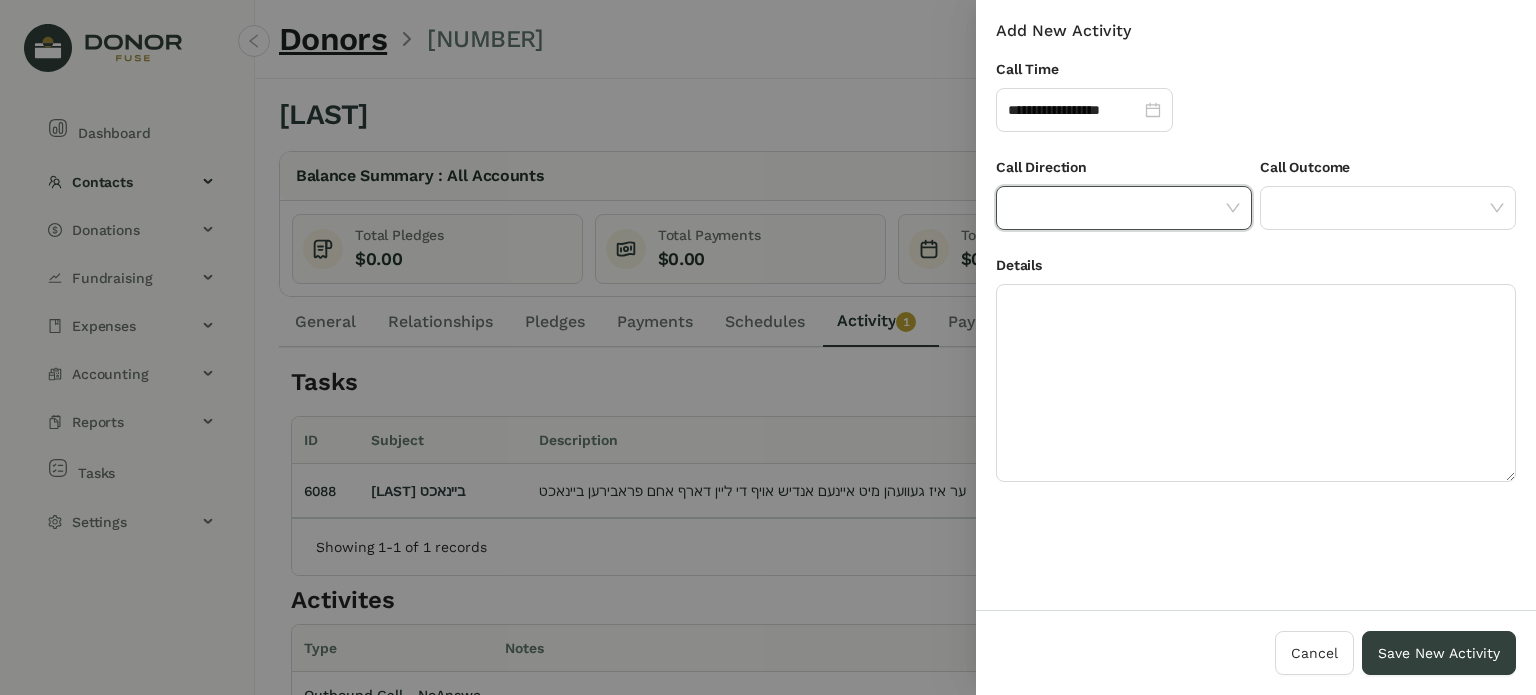 click at bounding box center [1117, 208] 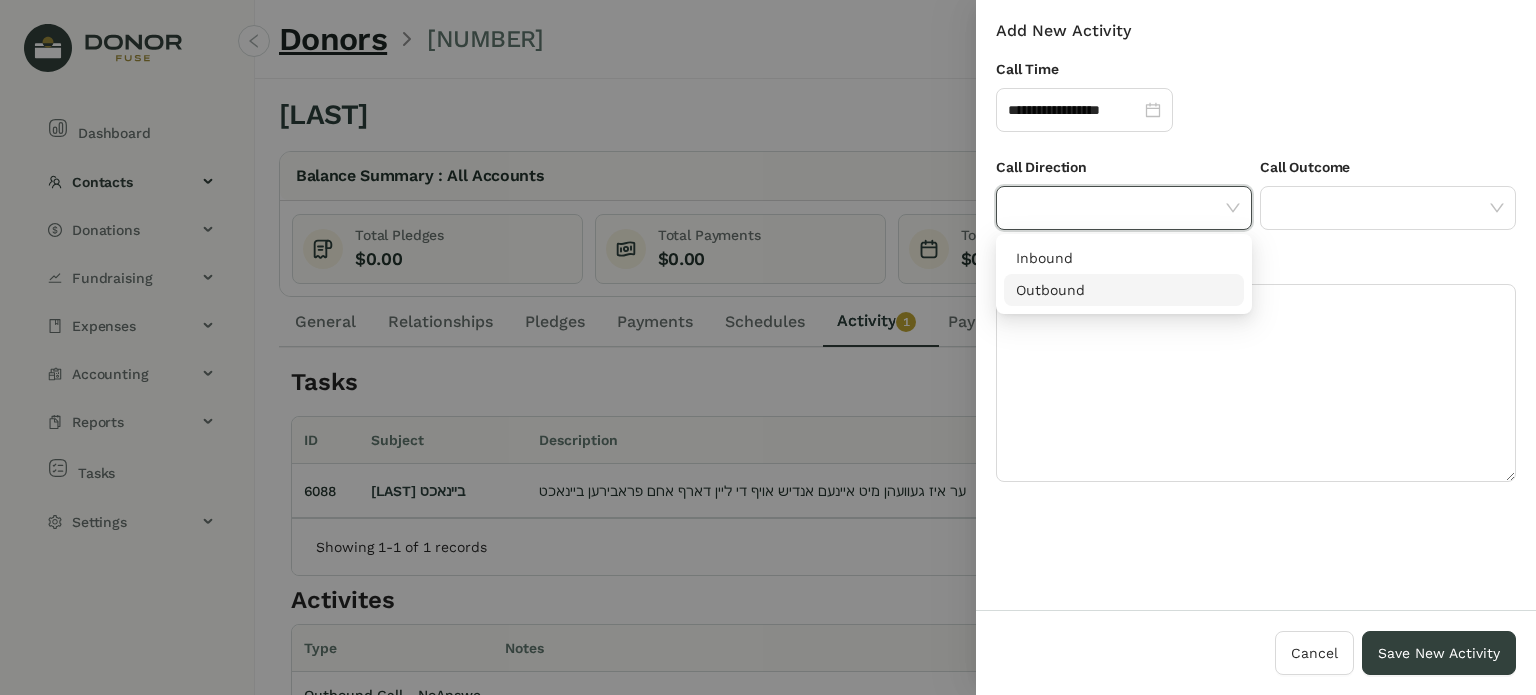 click on "Outbound" at bounding box center [1124, 290] 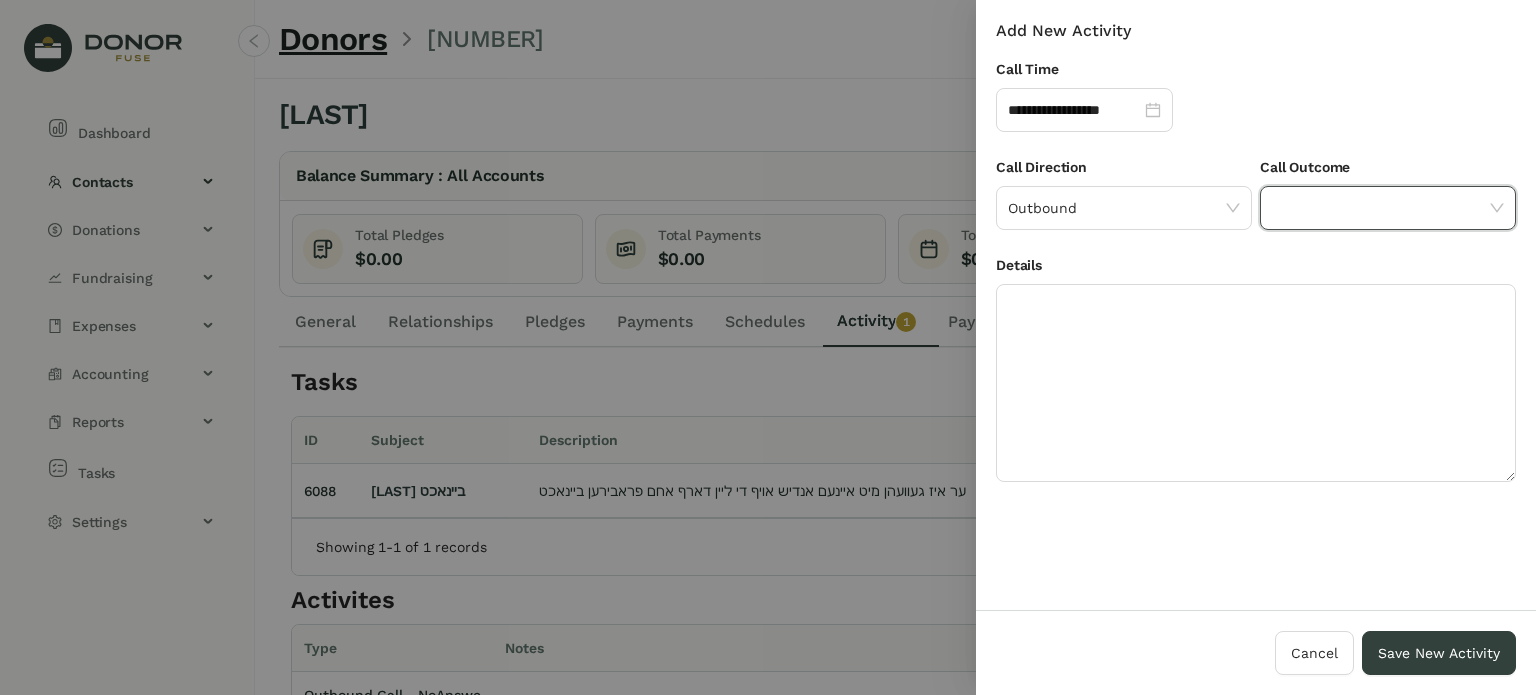 click at bounding box center [1381, 208] 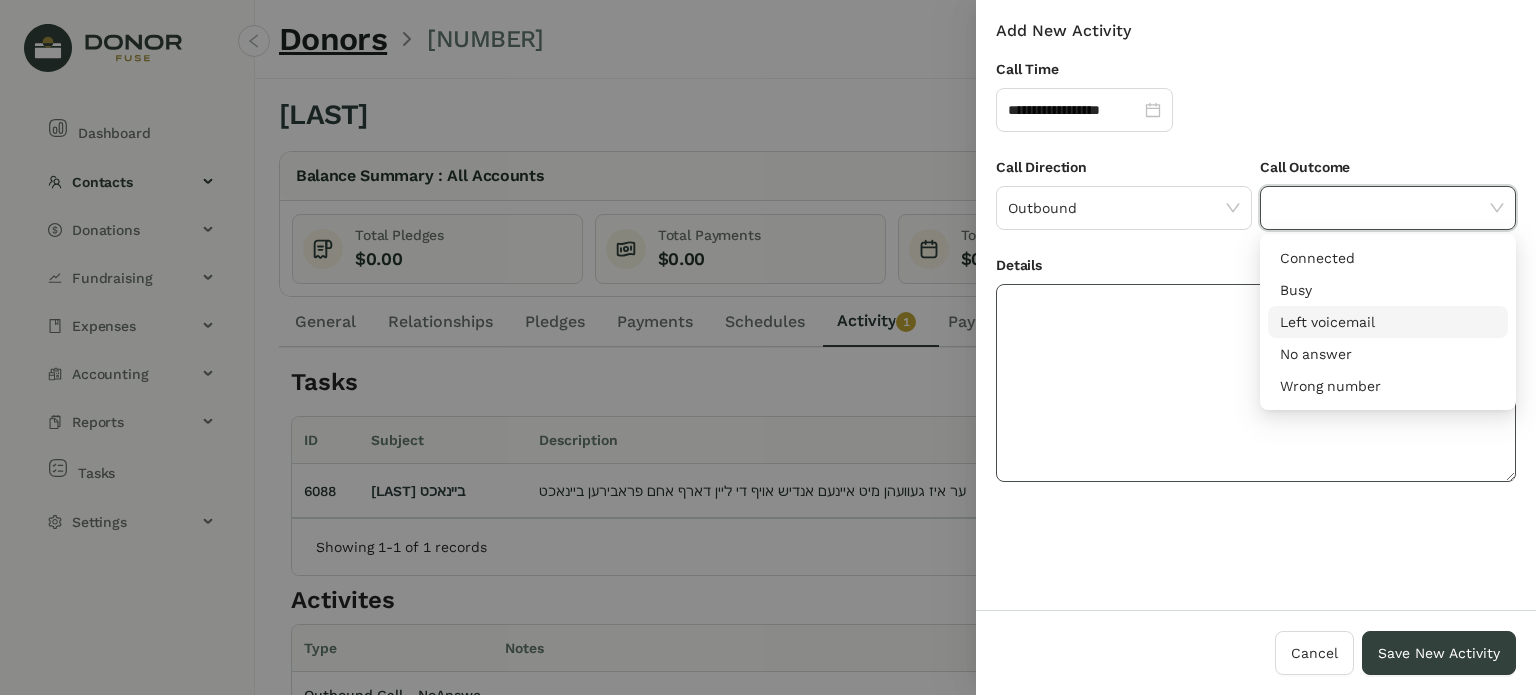 click on "Left voicemail" at bounding box center (1388, 322) 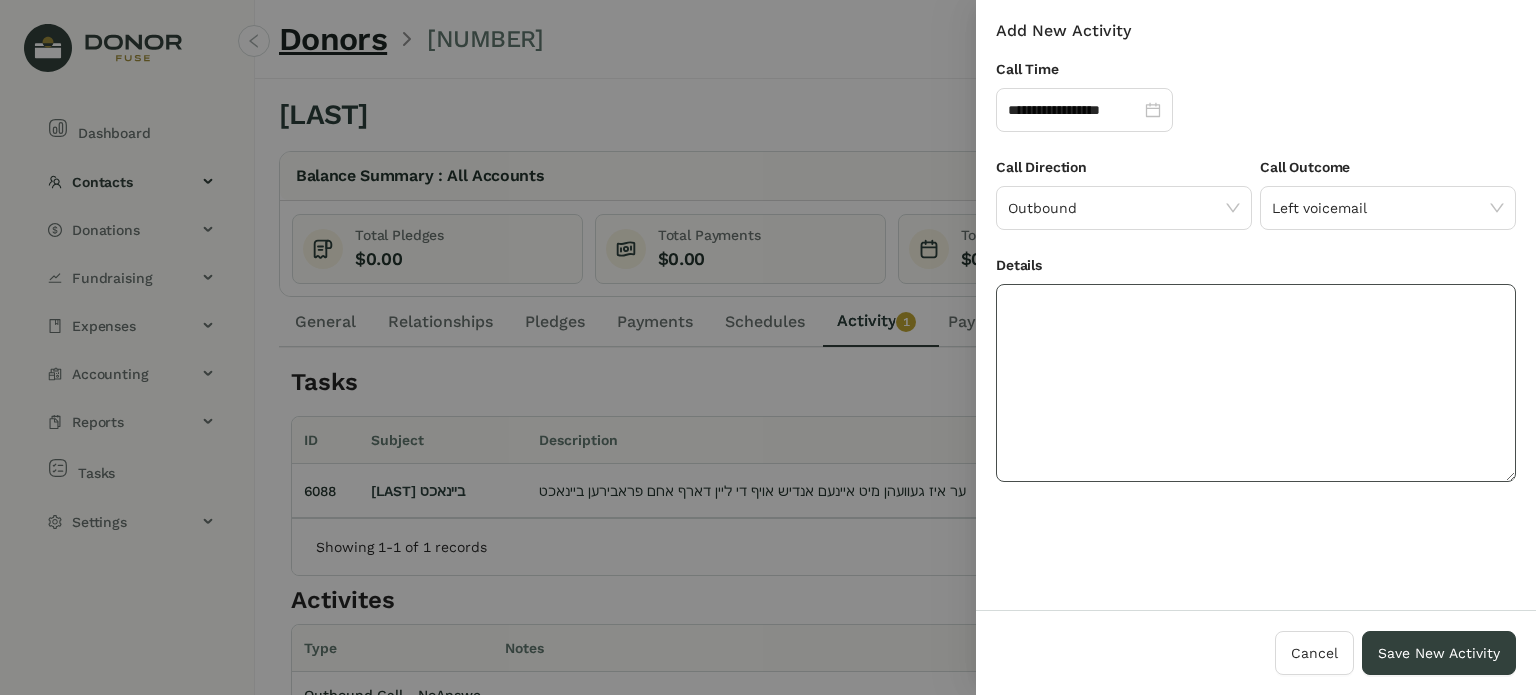 click at bounding box center [1256, 383] 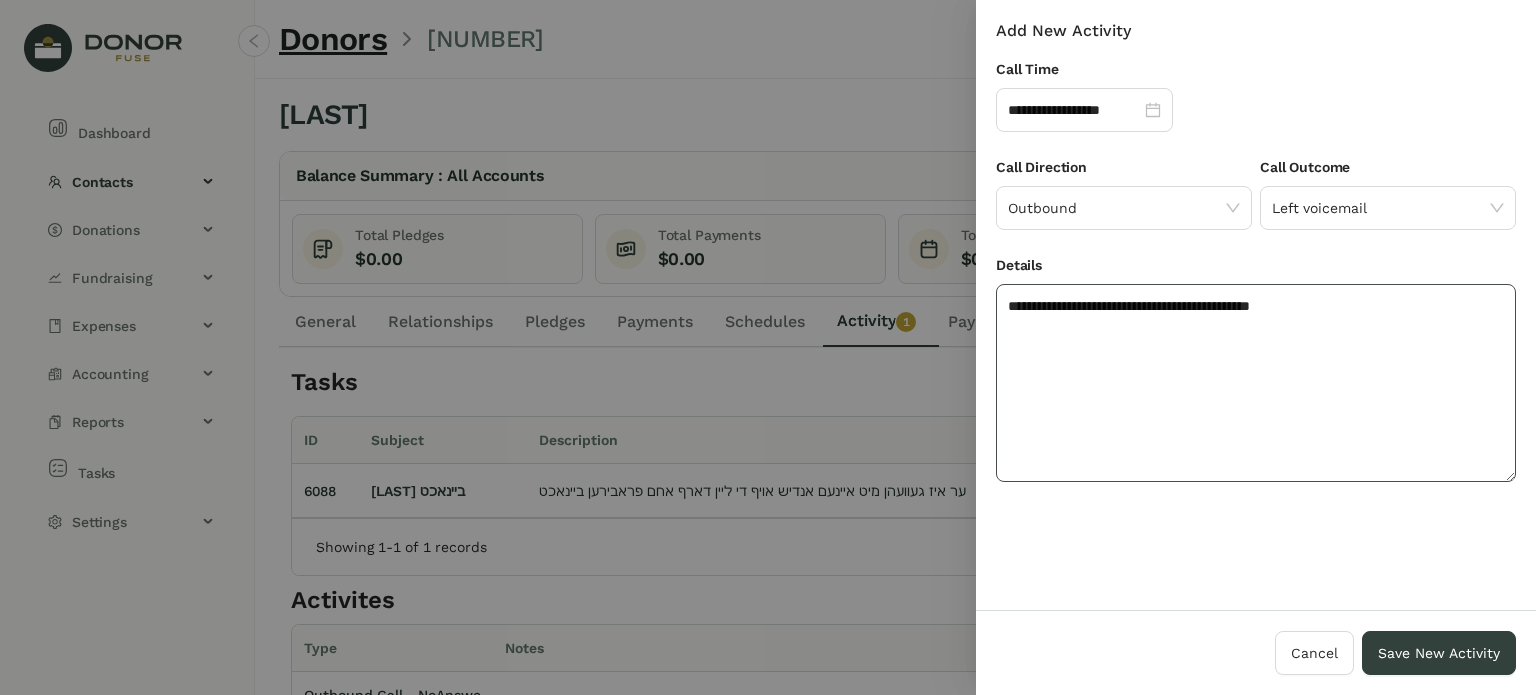 click on "**********" at bounding box center (1256, 383) 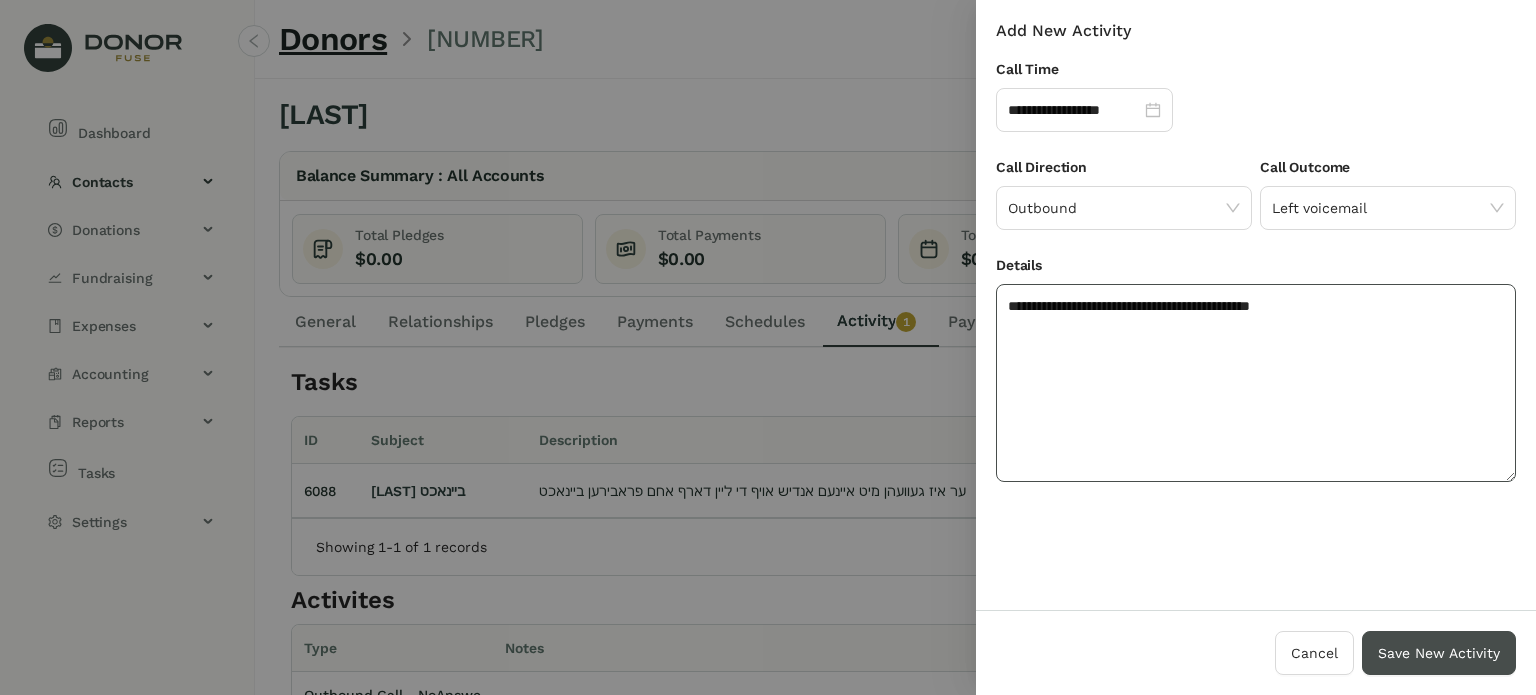 type on "**********" 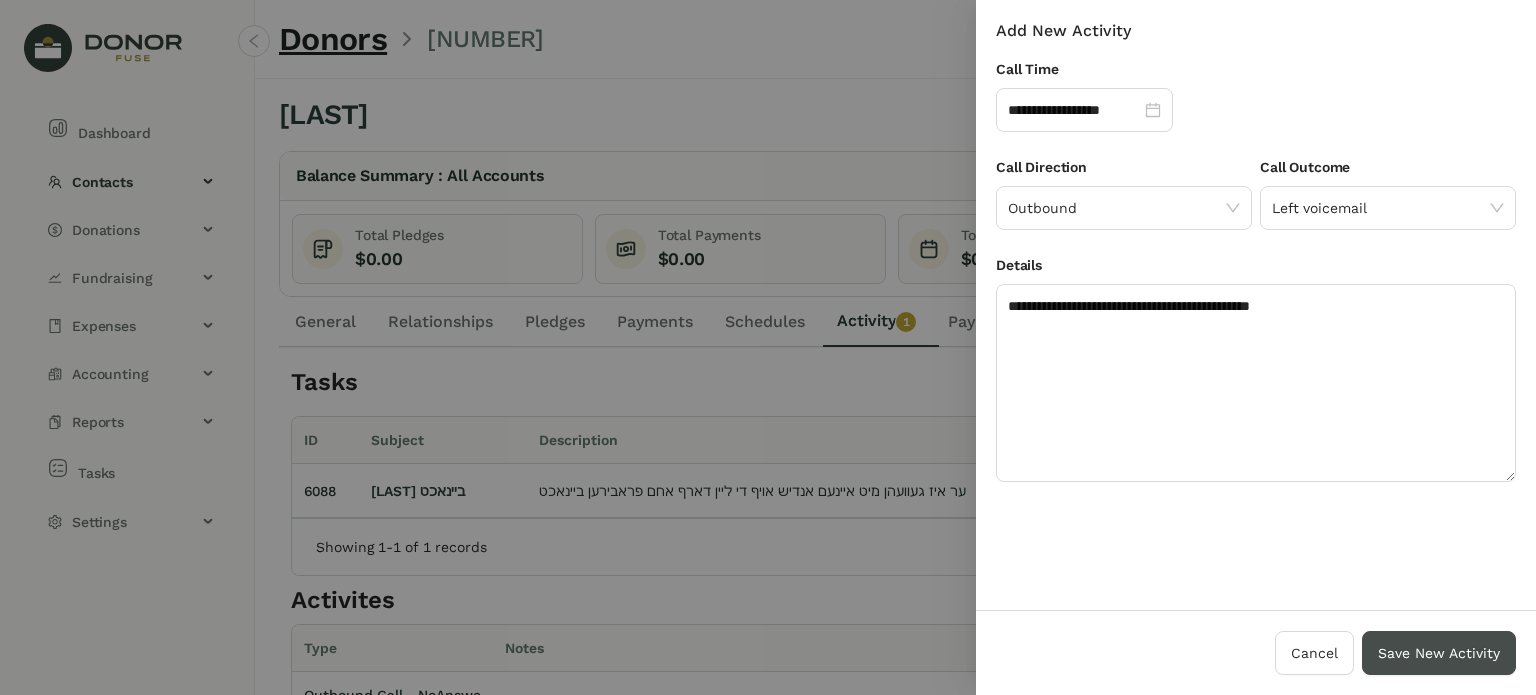 drag, startPoint x: 1413, startPoint y: 641, endPoint x: 1409, endPoint y: 631, distance: 10.770329 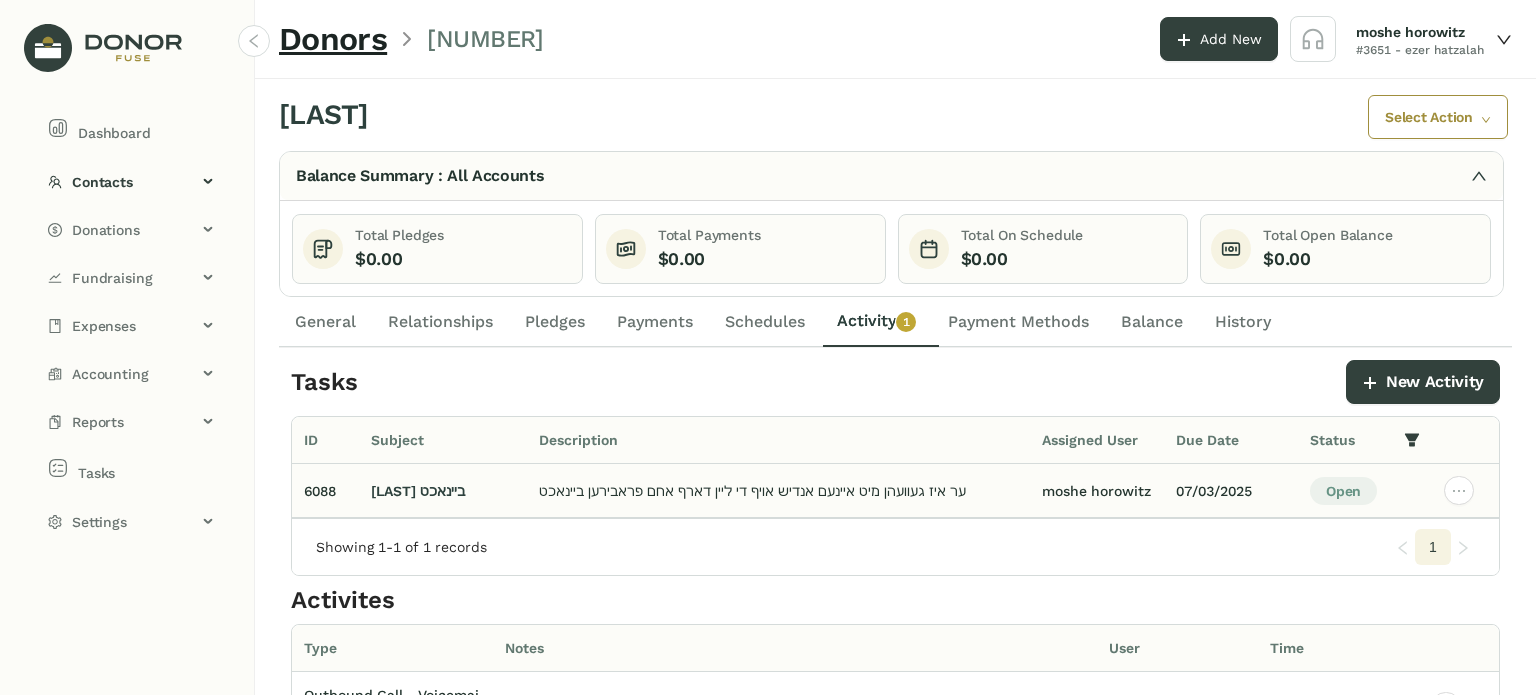 click on "07/03/2025" at bounding box center (1231, 491) 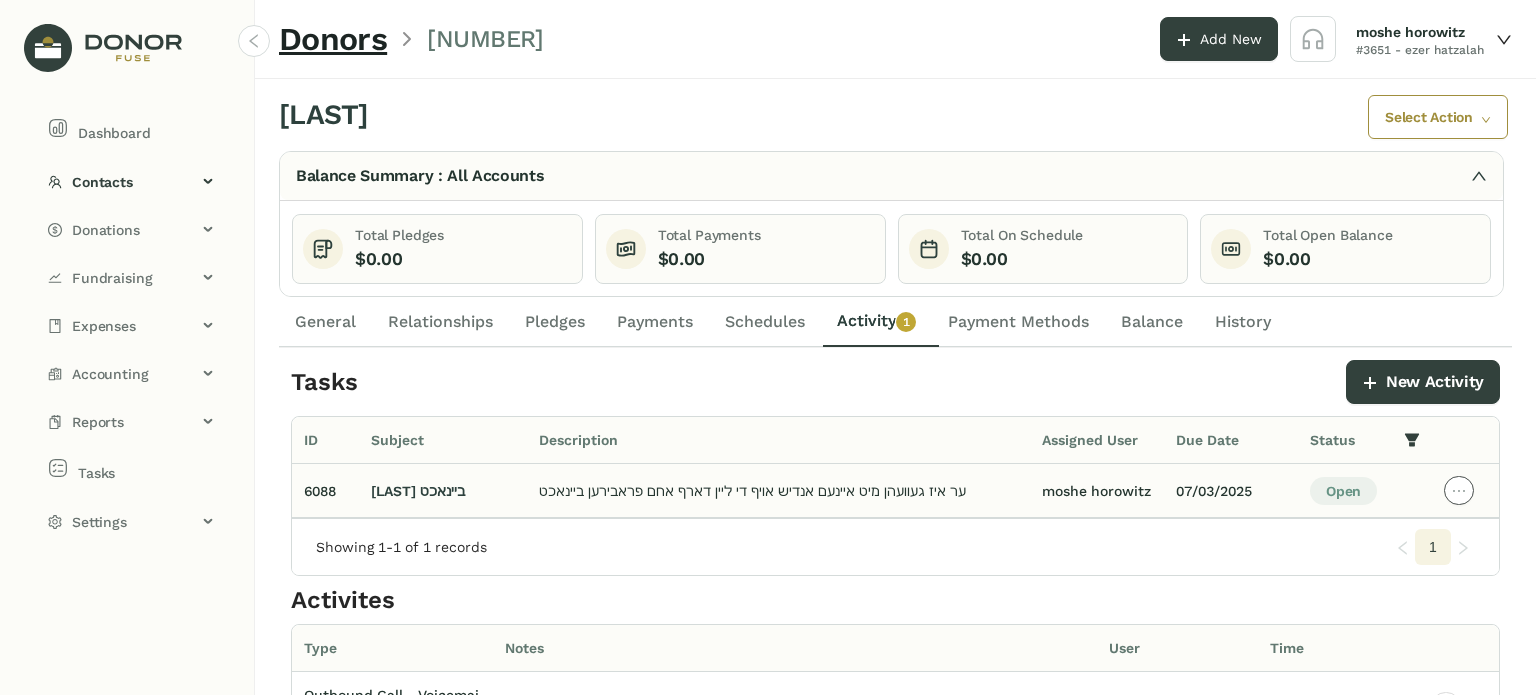 click at bounding box center (1459, 490) 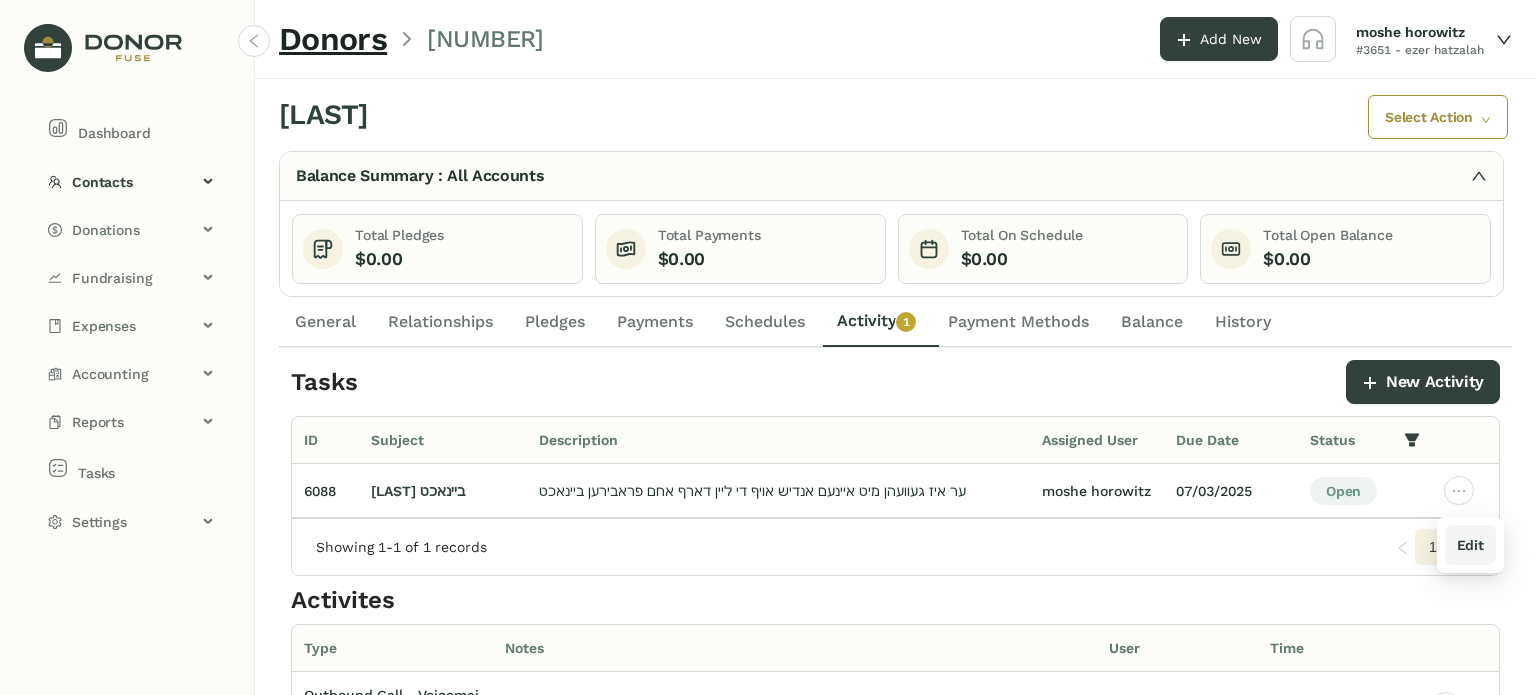 click on "Edit" at bounding box center (1470, 545) 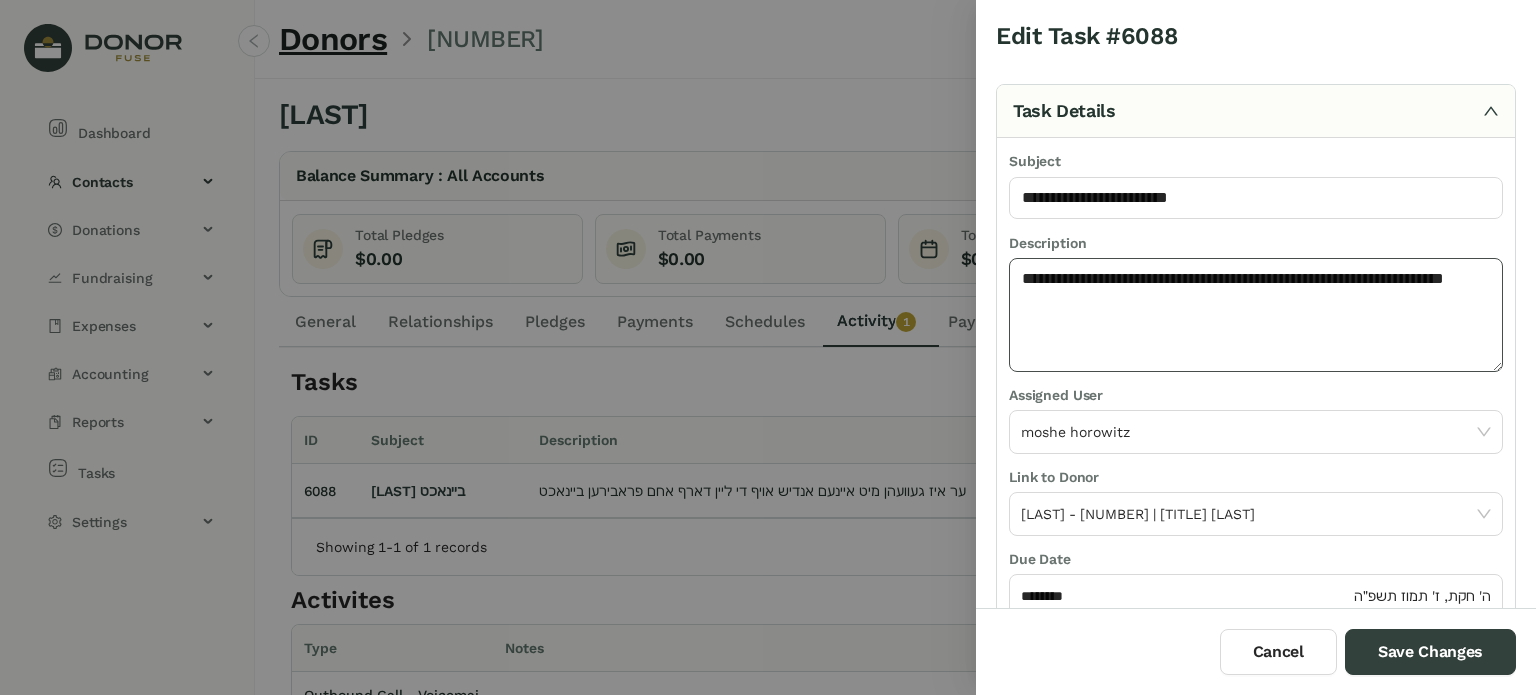 click on "**********" at bounding box center [1256, 315] 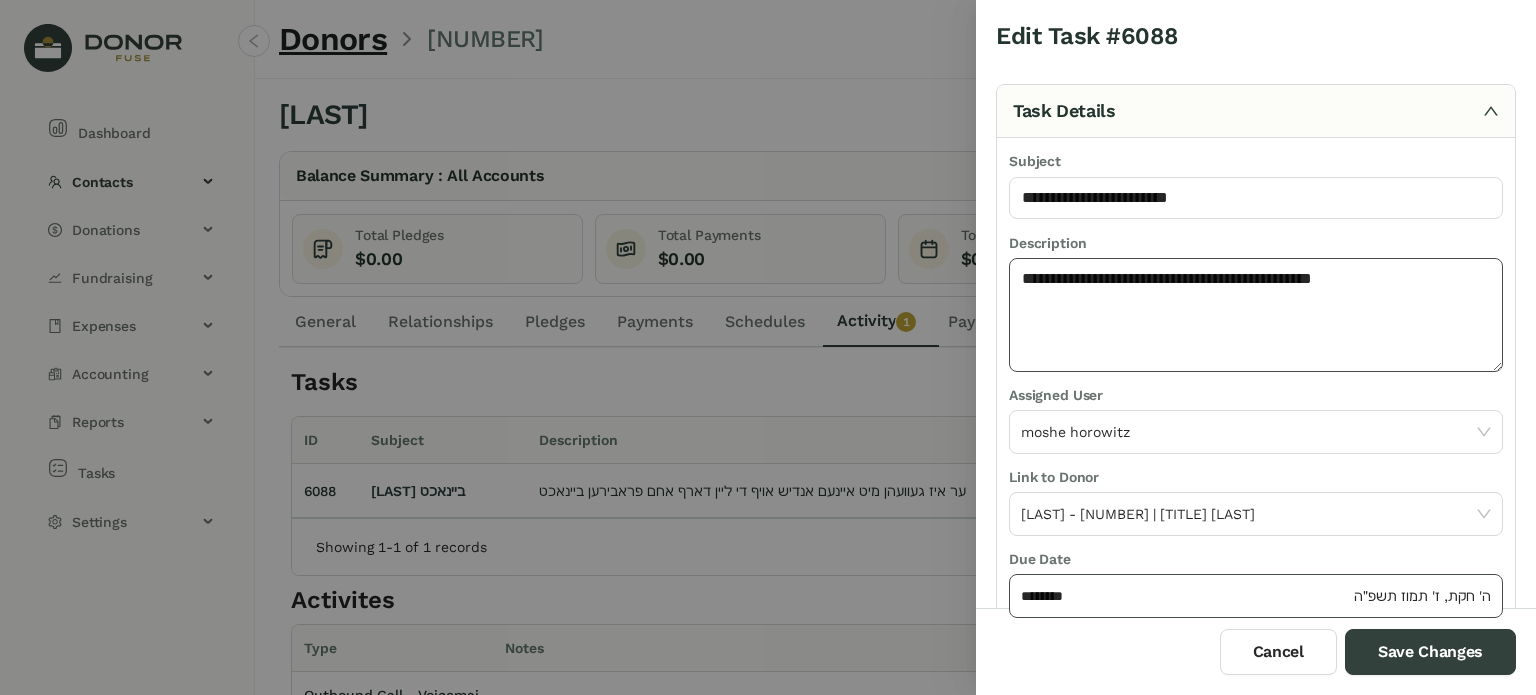 type on "**********" 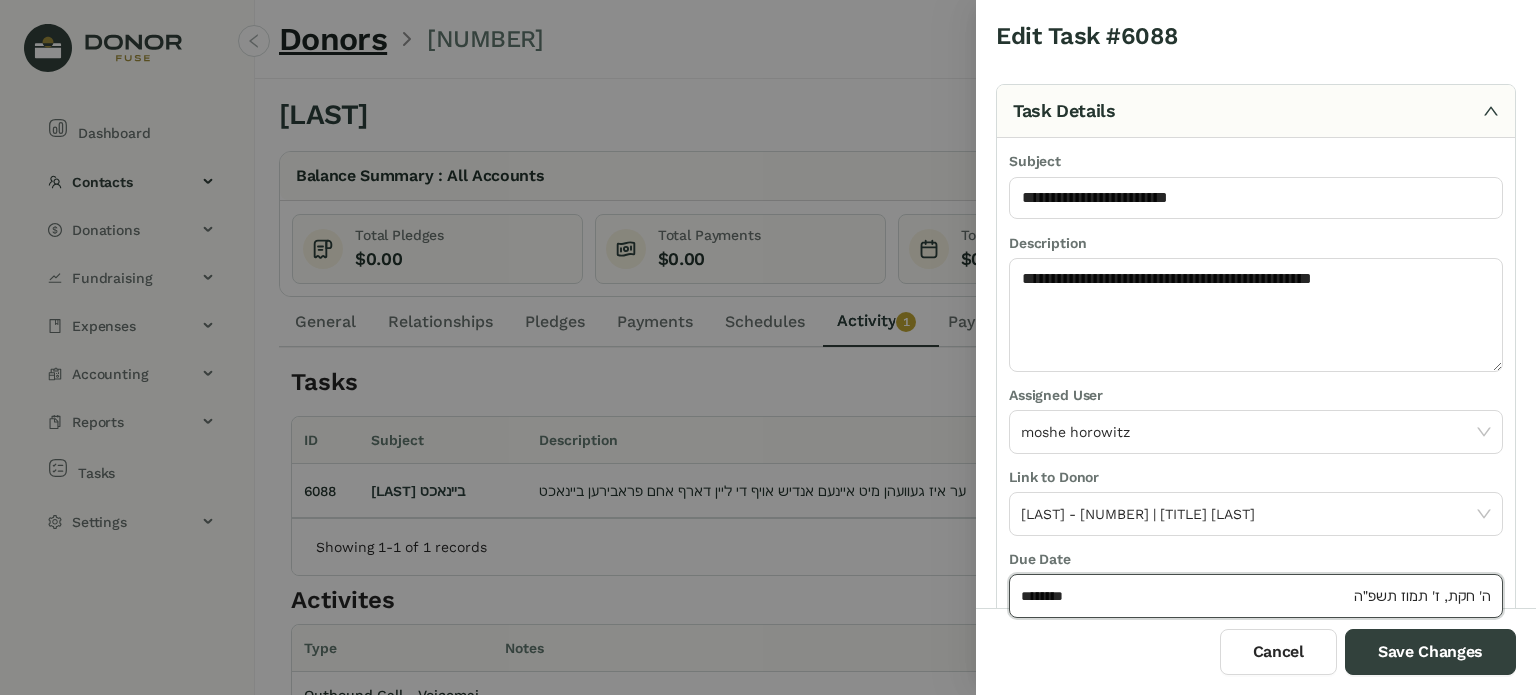 click on "********" at bounding box center [1185, 596] 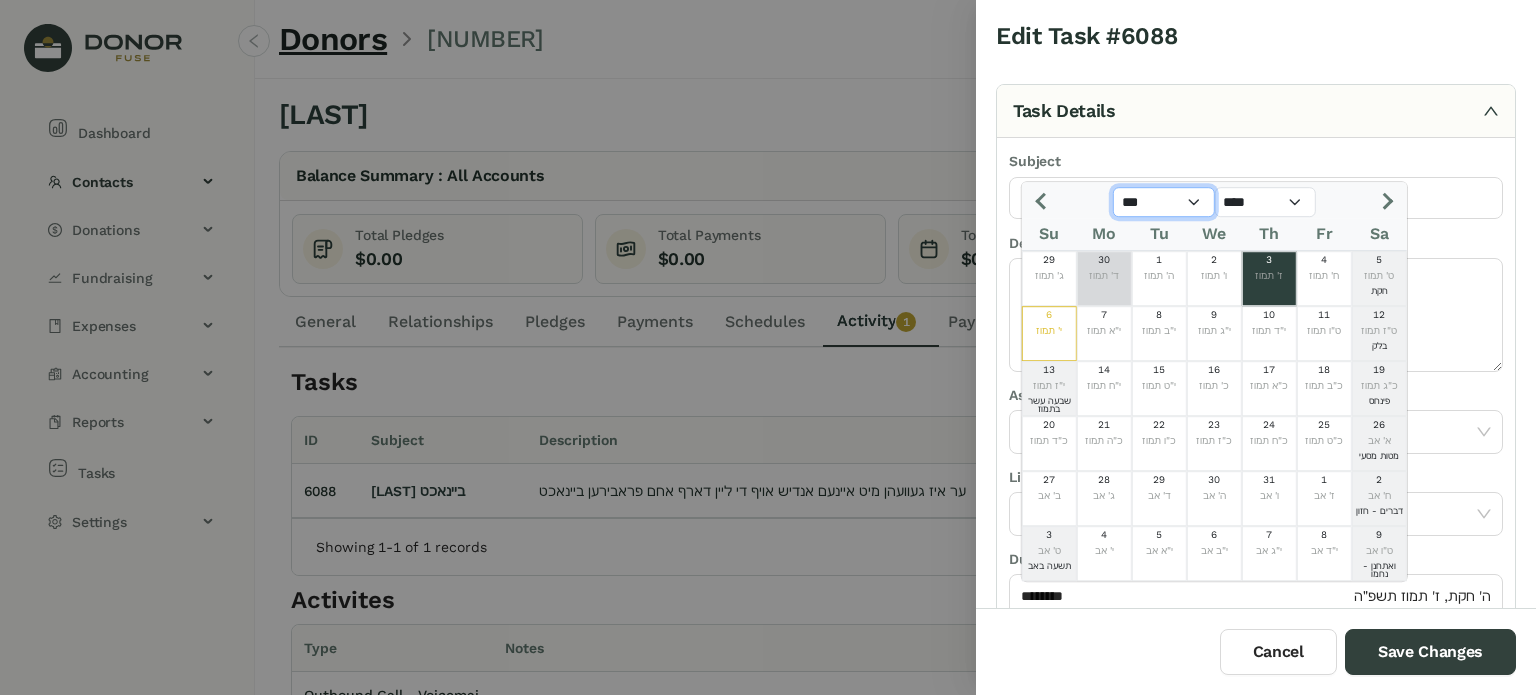 click on "*** *** *** *** *** *** *** *** *** *** *** ***" at bounding box center (1164, 202) 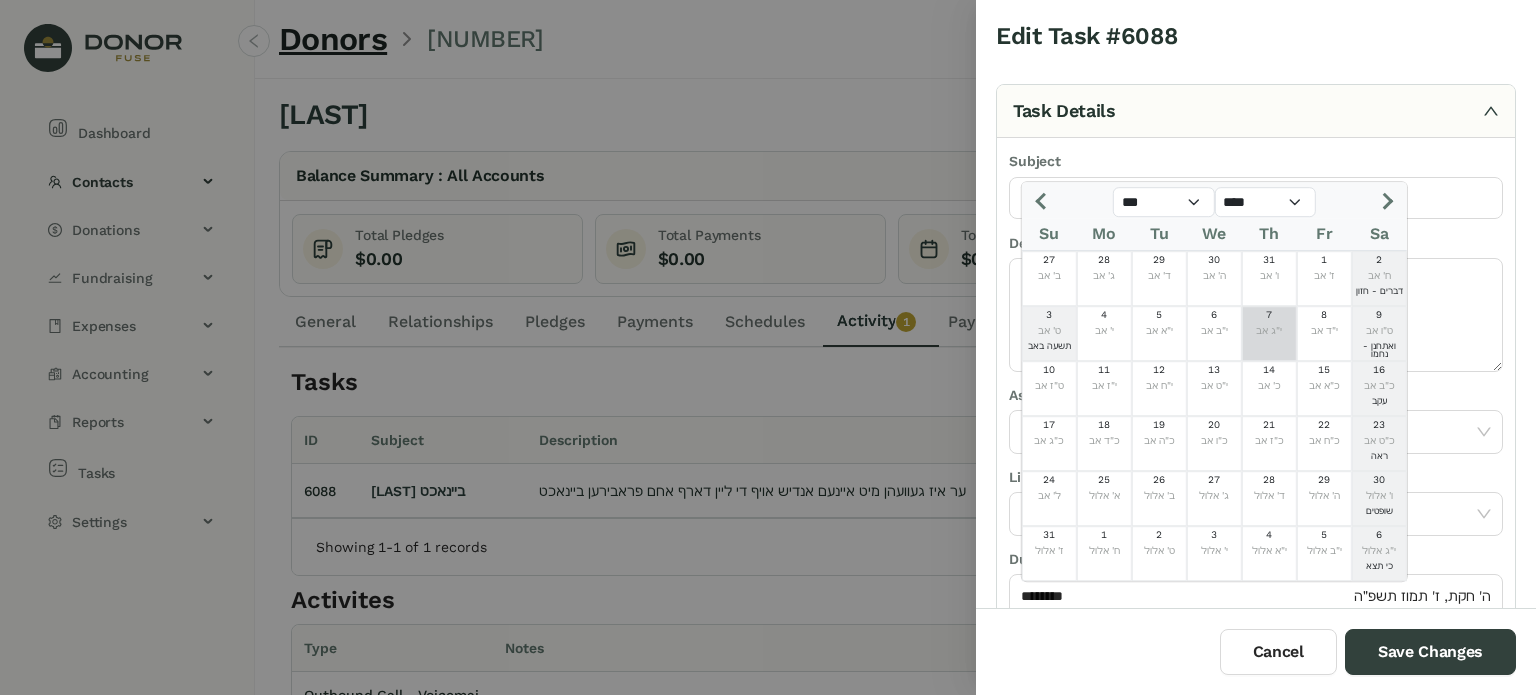 click on "י"ג אב" at bounding box center [1269, 331] 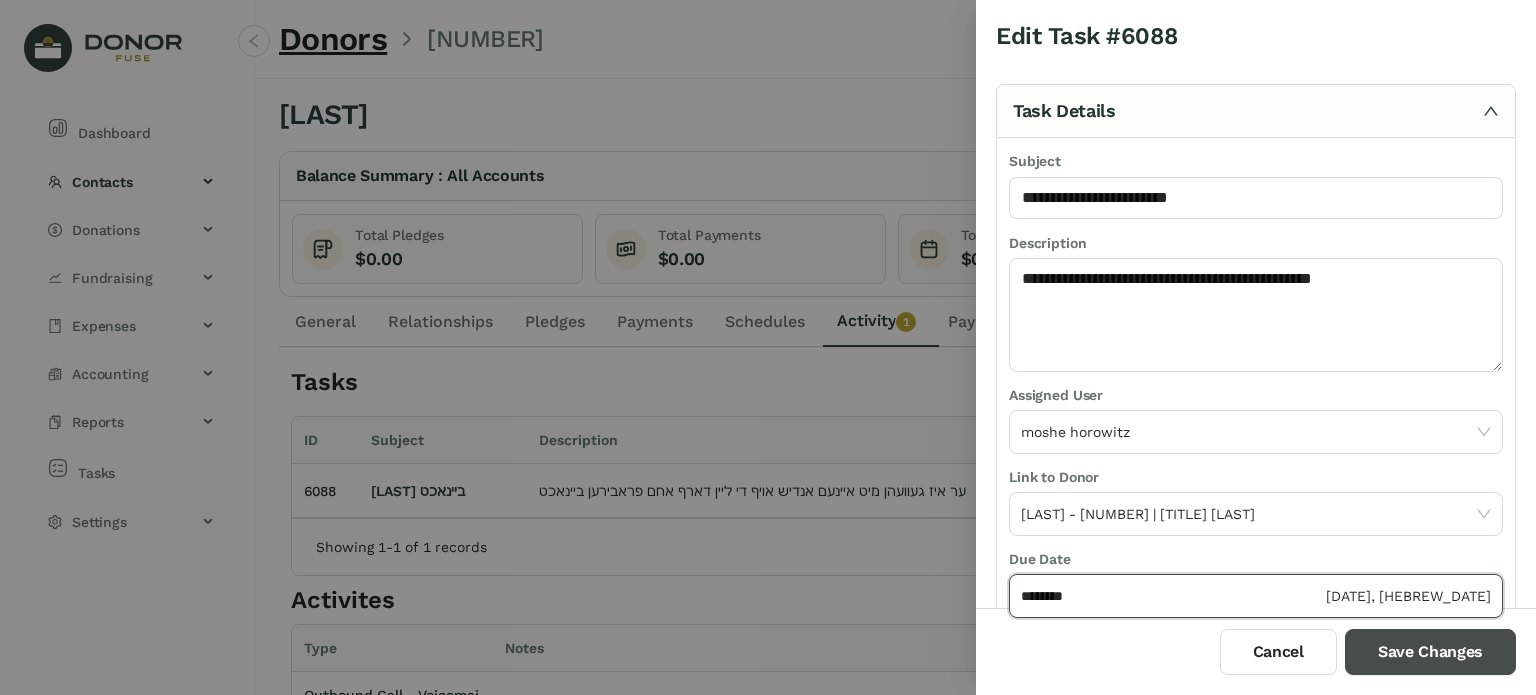 drag, startPoint x: 1388, startPoint y: 650, endPoint x: 1376, endPoint y: 634, distance: 20 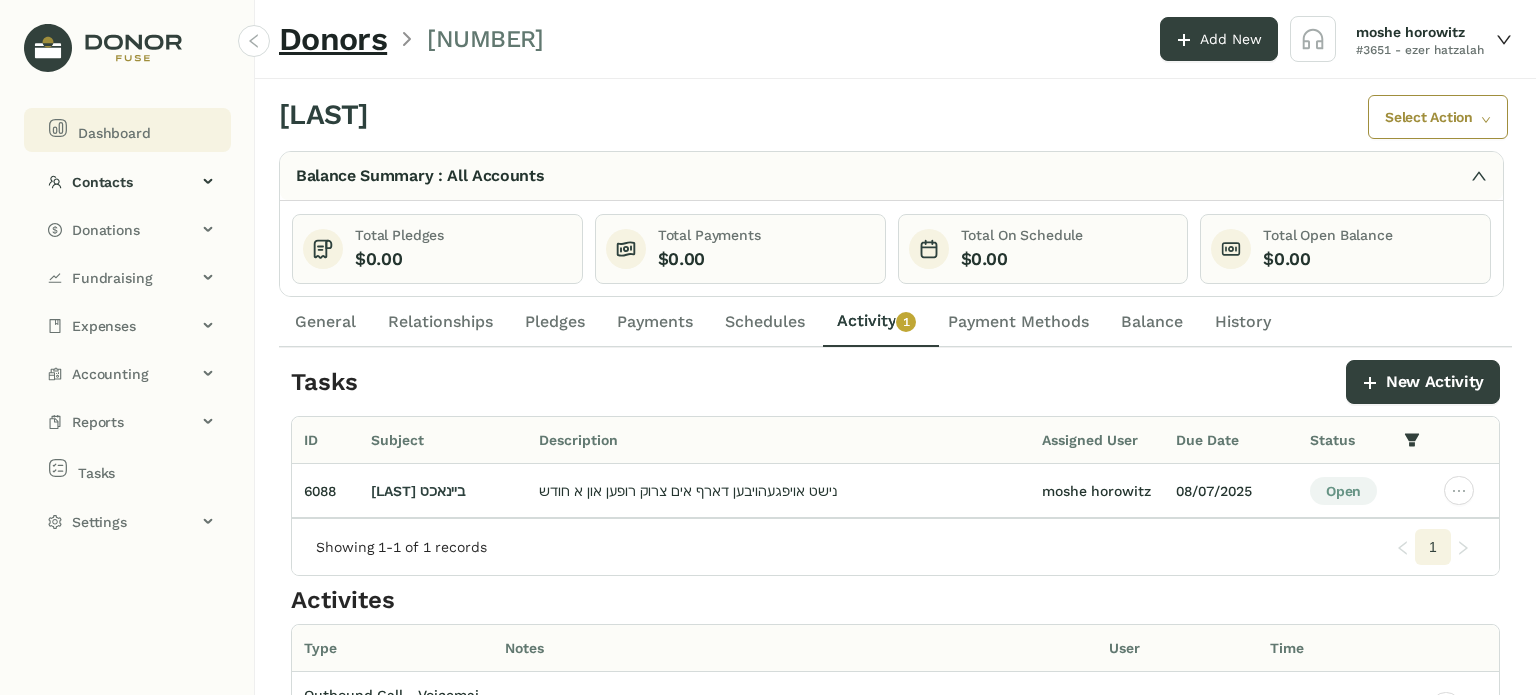 click on "Dashboard" at bounding box center (131, 130) 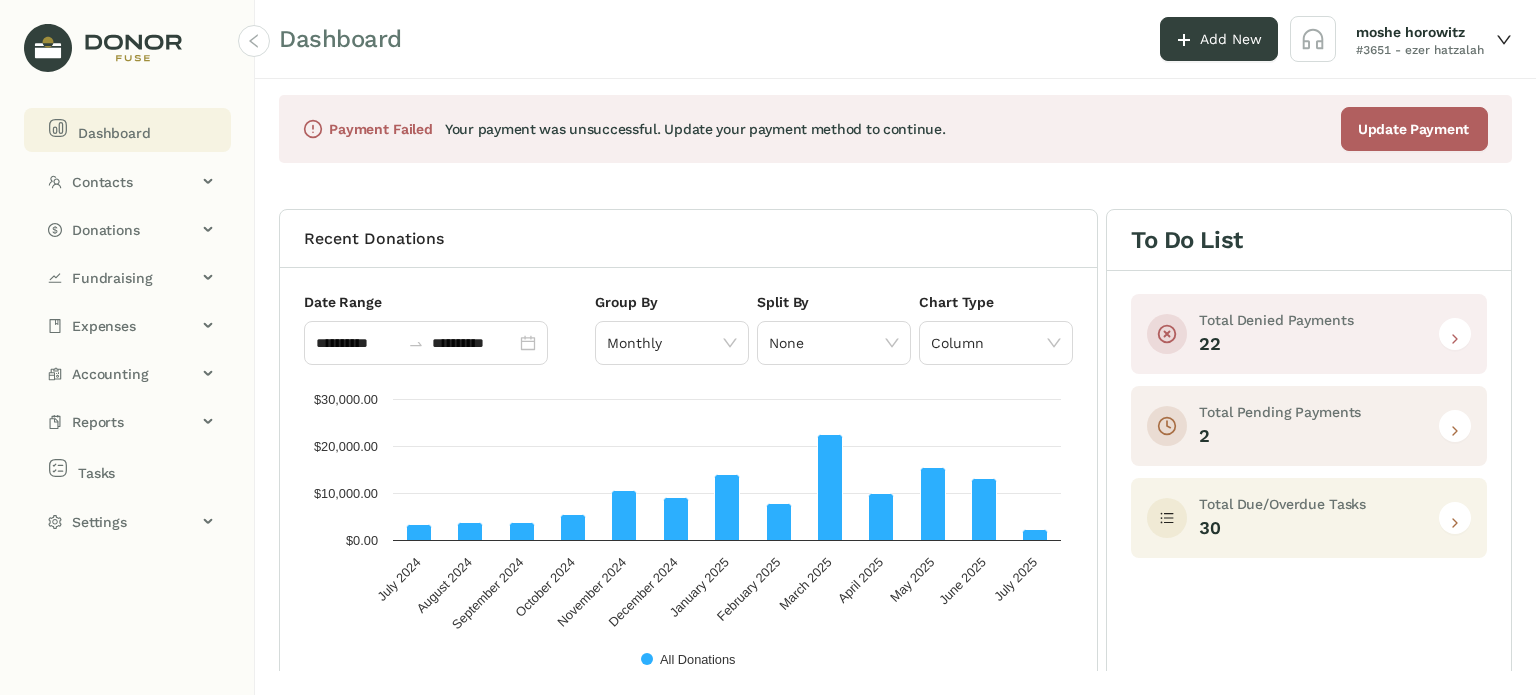 click at bounding box center [1455, 518] 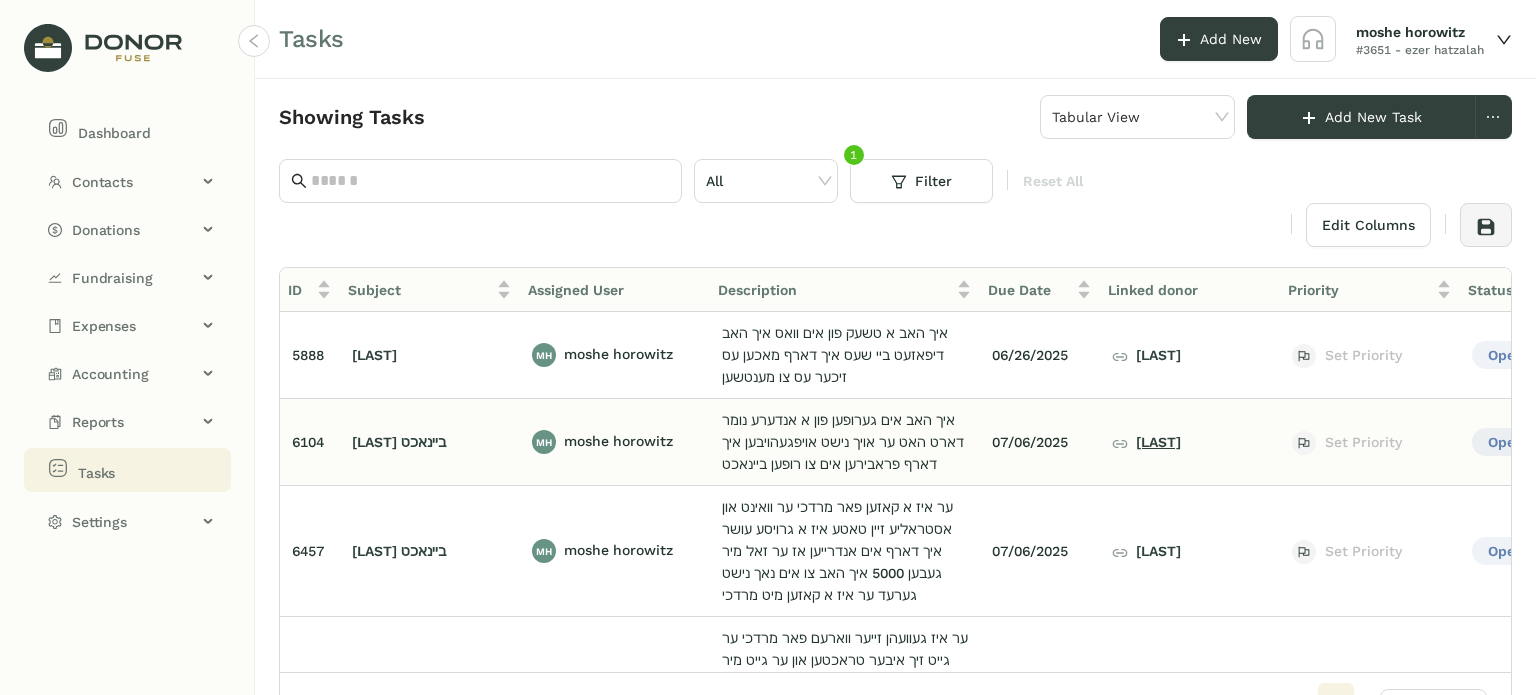 click on "מרדכי ברים" at bounding box center [1146, 442] 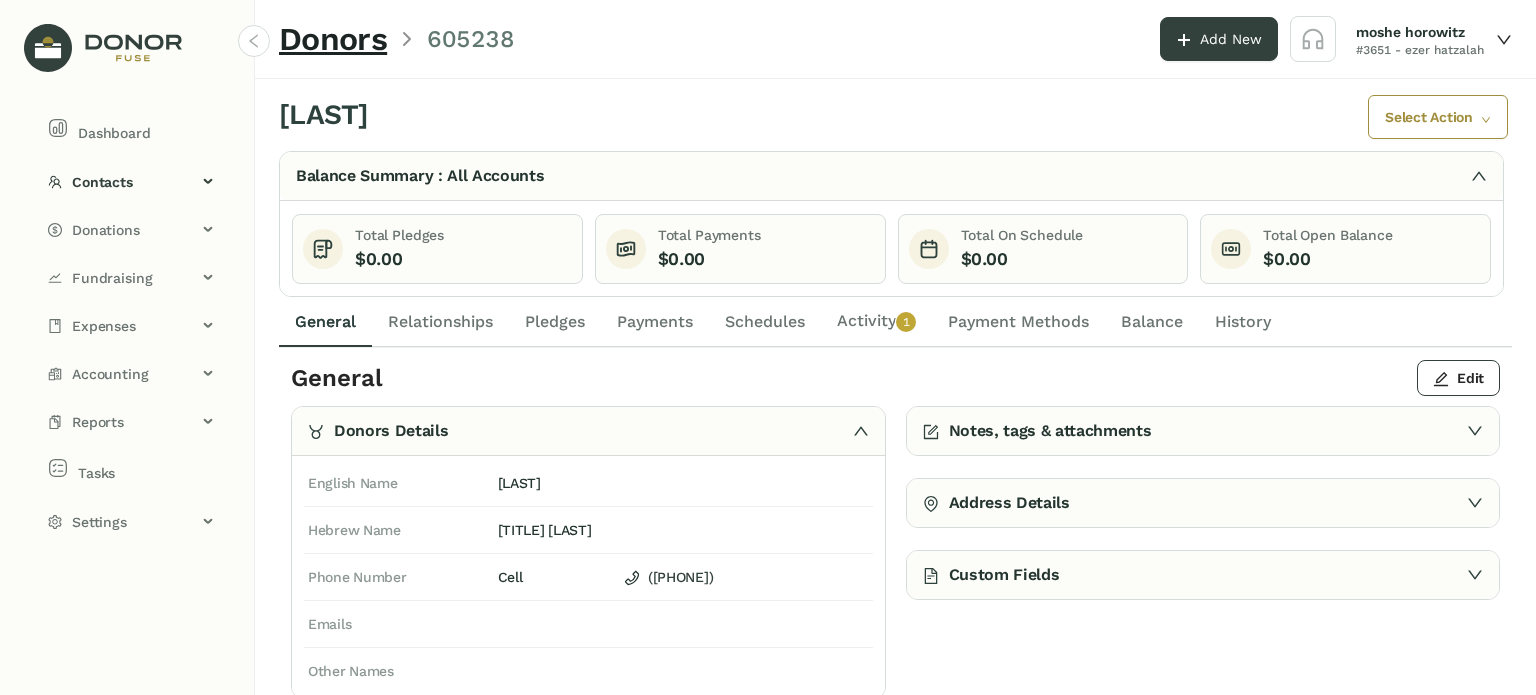 click on "Activity   0   1   2   3   4   5   6   7   8   9" at bounding box center [876, 322] 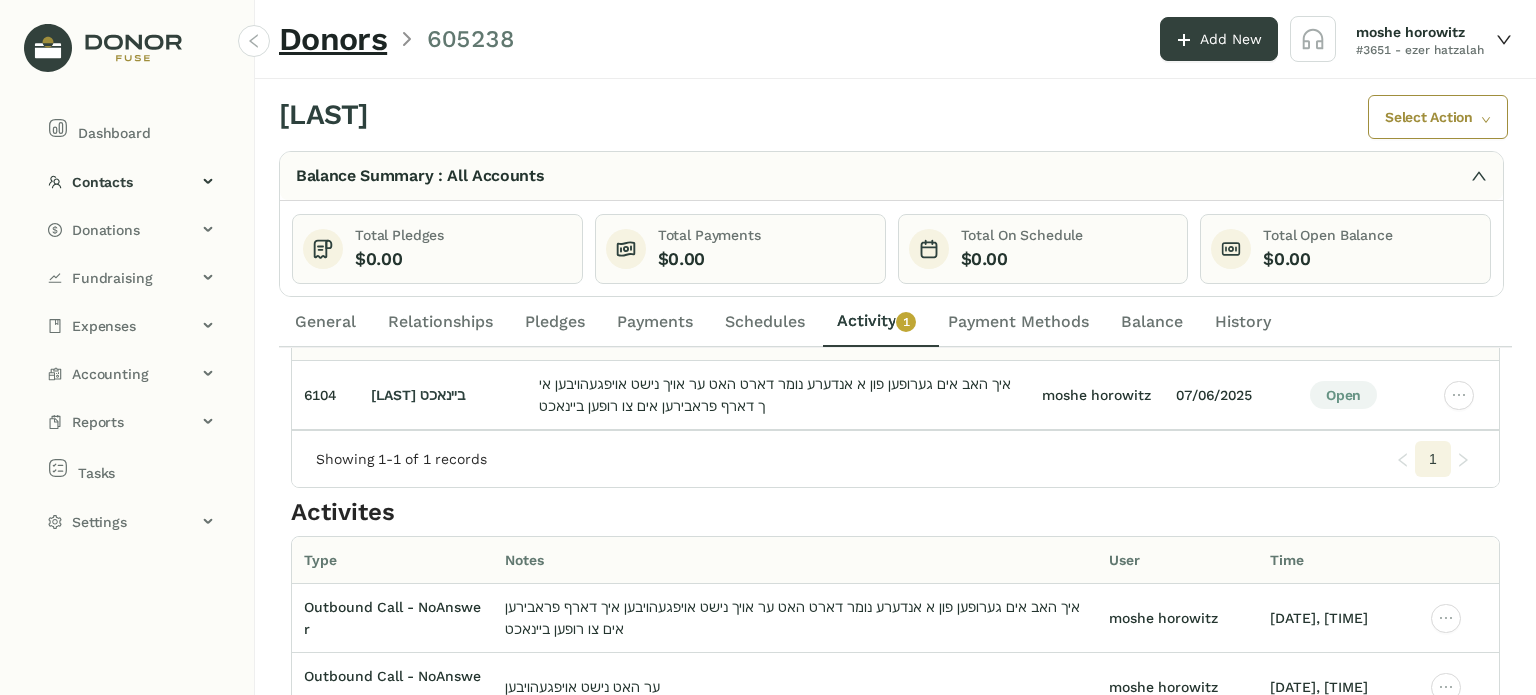 scroll, scrollTop: 162, scrollLeft: 0, axis: vertical 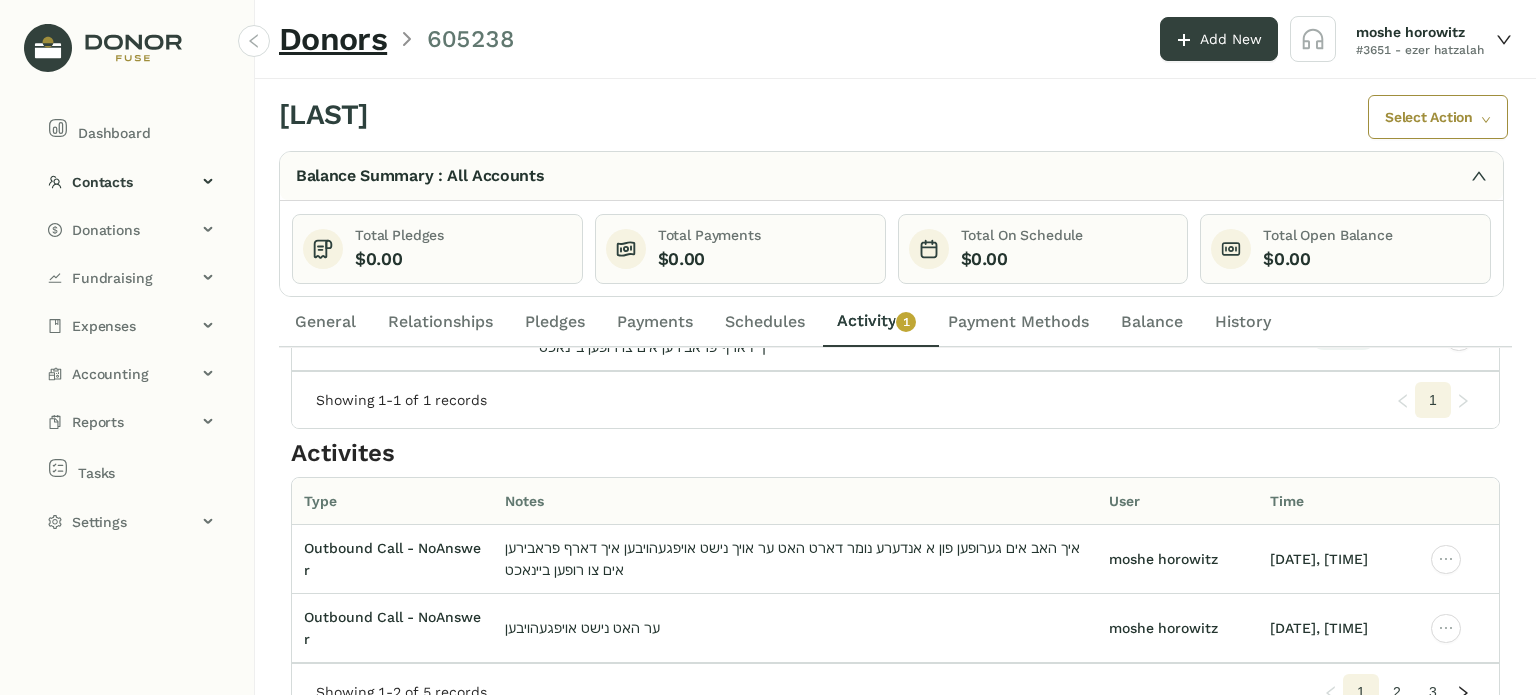 click on "3" at bounding box center (1433, 400) 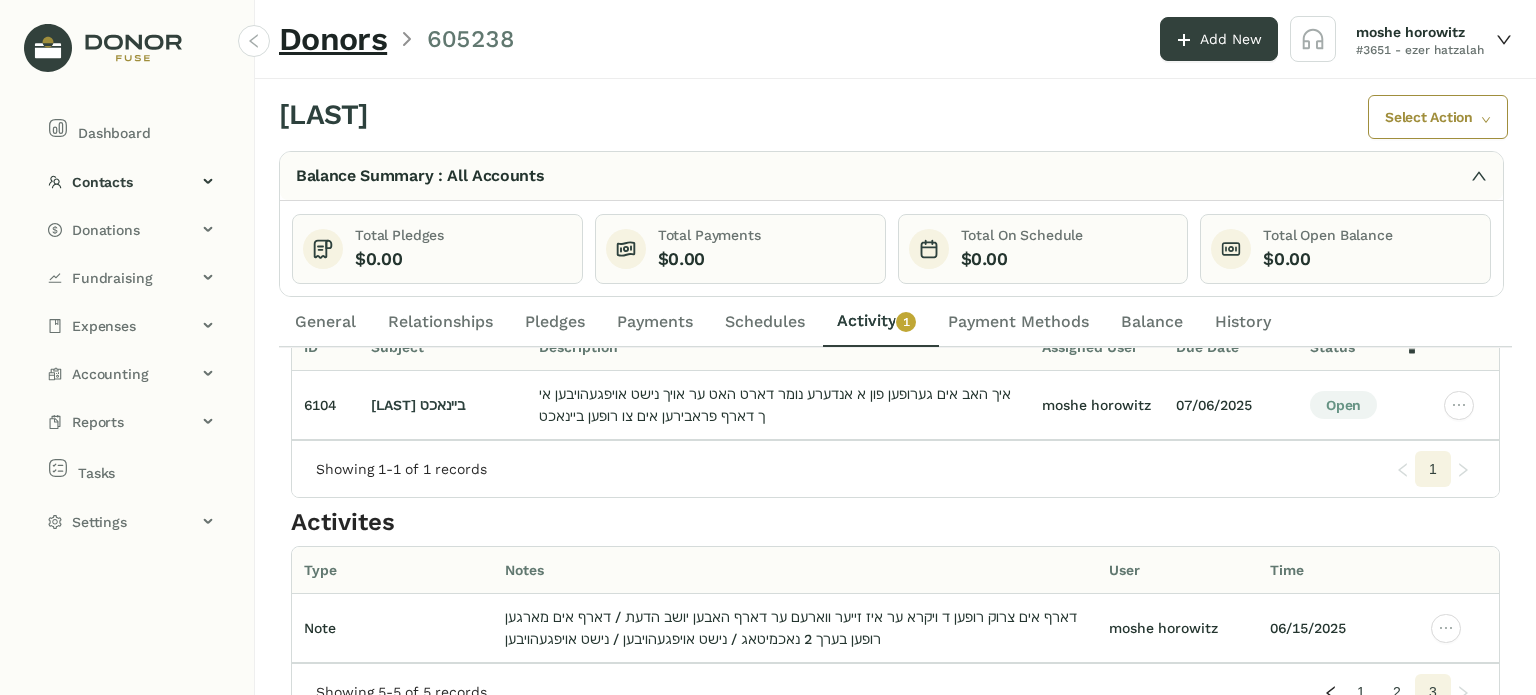 scroll, scrollTop: 0, scrollLeft: 0, axis: both 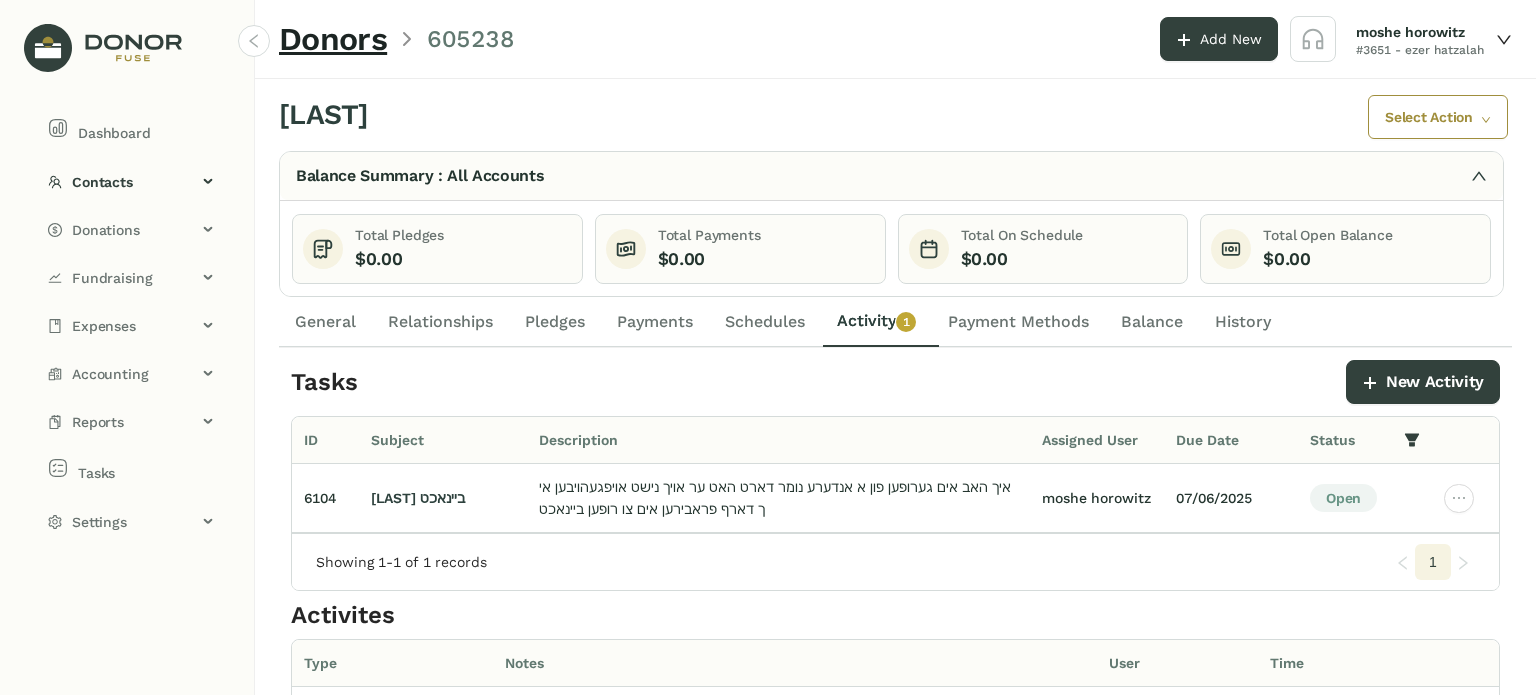 click on "General" at bounding box center (325, 322) 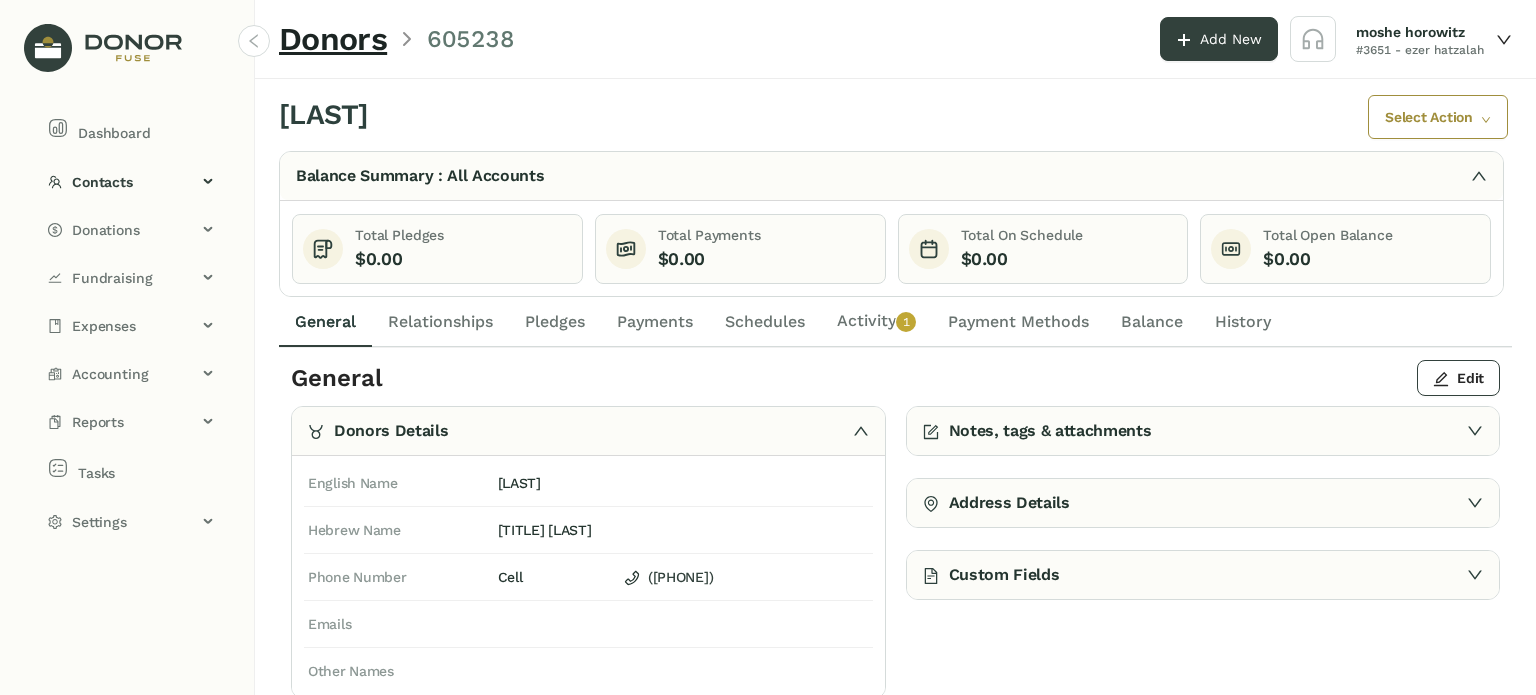 click on "Activity   0   1   2   3   4   5   6   7   8   9" at bounding box center [325, 322] 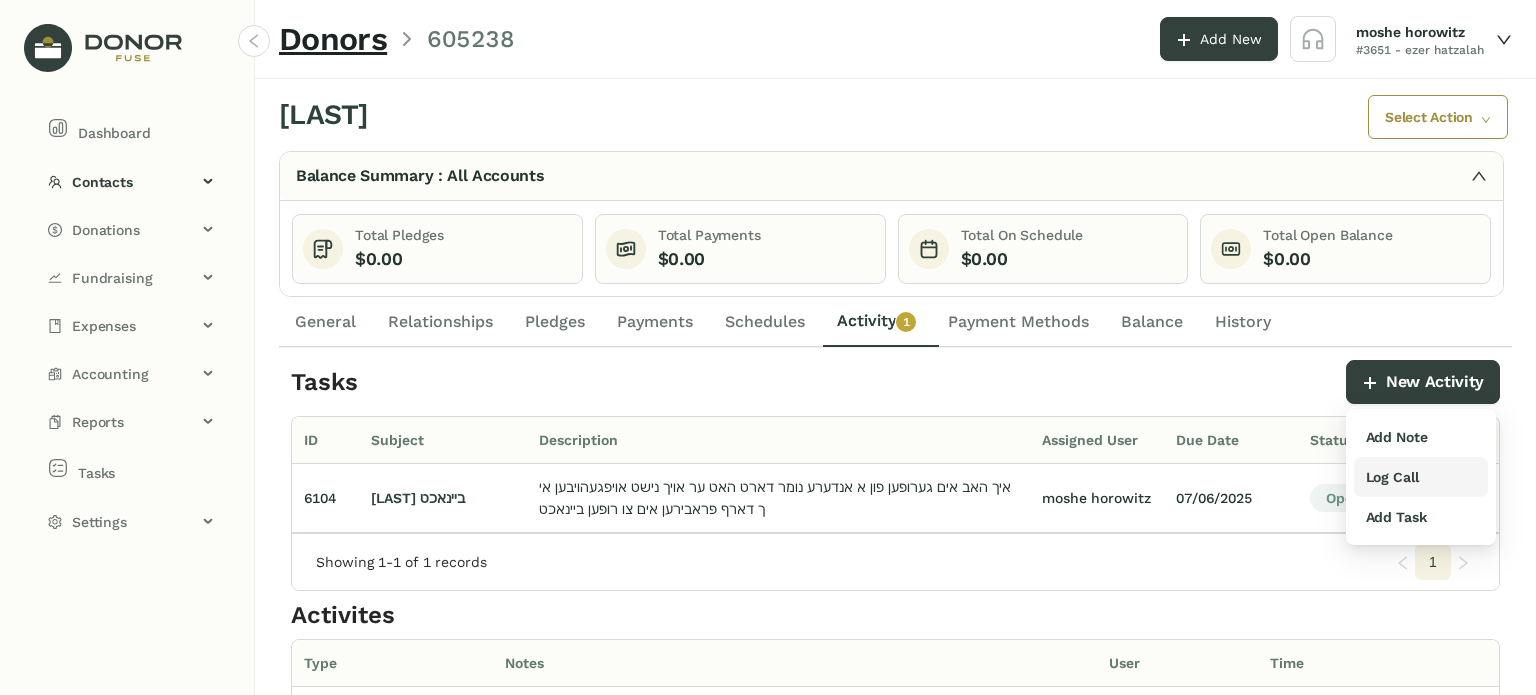 click on "Log Call" at bounding box center [1397, 437] 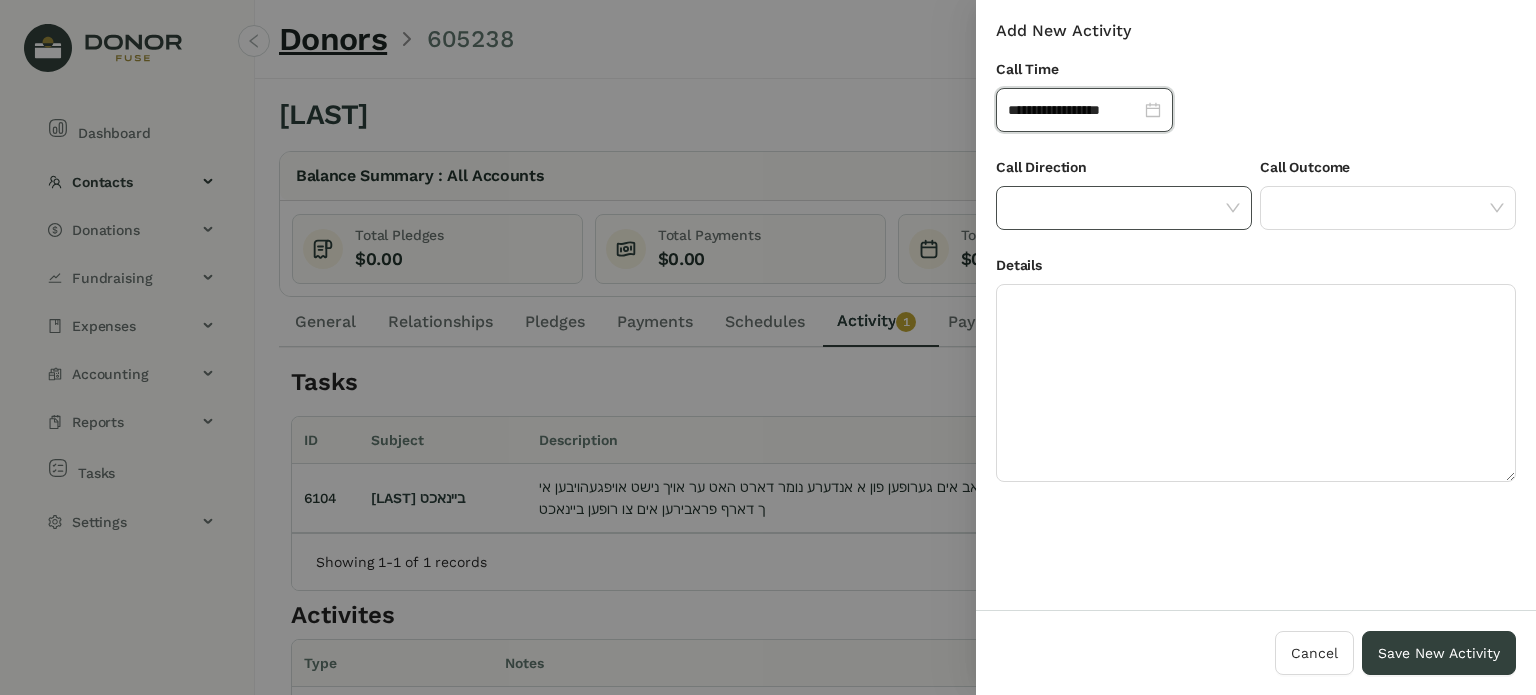 click at bounding box center [1117, 208] 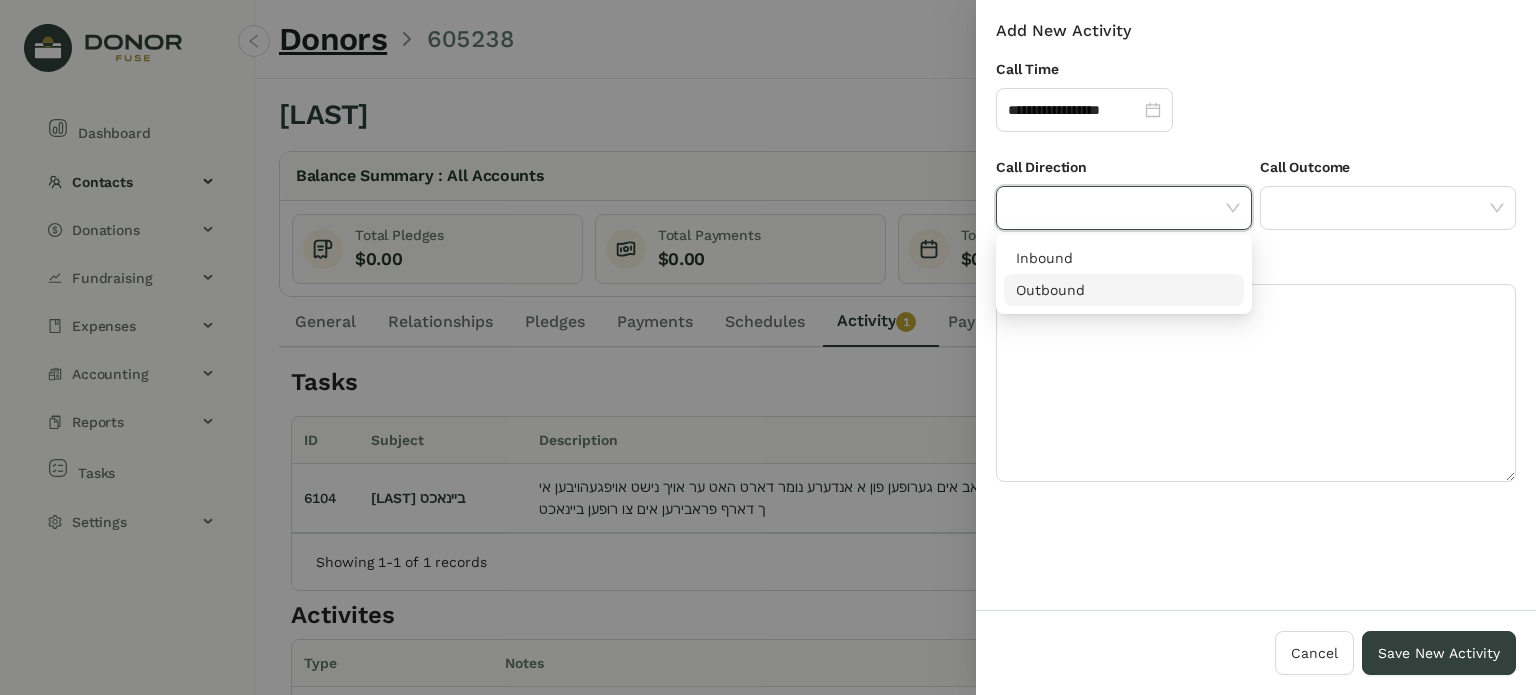 click on "Outbound" at bounding box center (1124, 290) 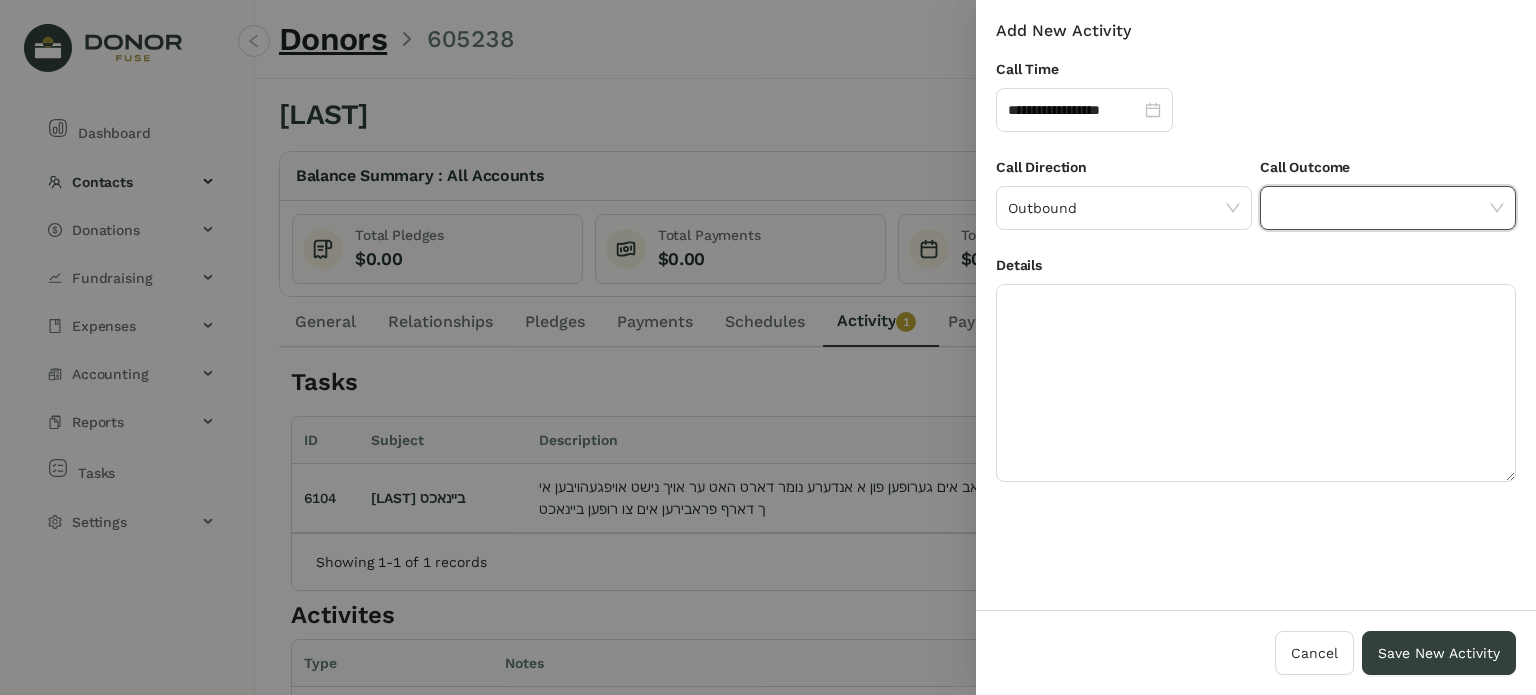 drag, startPoint x: 1314, startPoint y: 201, endPoint x: 1296, endPoint y: 223, distance: 28.42534 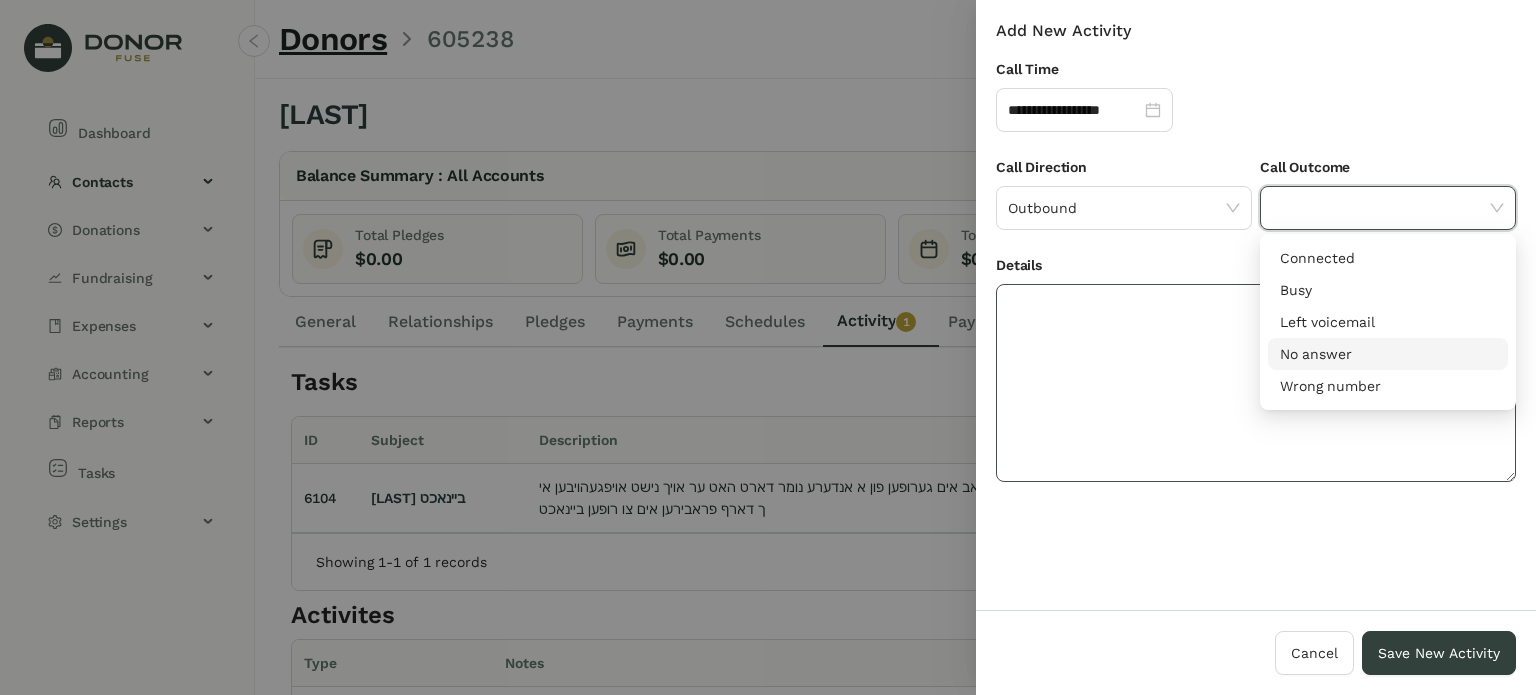 drag, startPoint x: 1308, startPoint y: 345, endPoint x: 1274, endPoint y: 347, distance: 34.058773 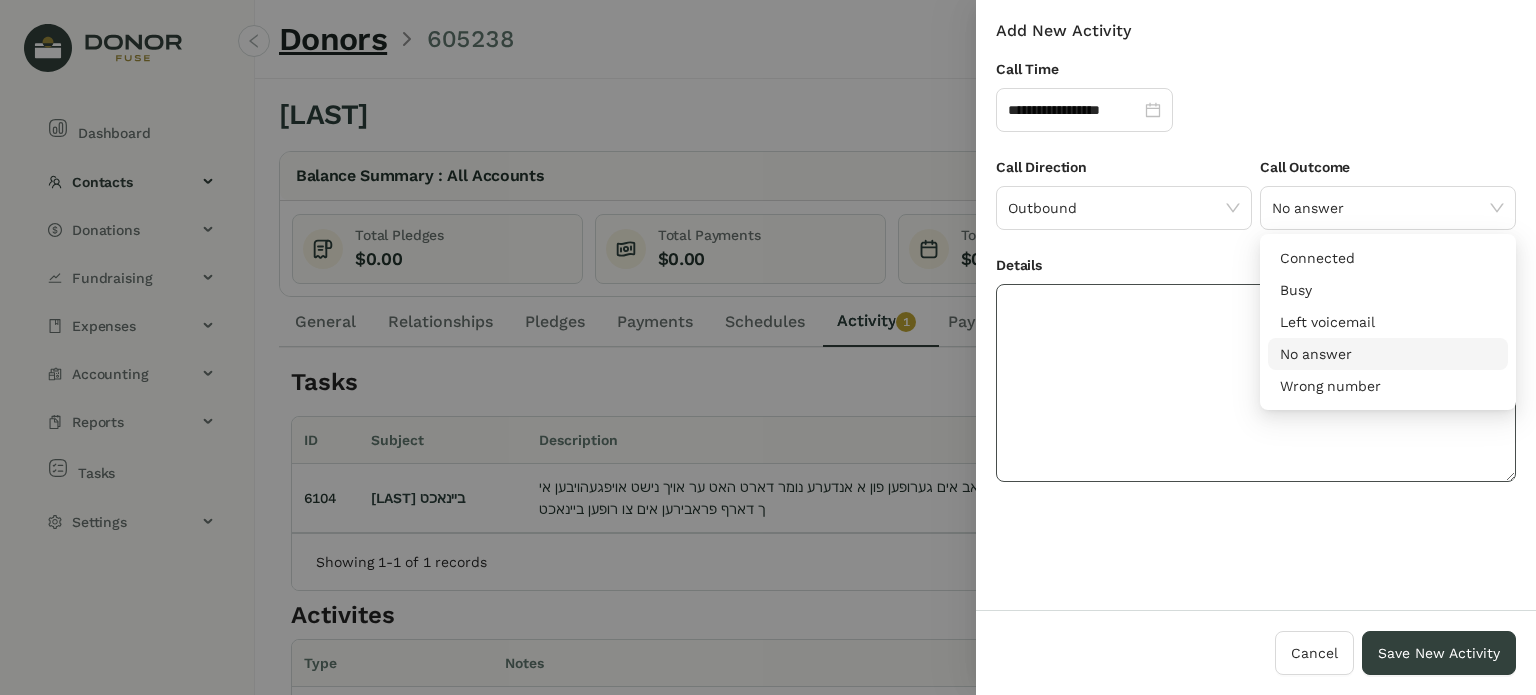click at bounding box center (1256, 383) 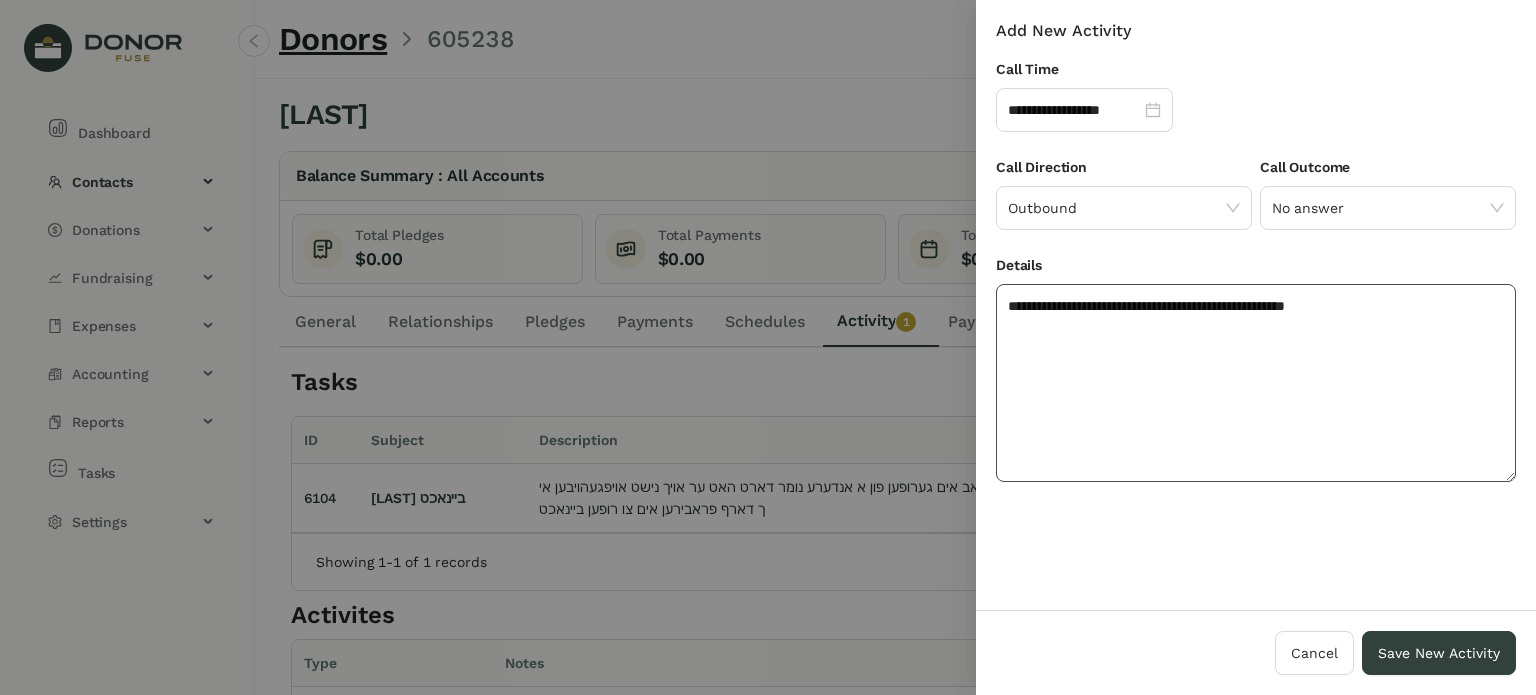 click on "**********" at bounding box center [1256, 383] 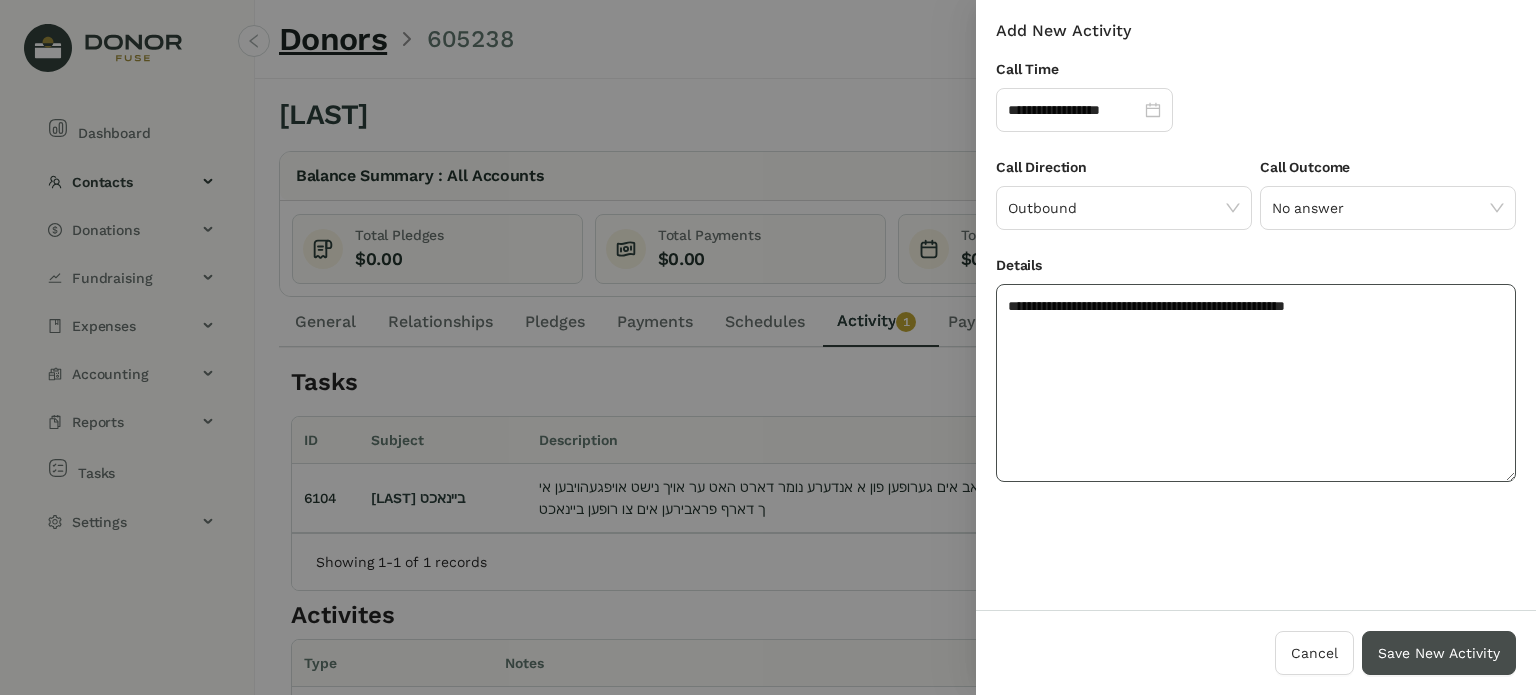 type on "**********" 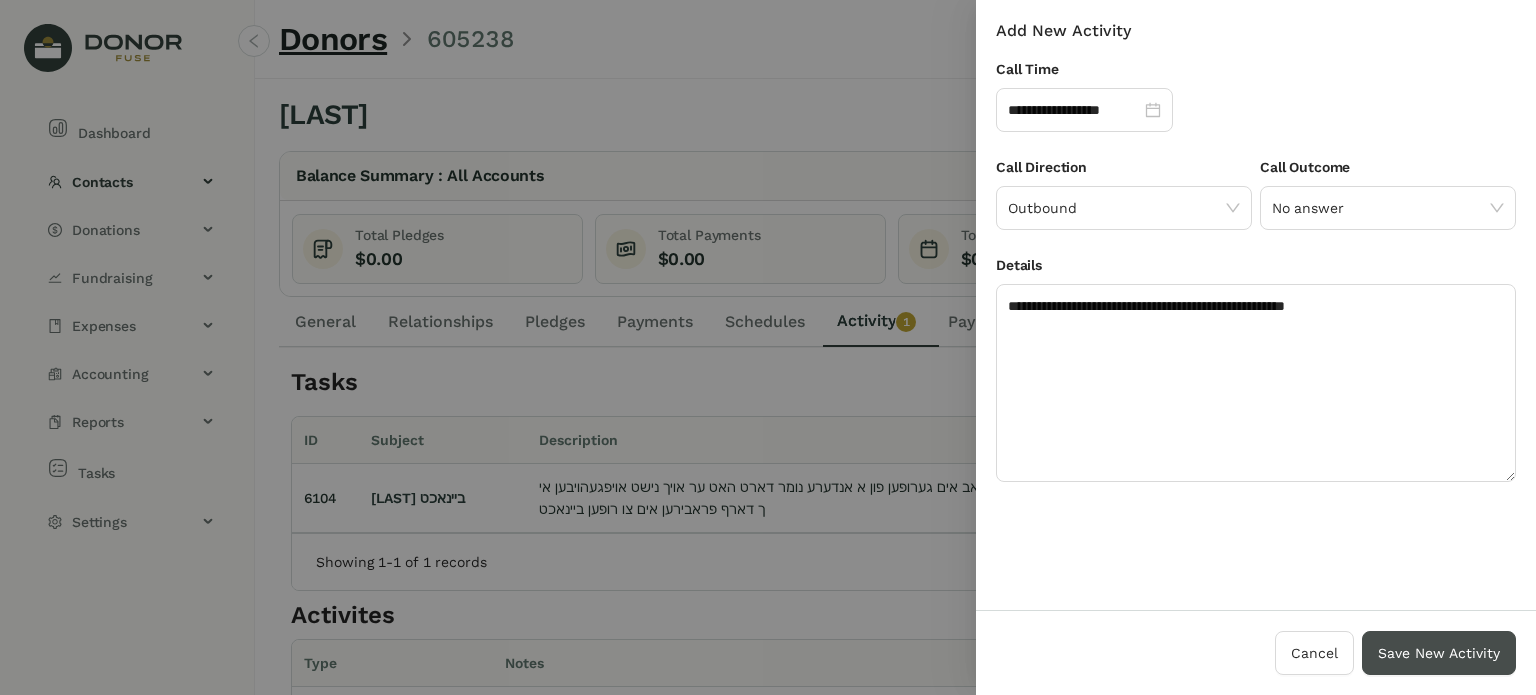click on "Save New Activity" at bounding box center [1439, 653] 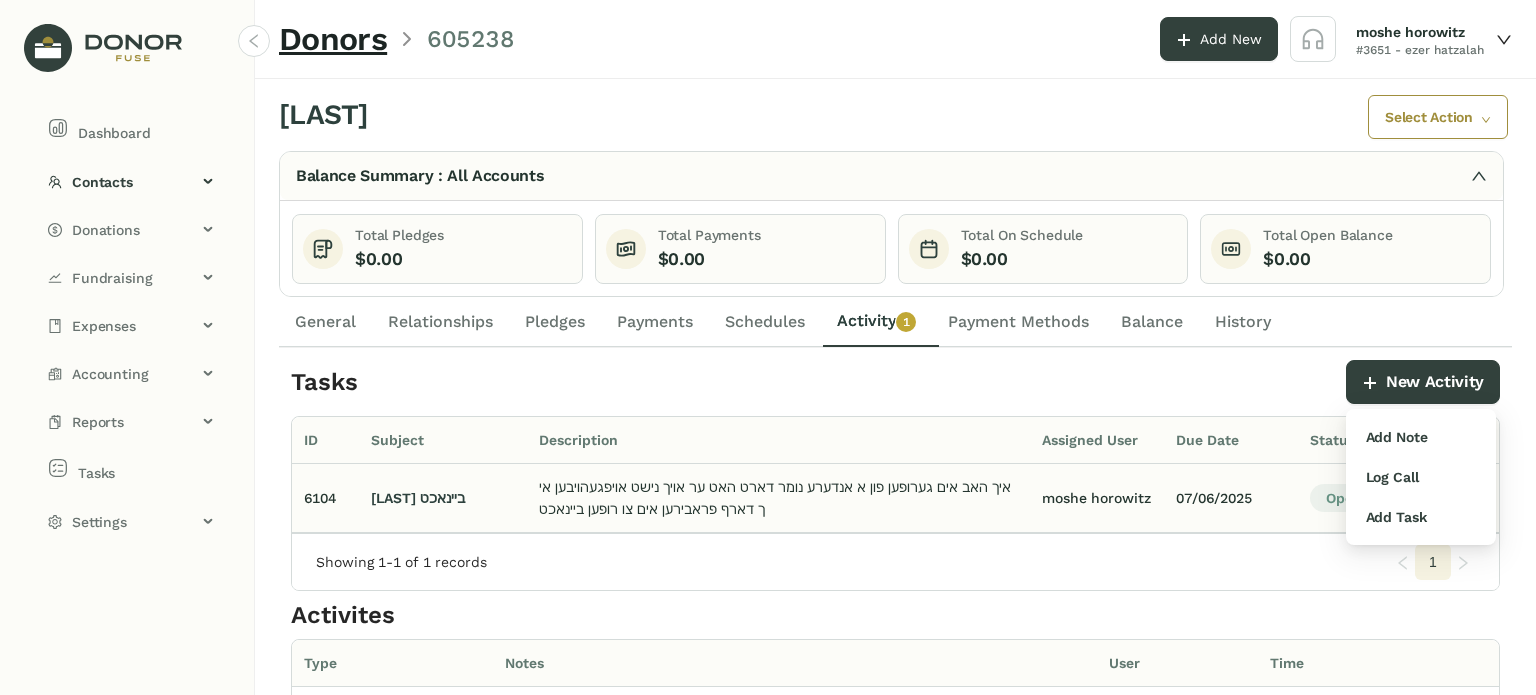 click on "07/06/2025" at bounding box center (1231, 498) 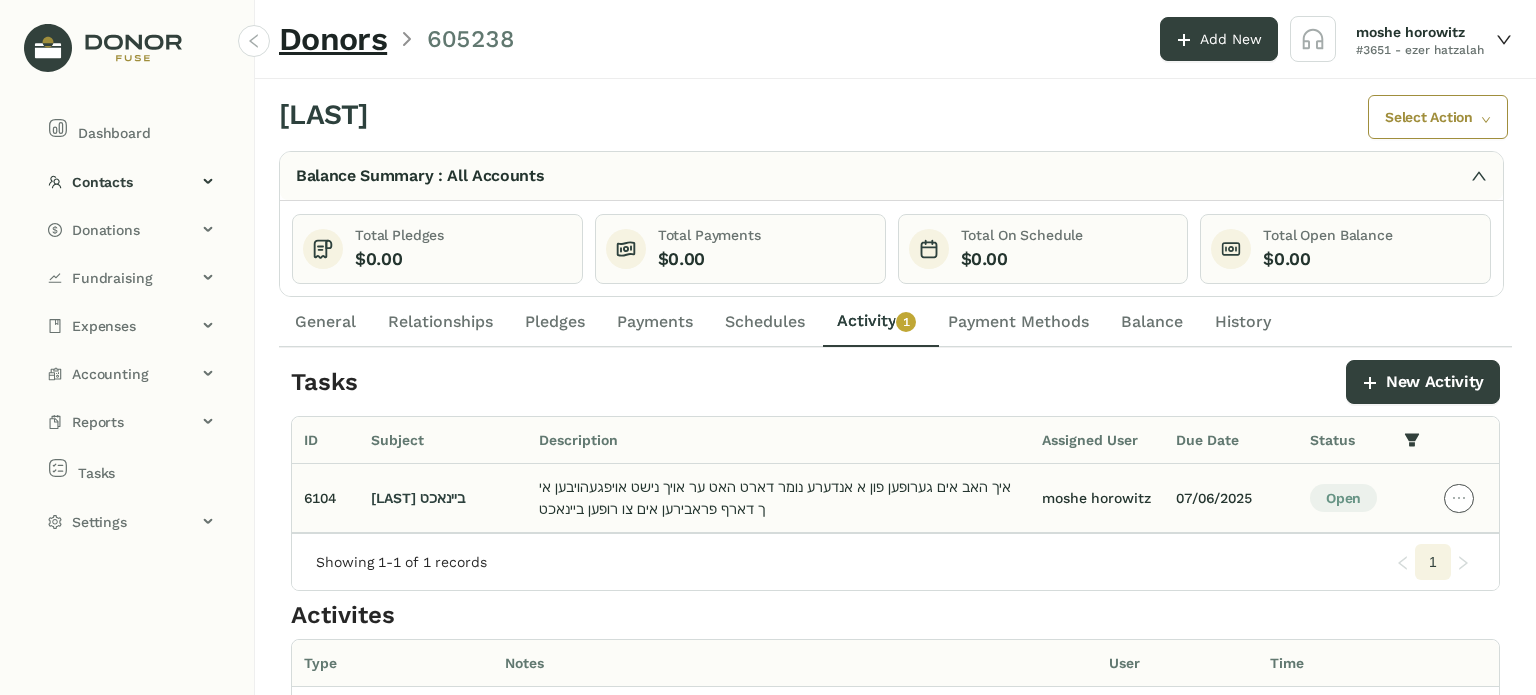 click at bounding box center [1459, 498] 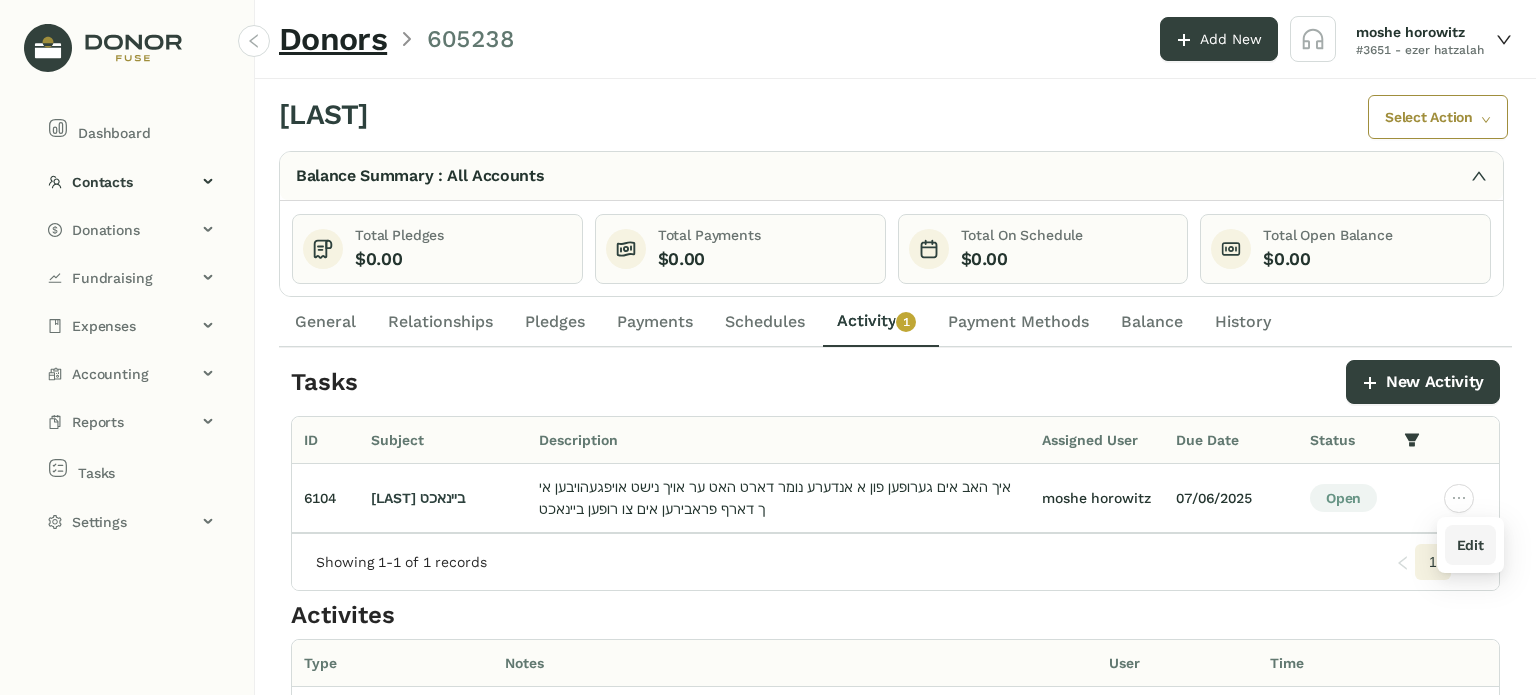 drag, startPoint x: 1467, startPoint y: 543, endPoint x: 1451, endPoint y: 528, distance: 21.931713 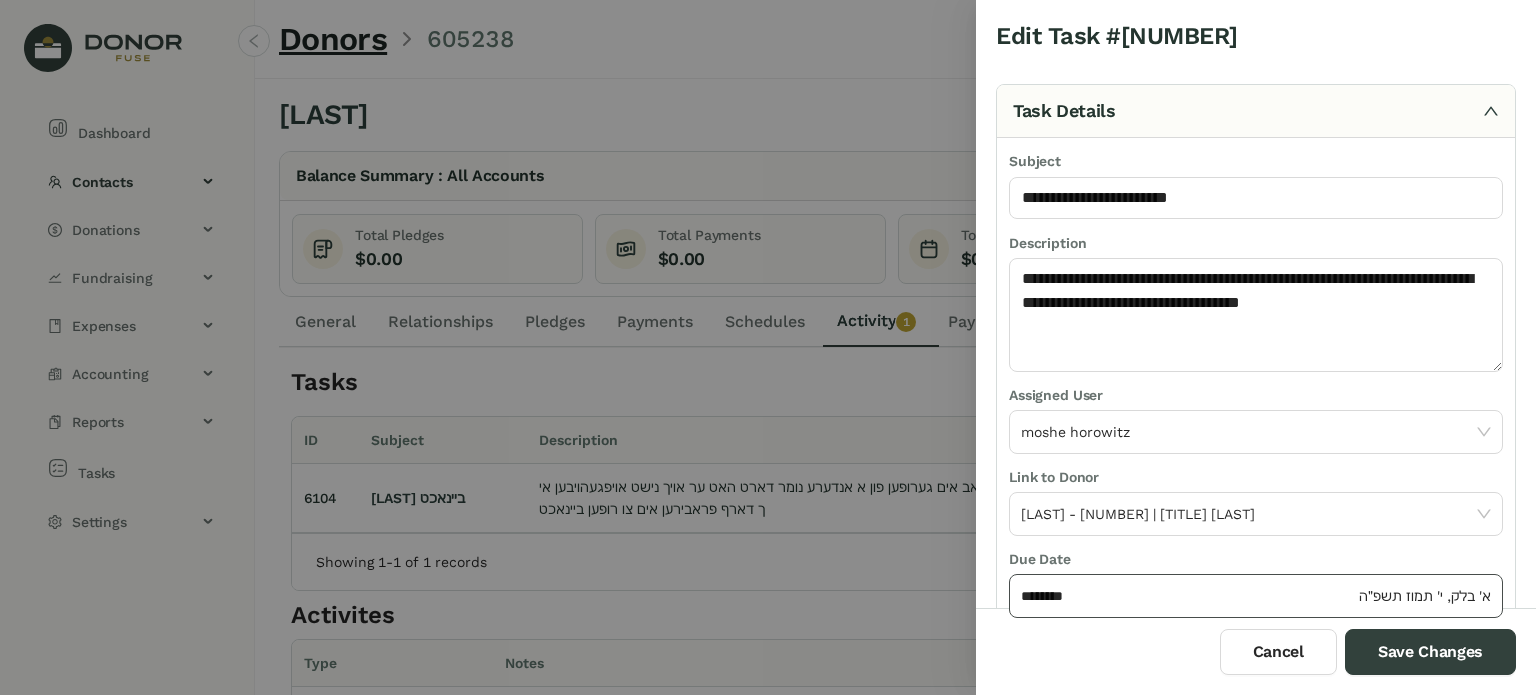 click on "********" at bounding box center [1188, 596] 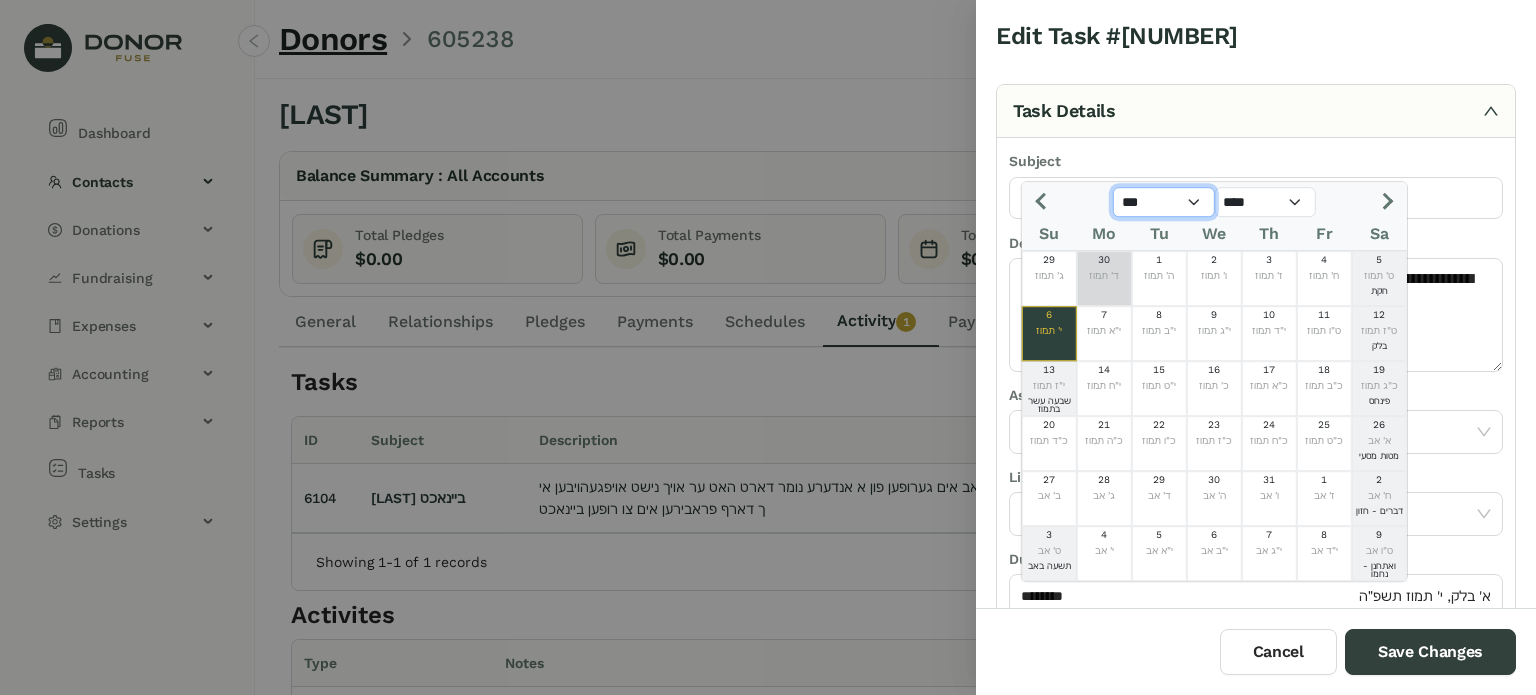 click on "*** *** *** *** *** *** *** *** *** *** *** ***" at bounding box center [1164, 202] 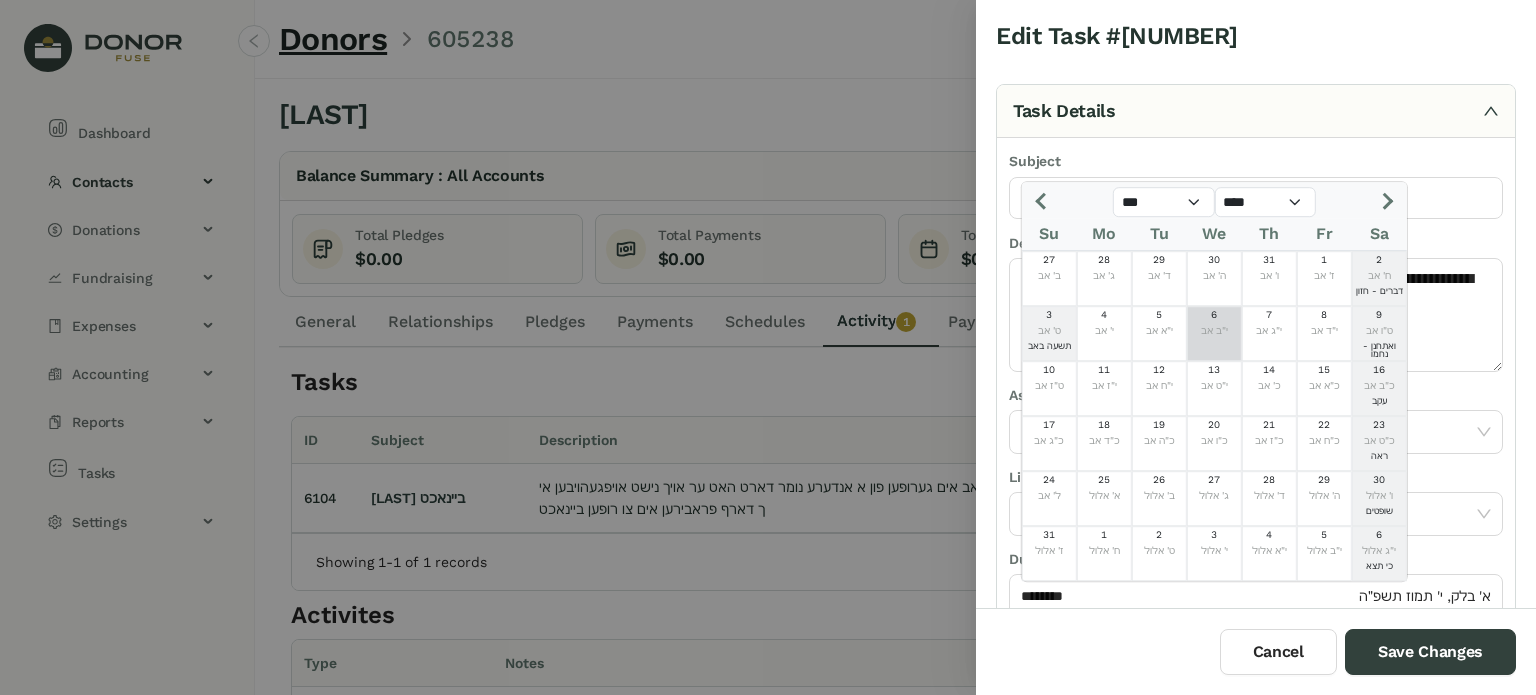 click on "י"ב אב" at bounding box center [1214, 331] 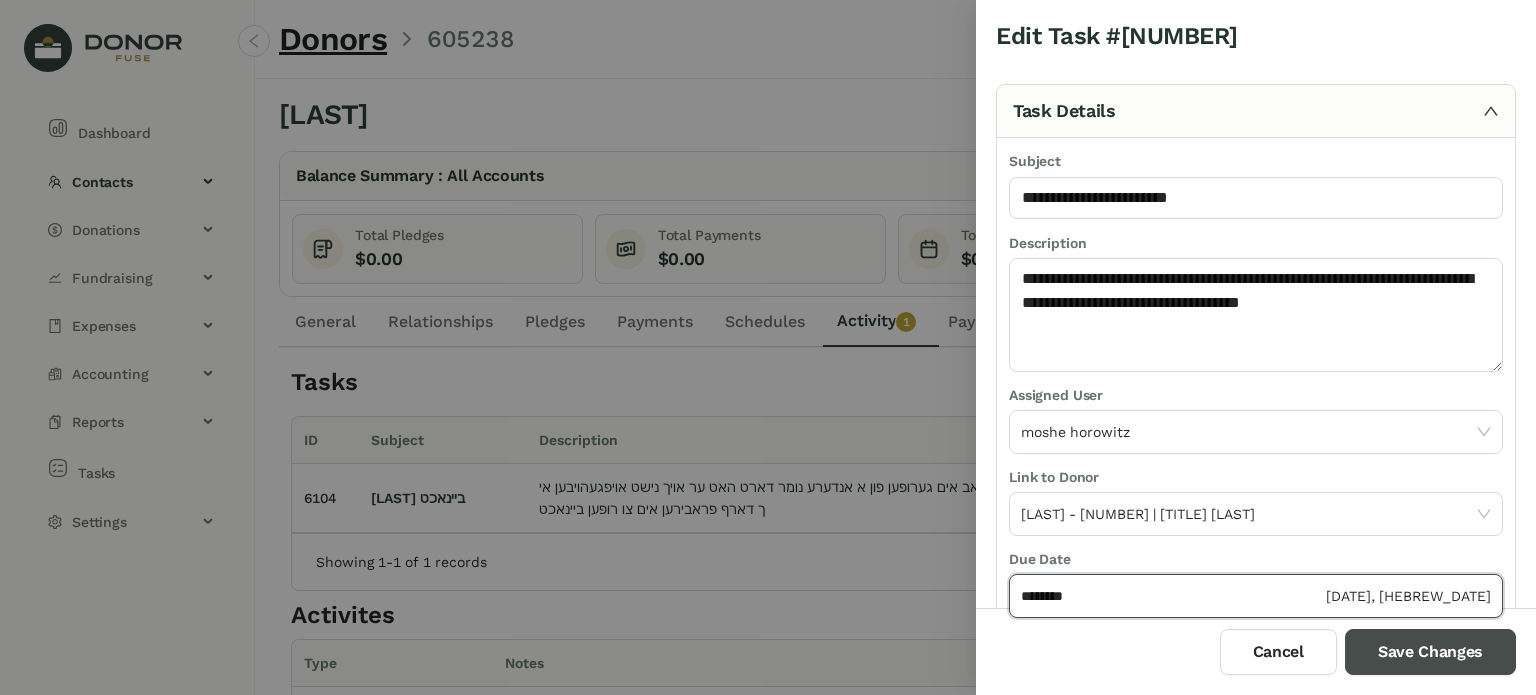 click on "Save Changes" at bounding box center (1430, 652) 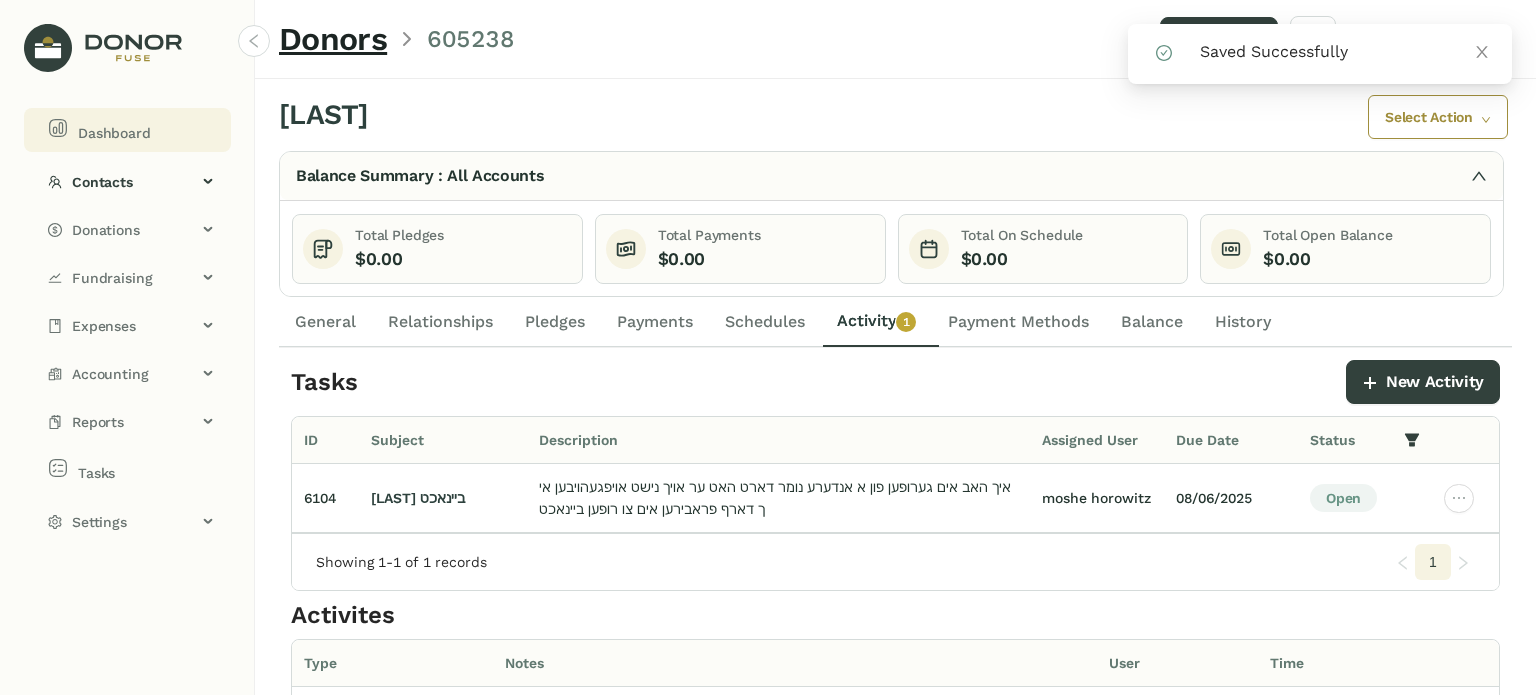click on "Dashboard" at bounding box center (114, 133) 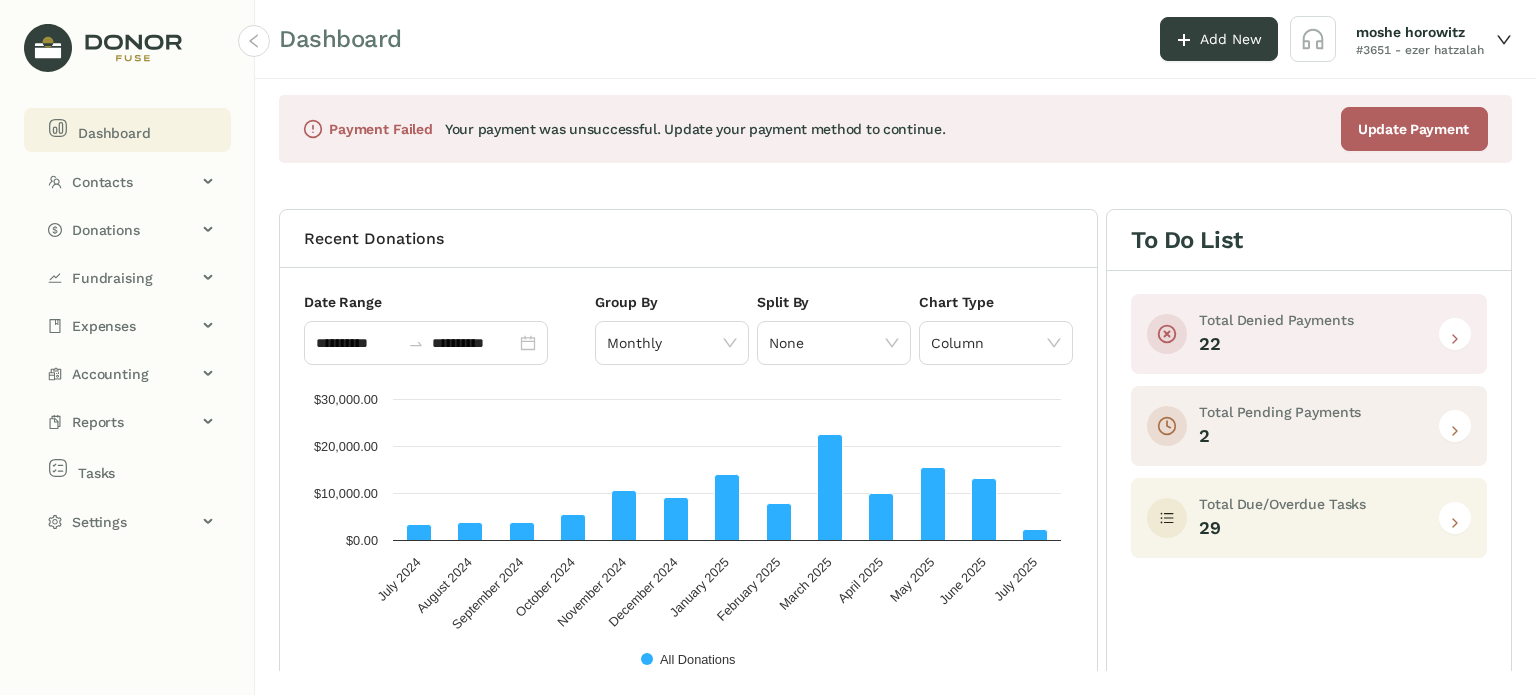 click at bounding box center [1455, 523] 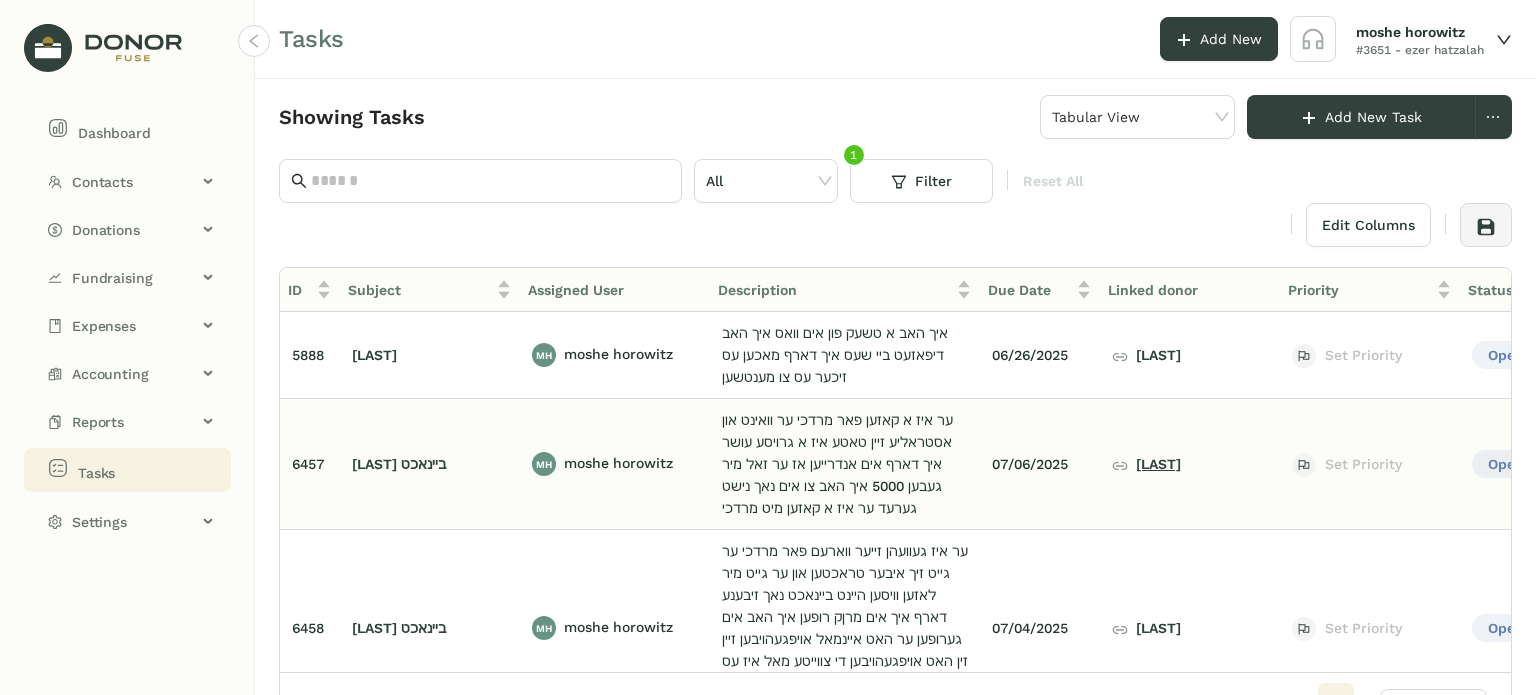 click on "מאיר בראדי" at bounding box center (1146, 464) 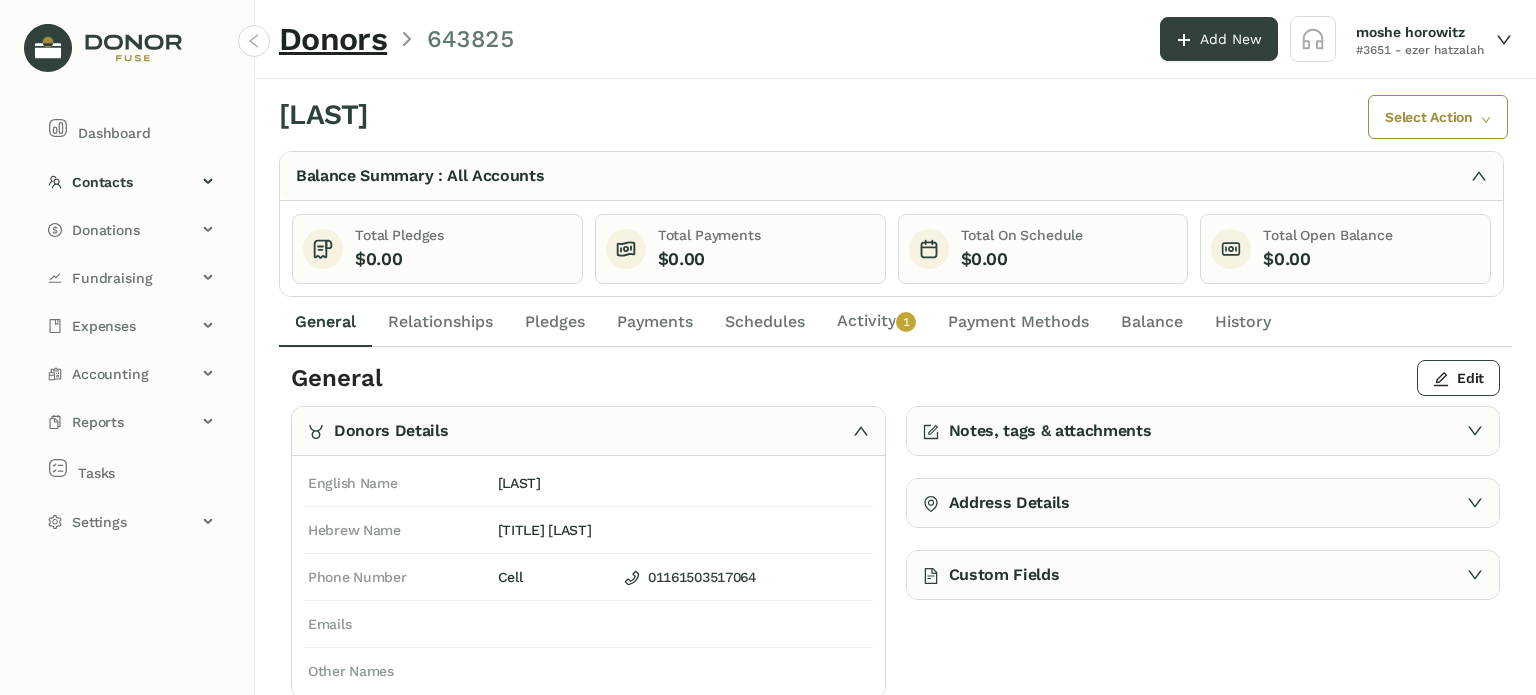 click on "Activity   0   1   2   3   4   5   6   7   8   9" at bounding box center (876, 322) 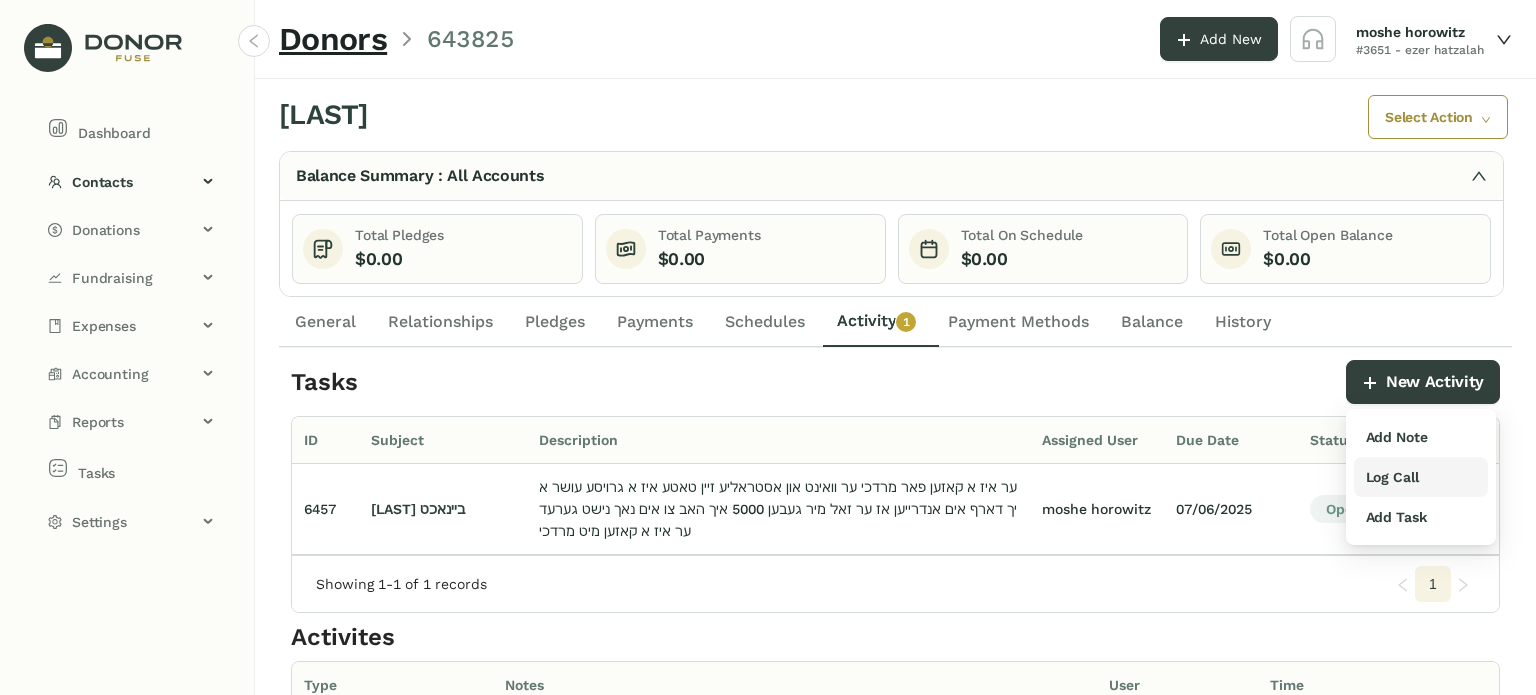 click on "Log Call" at bounding box center (1397, 437) 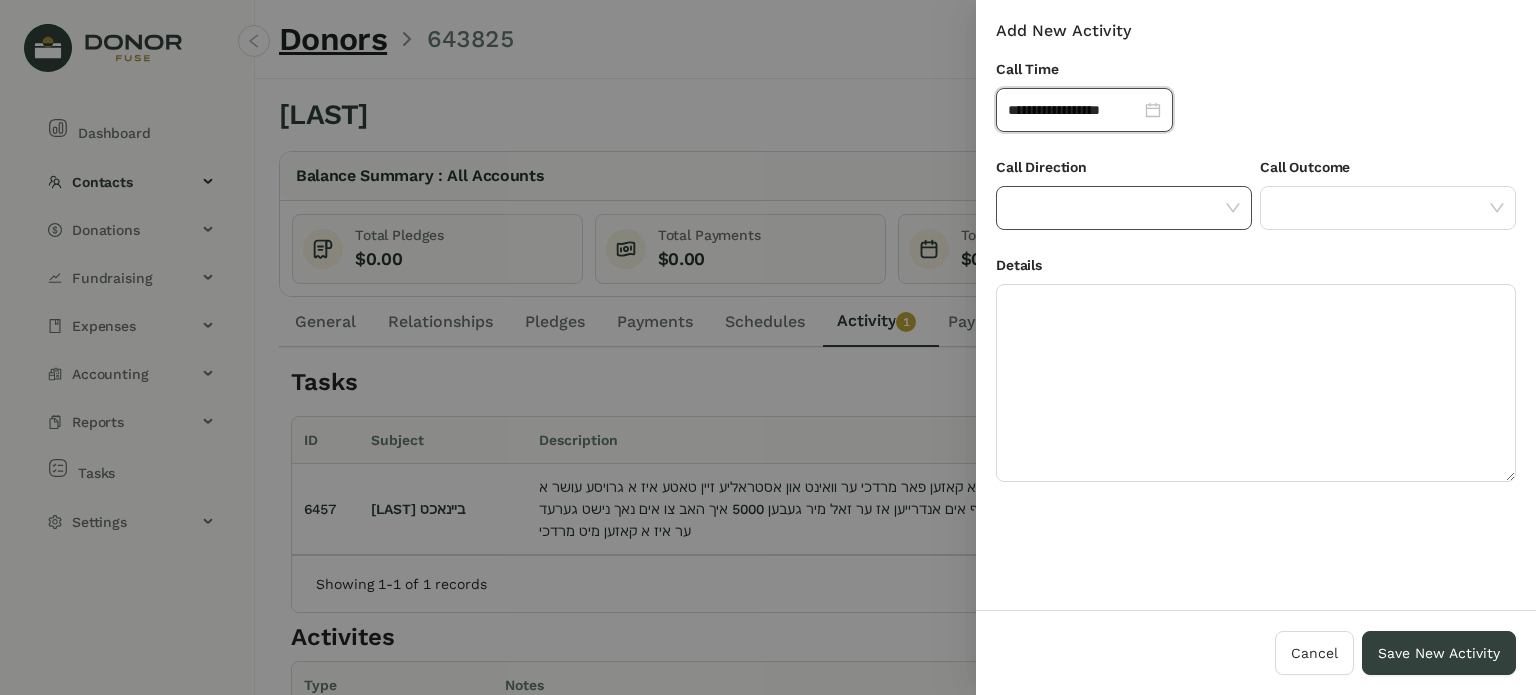 click at bounding box center [1117, 208] 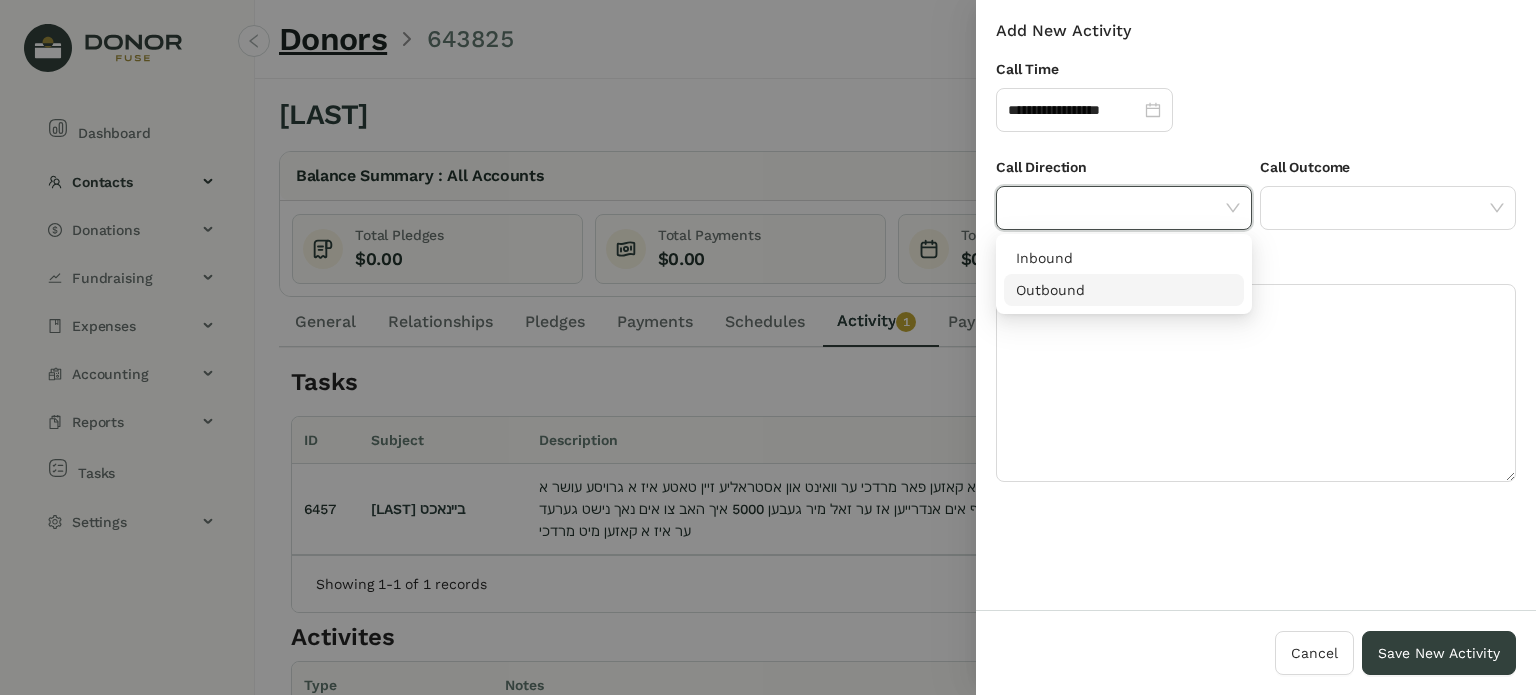 click on "Outbound" at bounding box center (1124, 290) 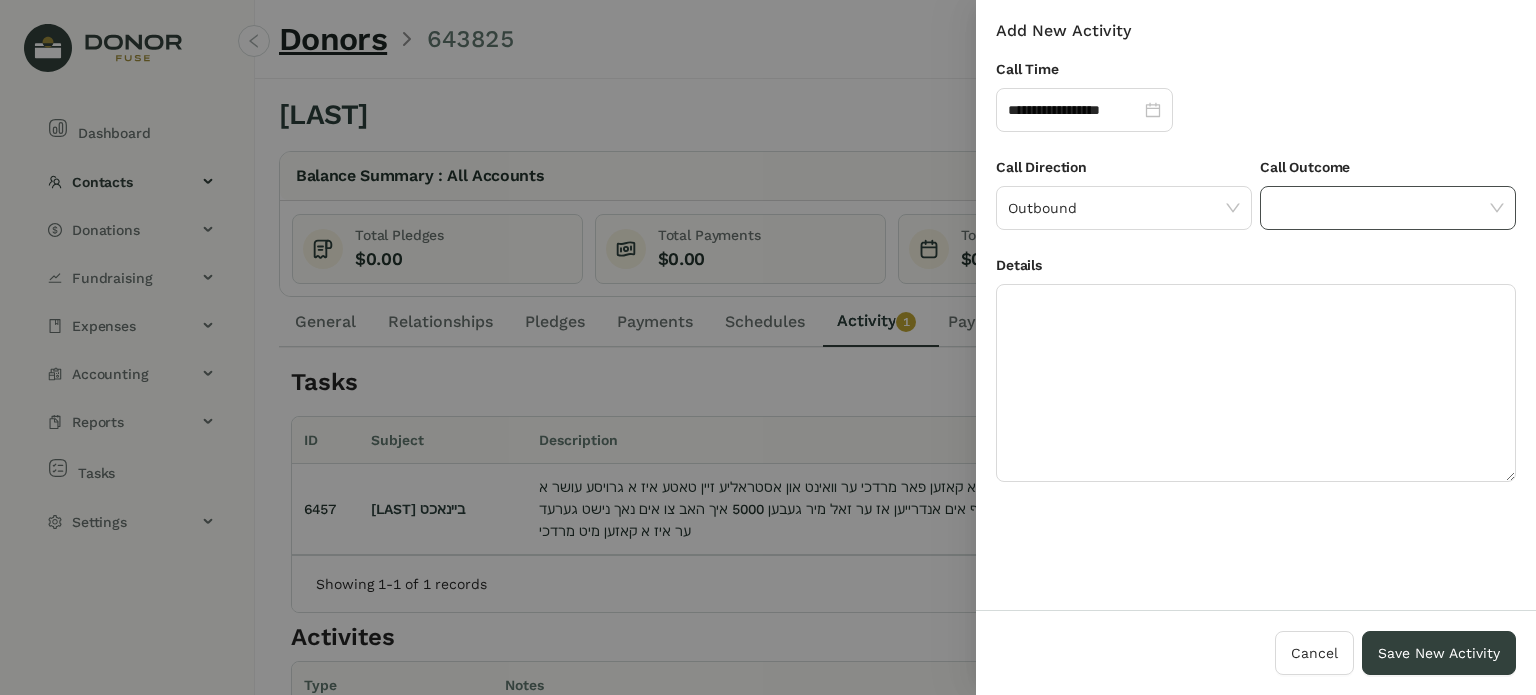 click at bounding box center (1381, 208) 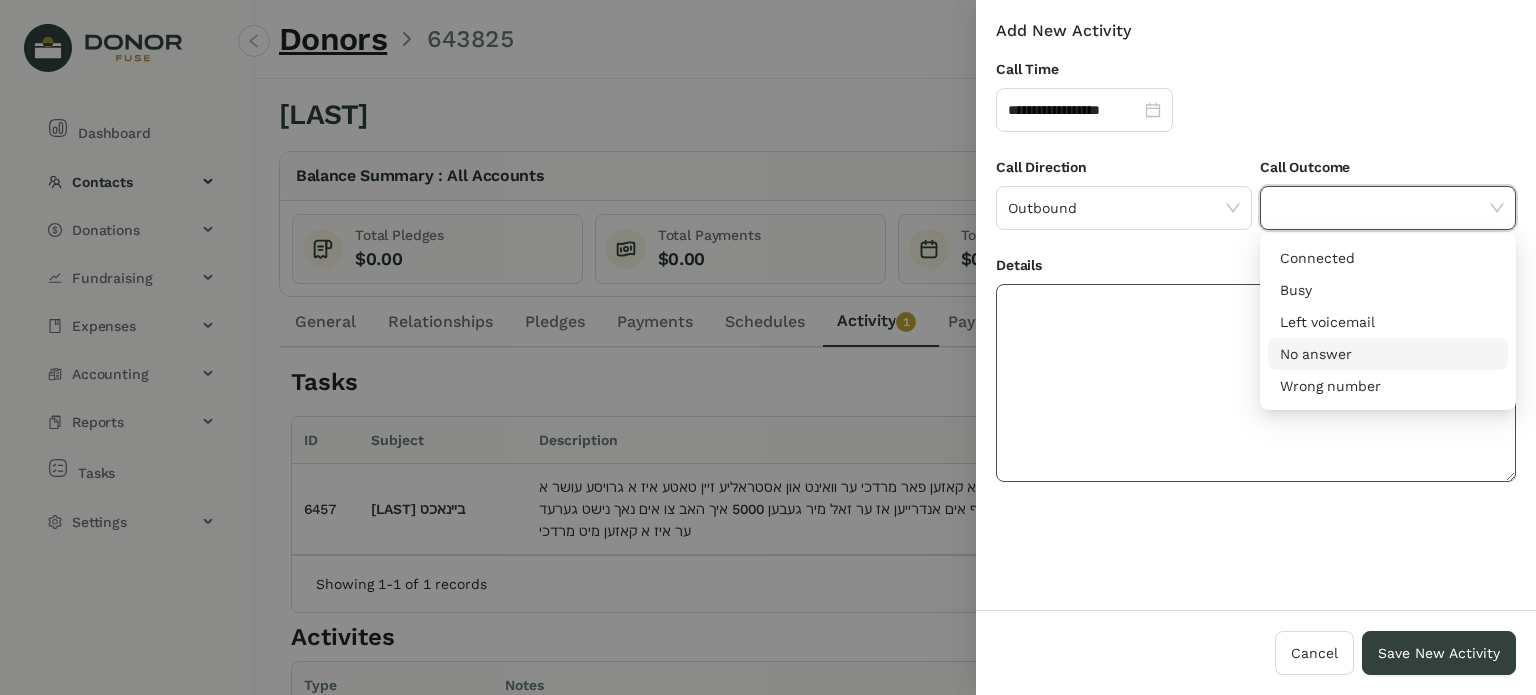 click at bounding box center (1256, 383) 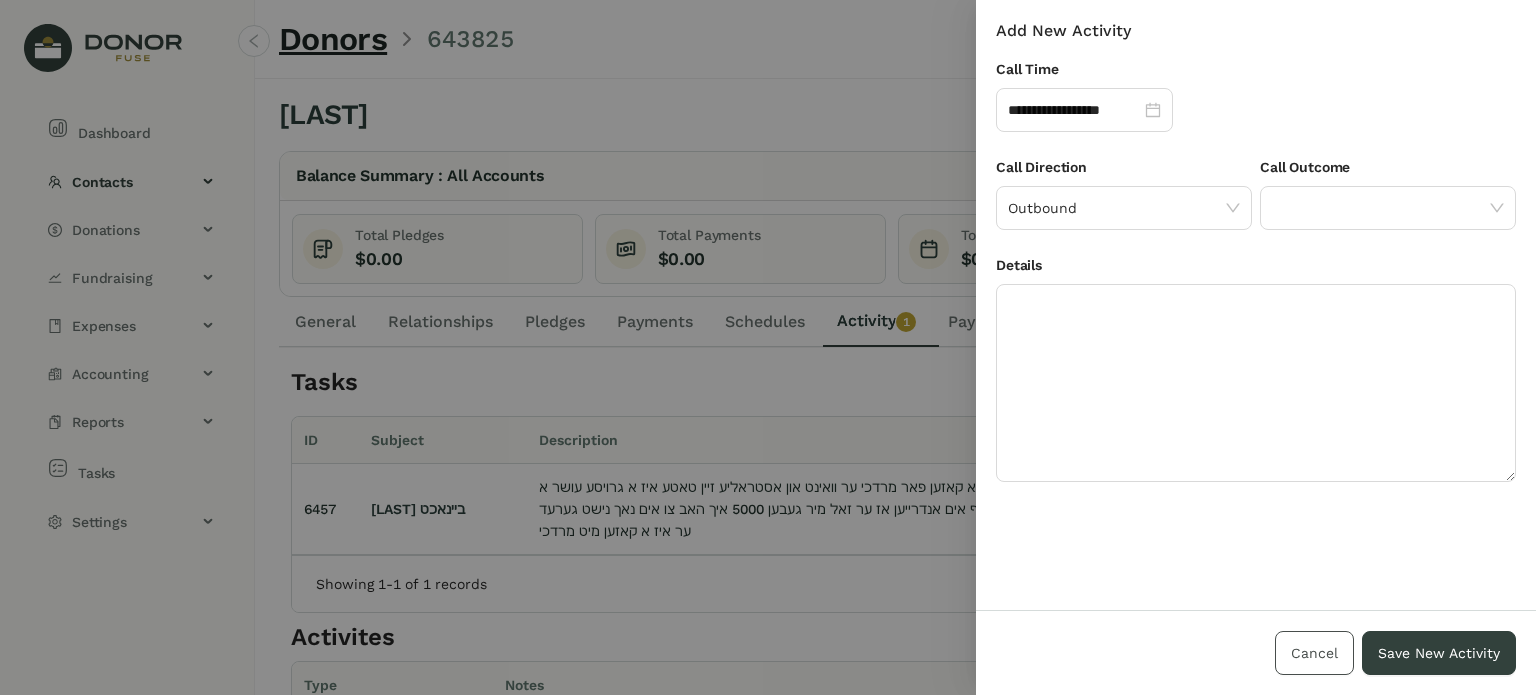 drag, startPoint x: 1315, startPoint y: 651, endPoint x: 1298, endPoint y: 634, distance: 24.04163 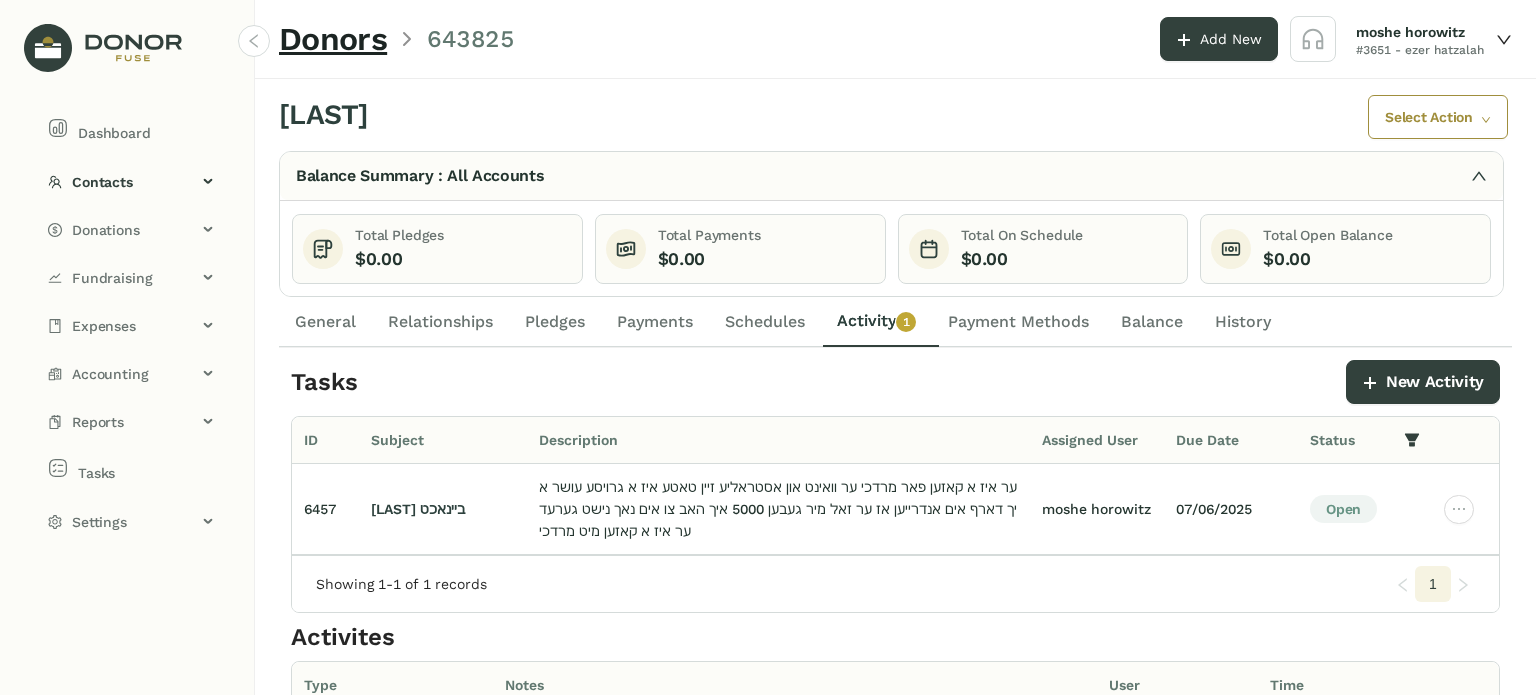 click on "General" at bounding box center [325, 322] 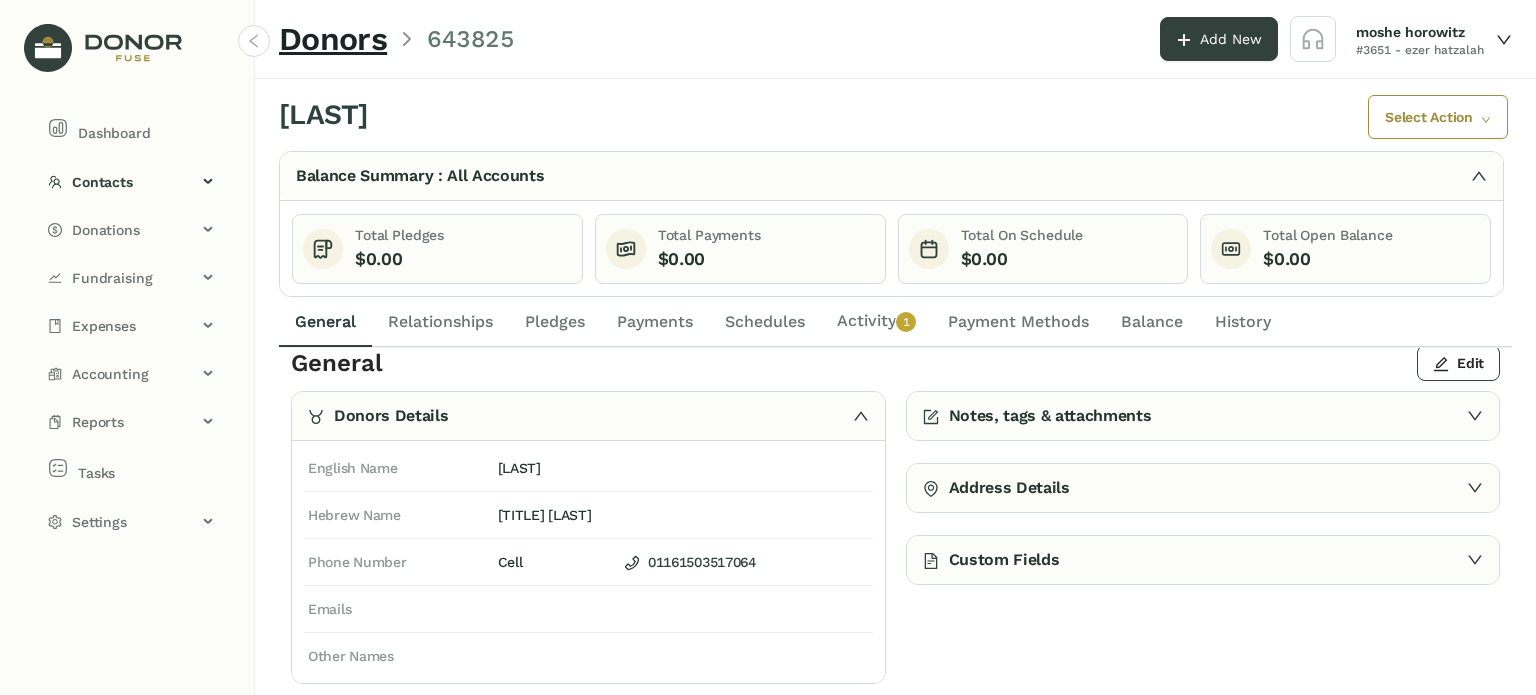 scroll, scrollTop: 0, scrollLeft: 0, axis: both 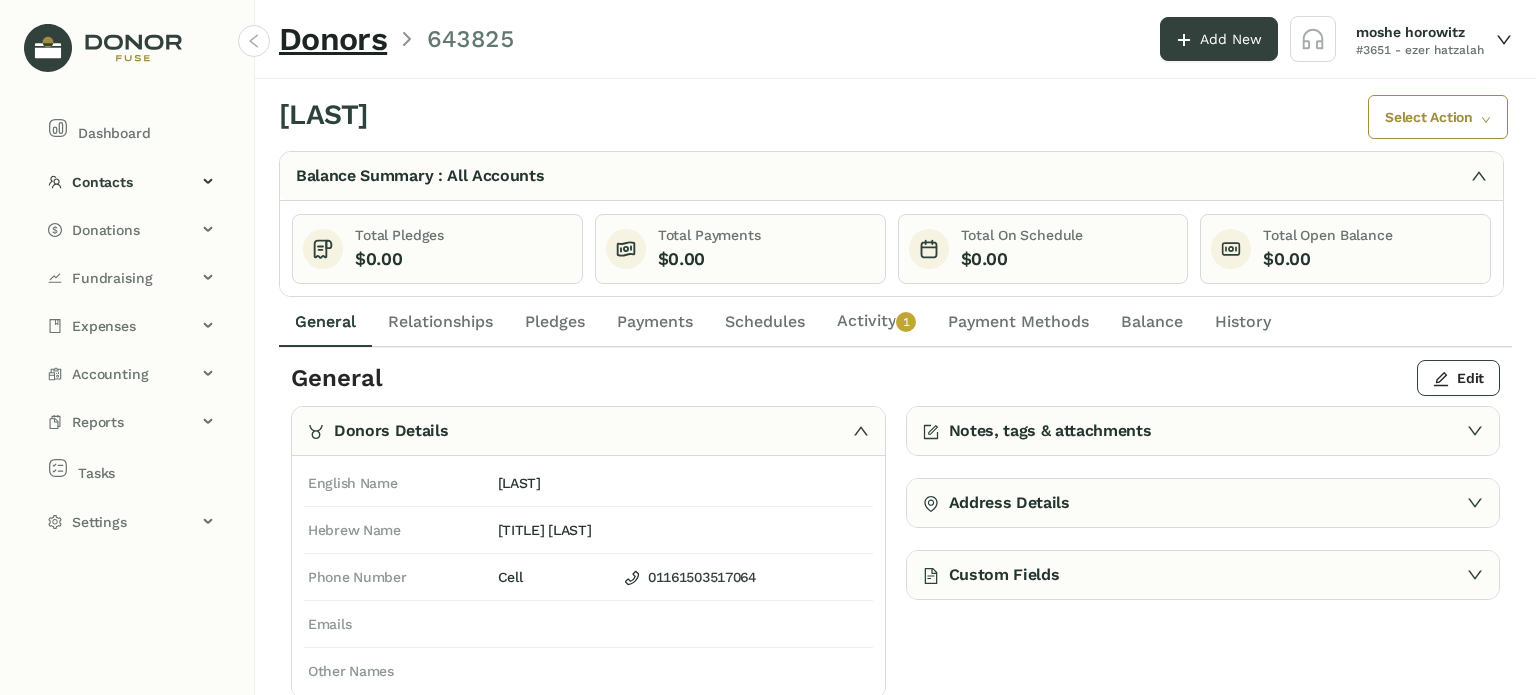 click on "Activity   0   1   2   3   4   5   6   7   8   9" at bounding box center [876, 322] 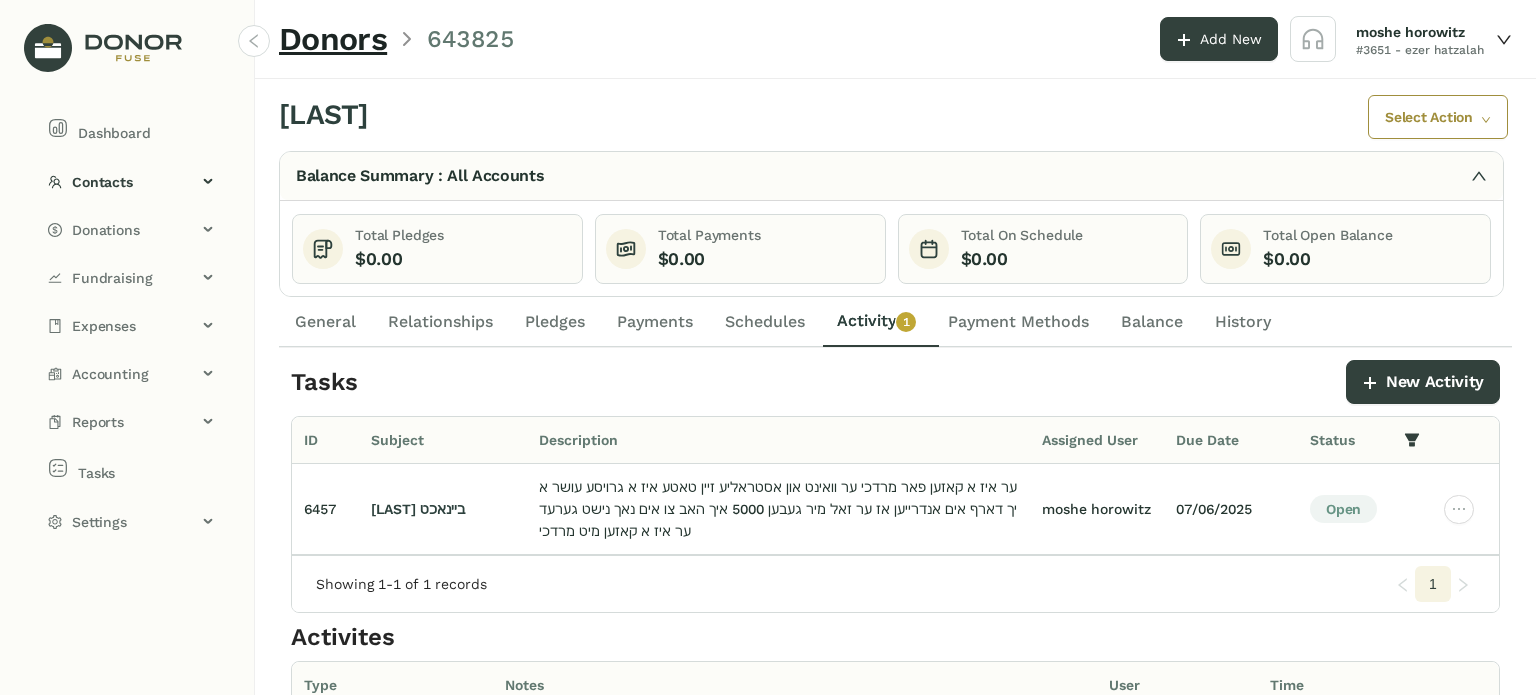 click on "Schedules" at bounding box center (765, 322) 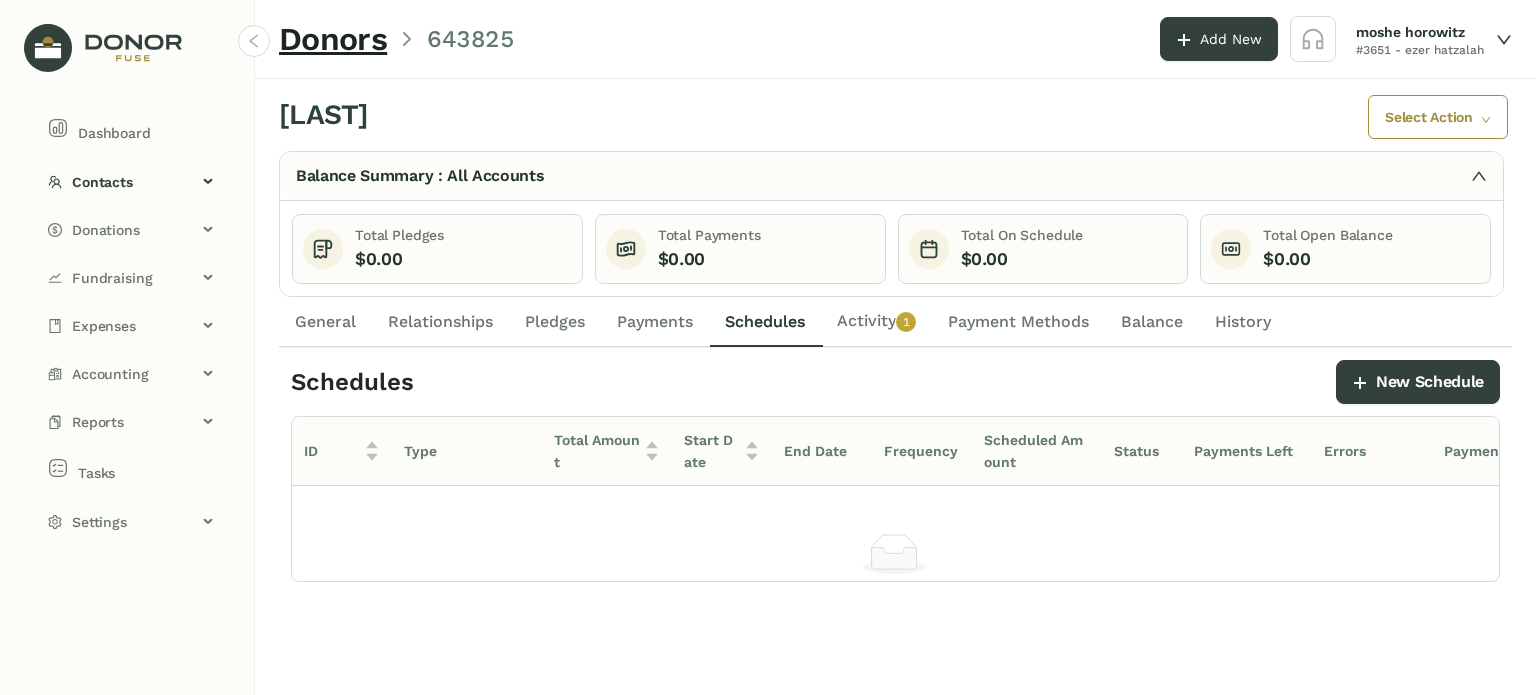 click on "Payments" at bounding box center [655, 322] 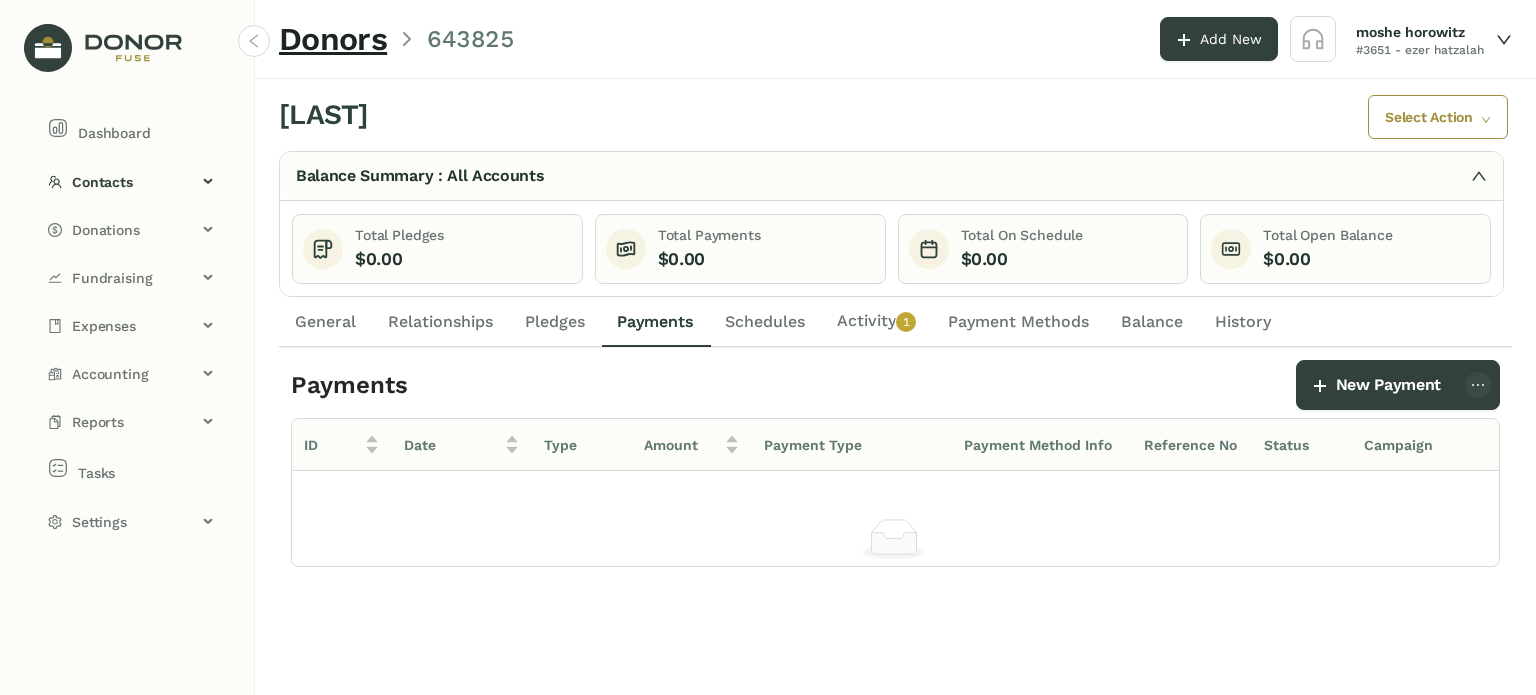 click on "General" at bounding box center (325, 322) 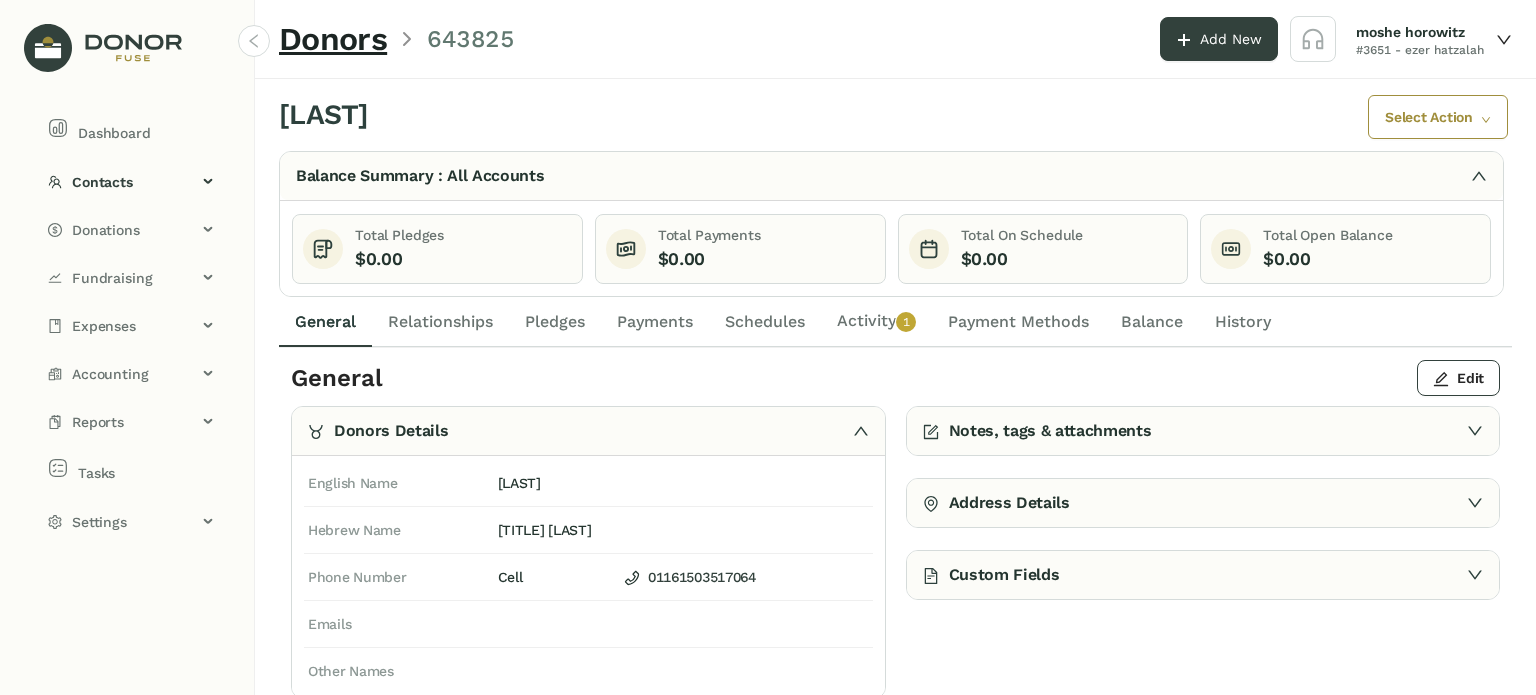 drag, startPoint x: 875, startPoint y: 306, endPoint x: 874, endPoint y: 321, distance: 15.033297 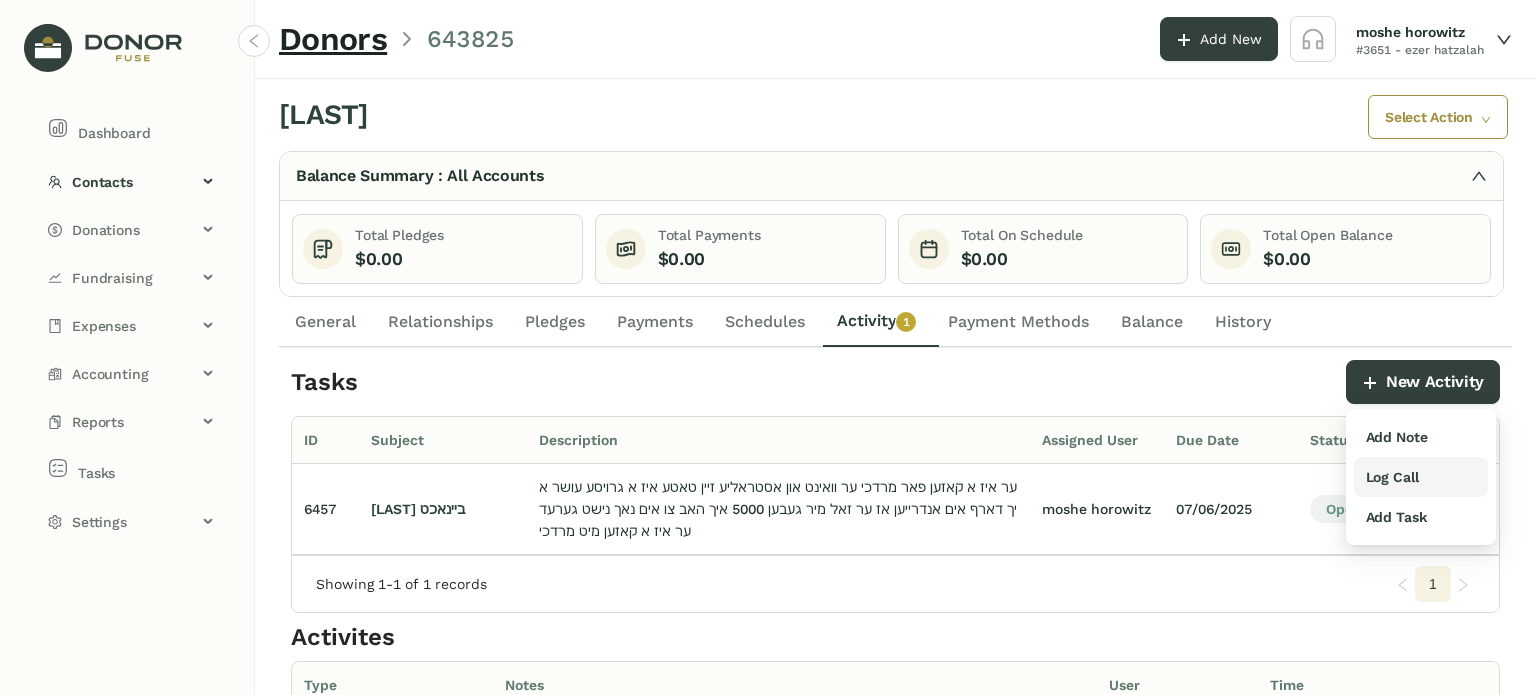 drag, startPoint x: 1397, startPoint y: 480, endPoint x: 1388, endPoint y: 472, distance: 12.0415945 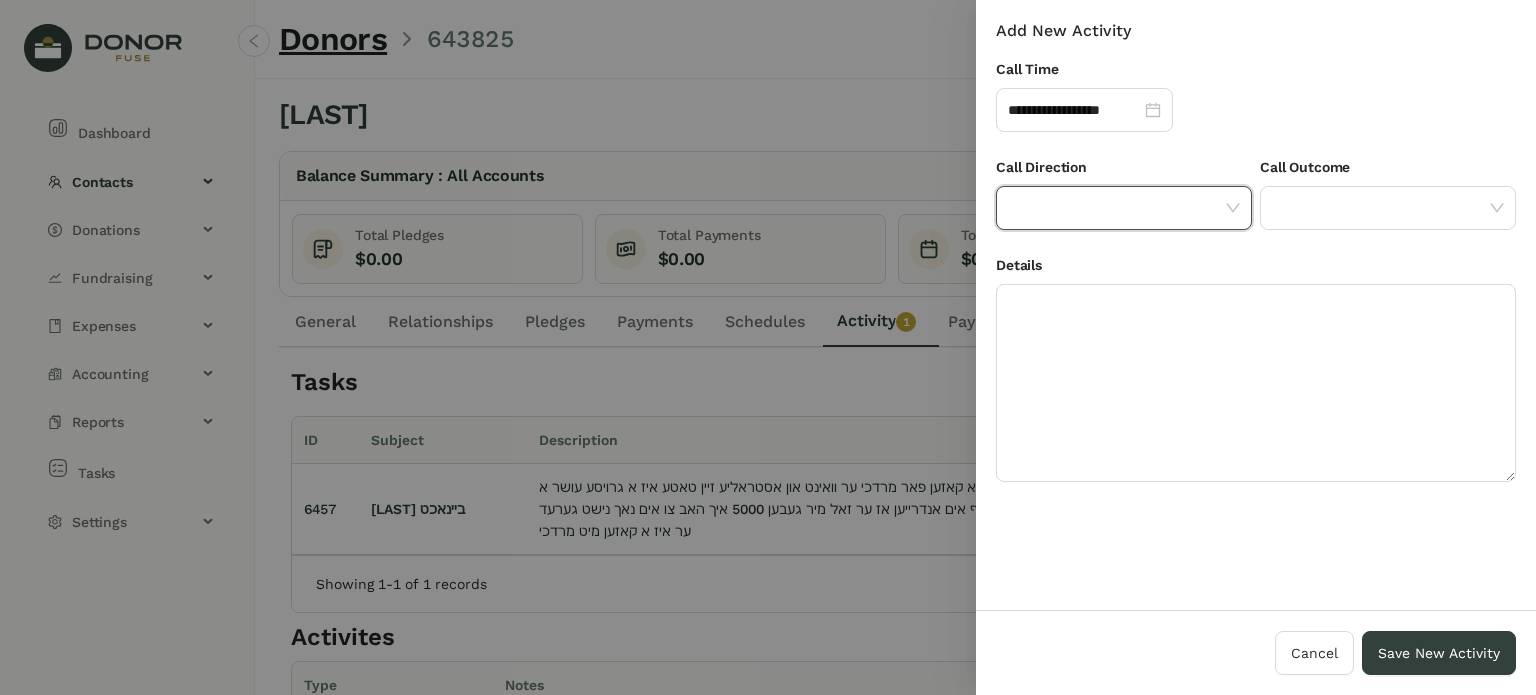 click at bounding box center (1117, 208) 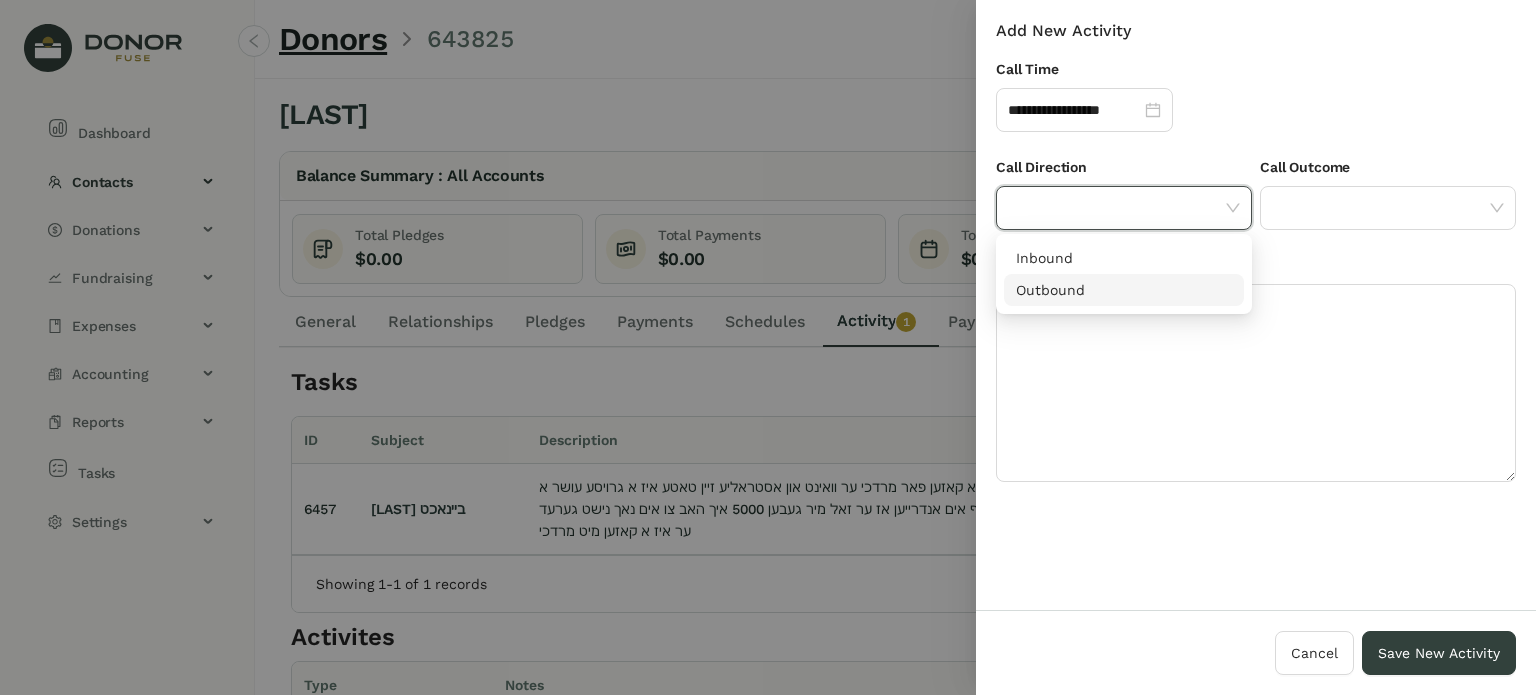 click on "Outbound" at bounding box center [1124, 290] 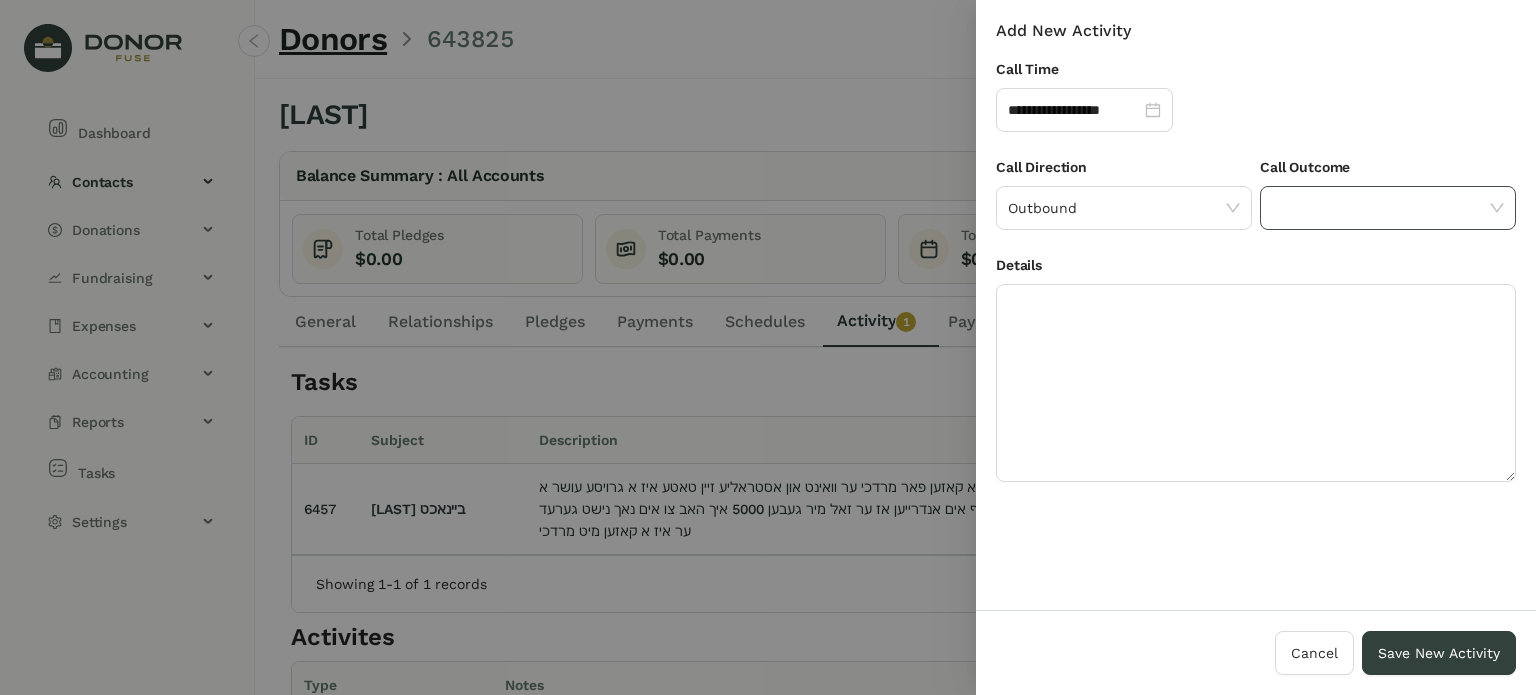click at bounding box center (1381, 208) 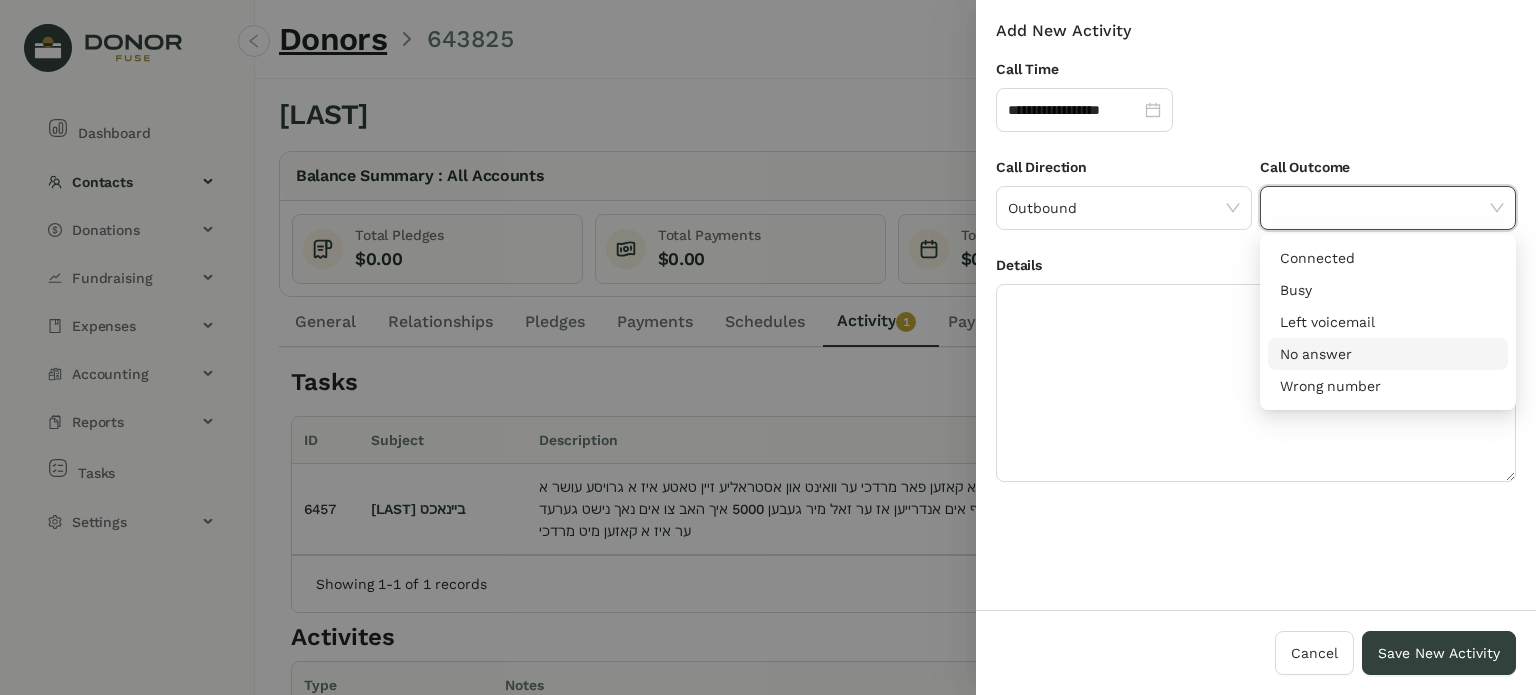 click on "No answer" at bounding box center (1388, 354) 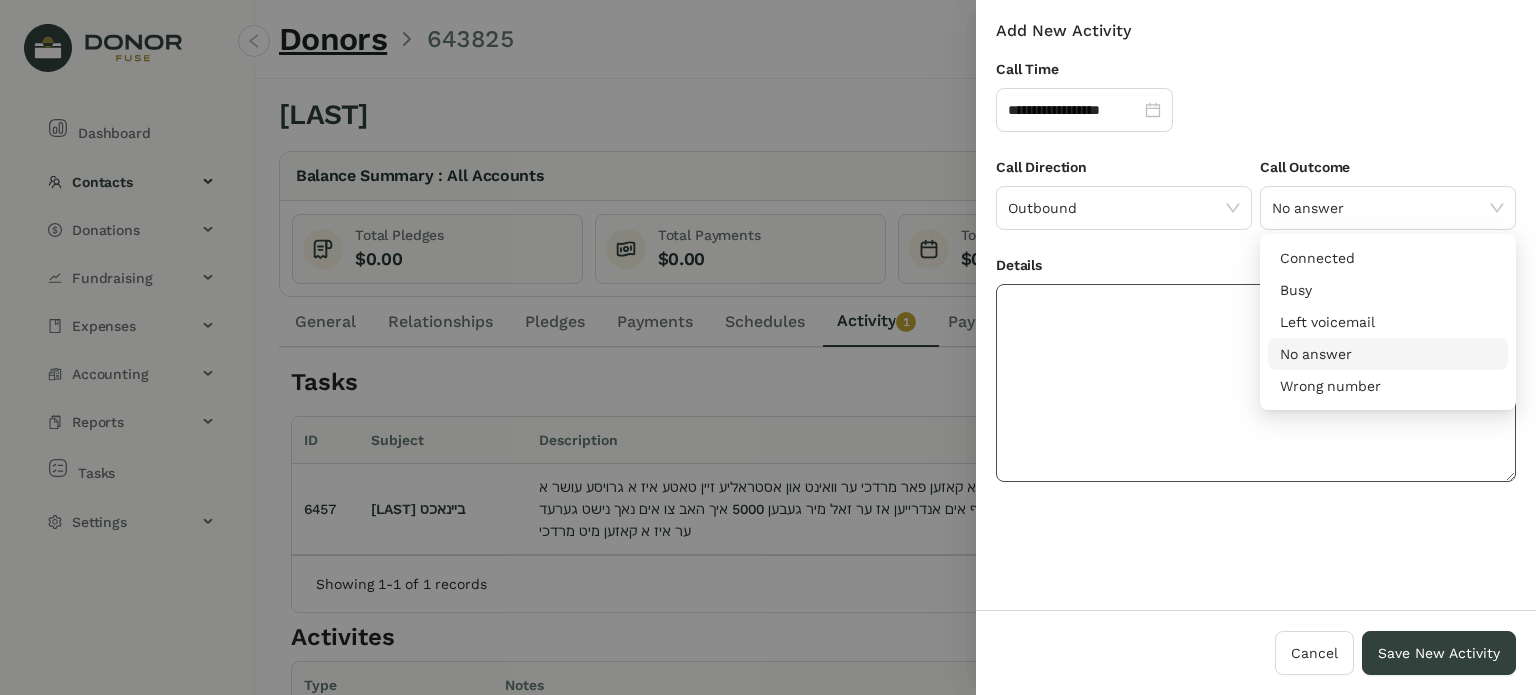 click at bounding box center (1256, 383) 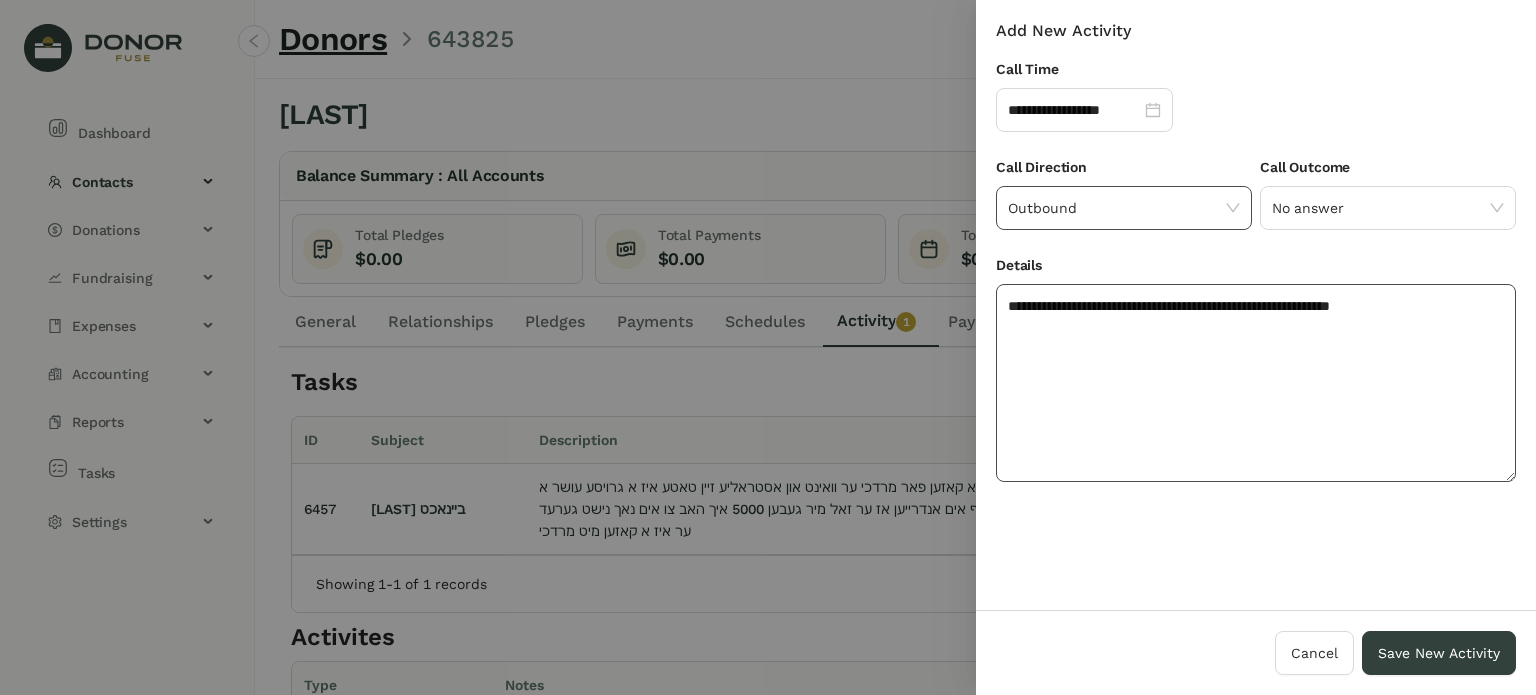type on "**********" 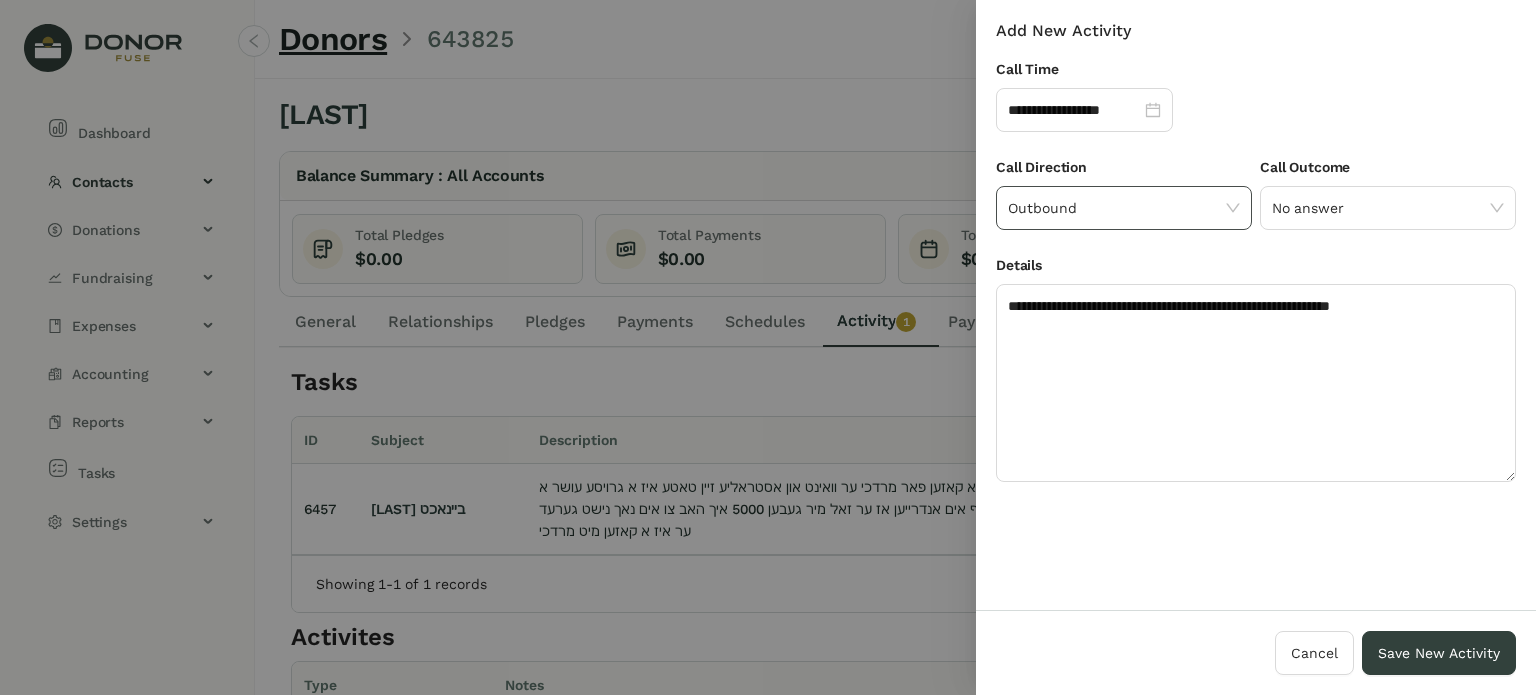 click on "Outbound" at bounding box center [1124, 208] 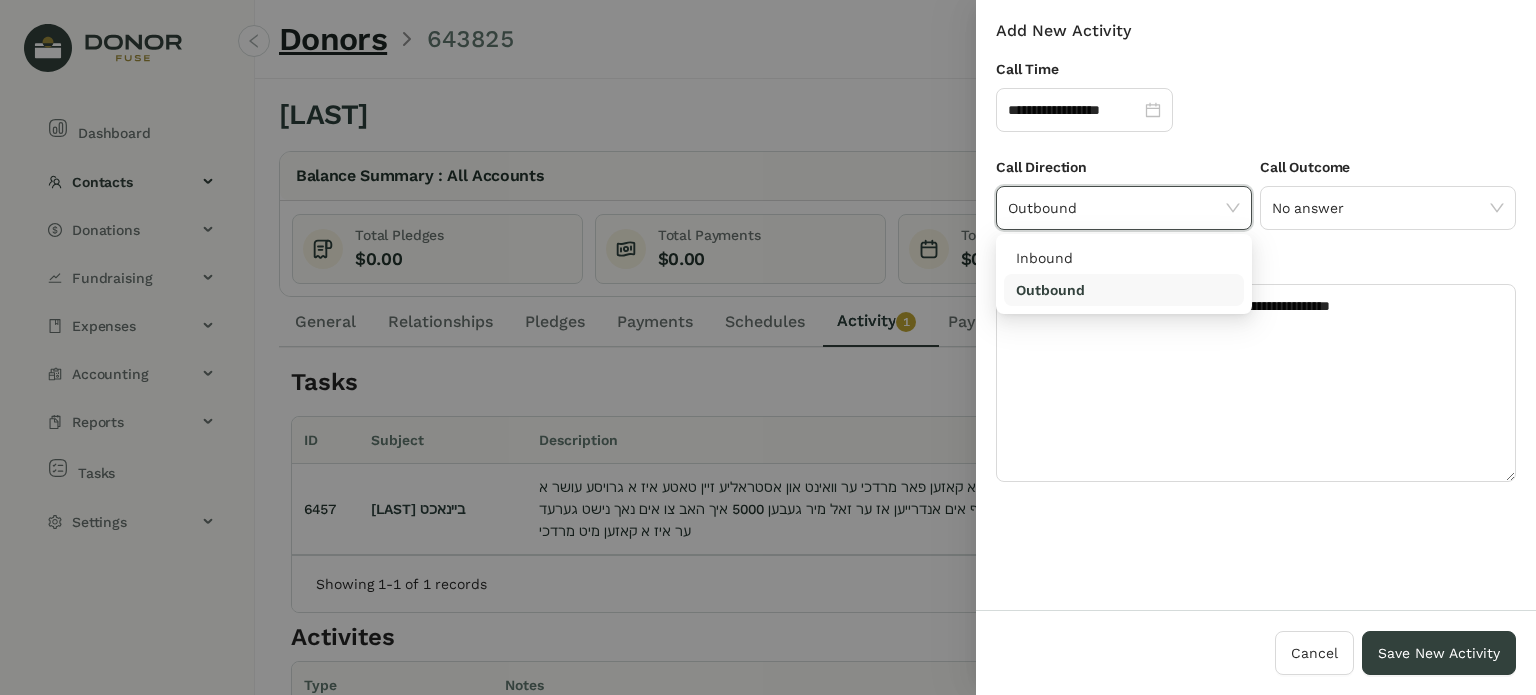 click on "Outbound" at bounding box center [1124, 208] 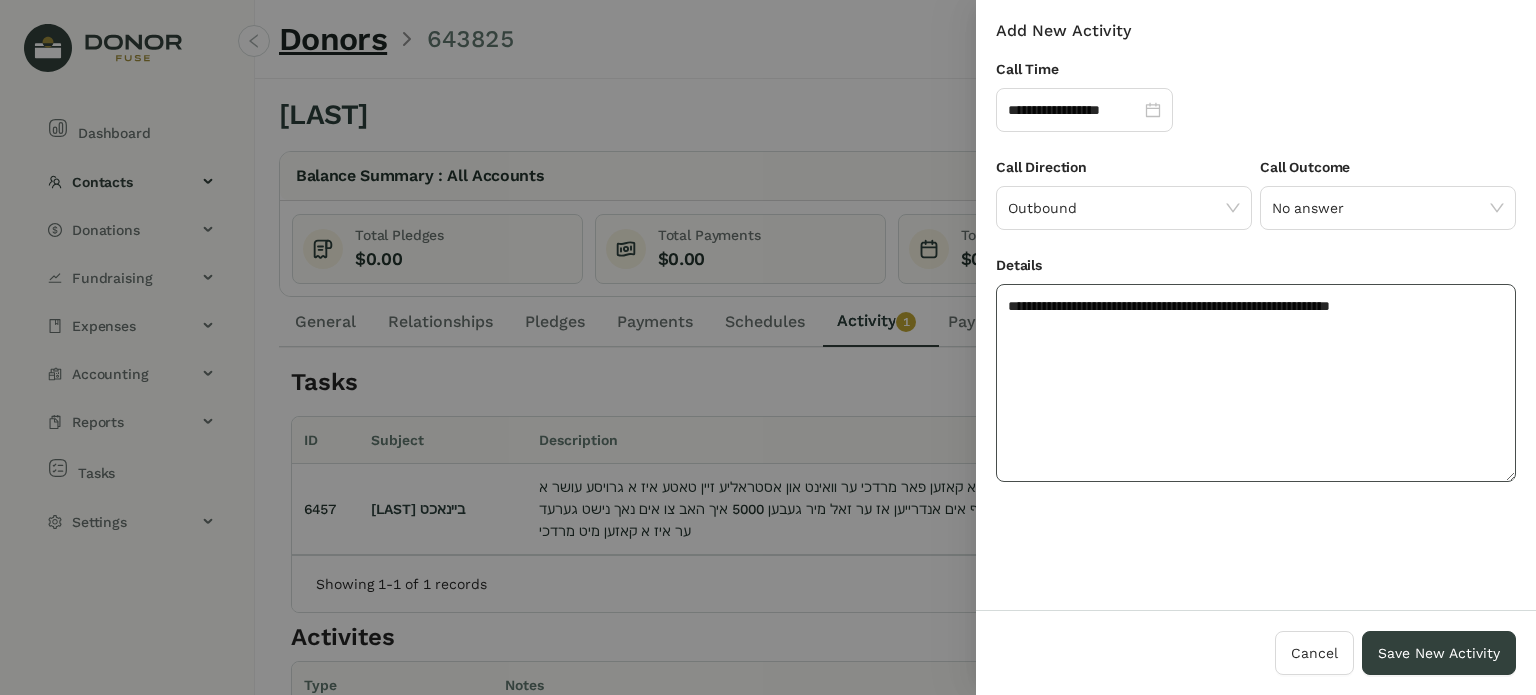 click on "**********" at bounding box center (1256, 383) 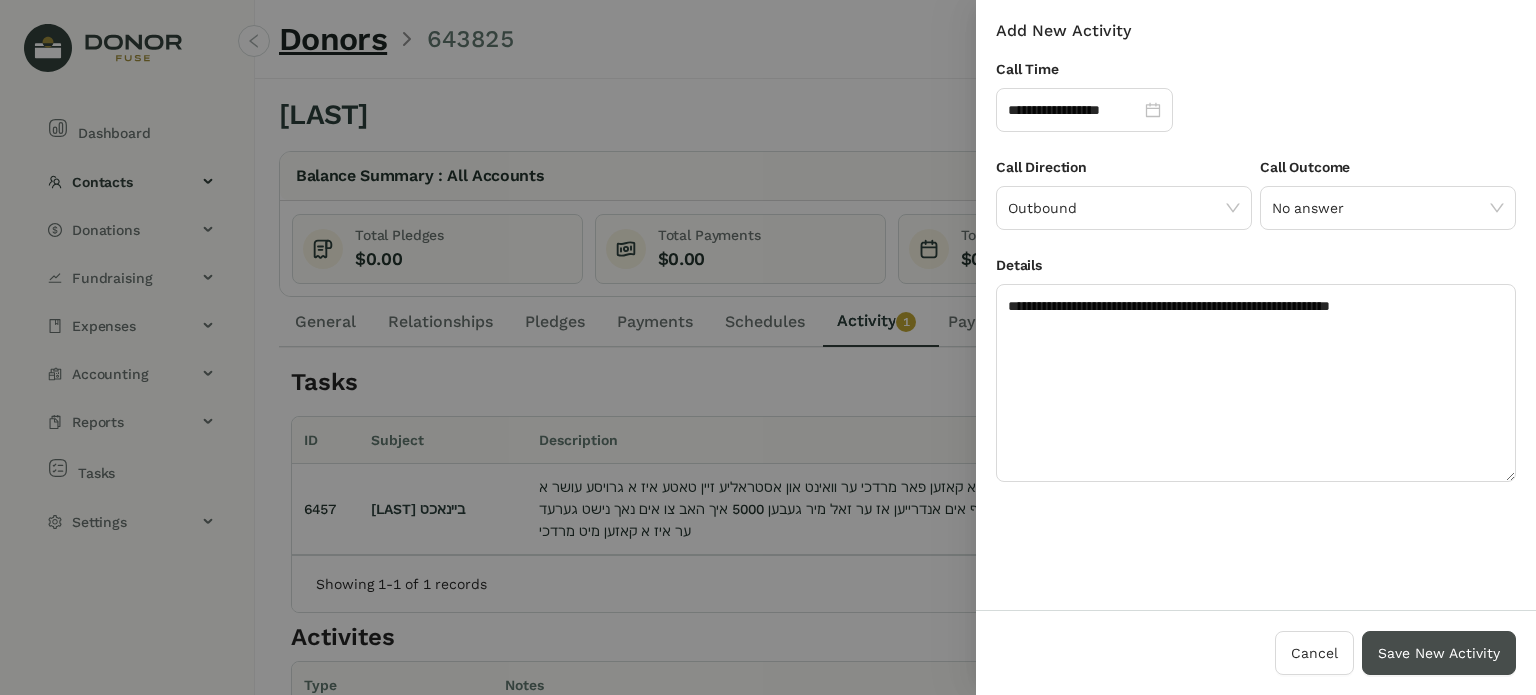 click on "Save New Activity" at bounding box center (1439, 653) 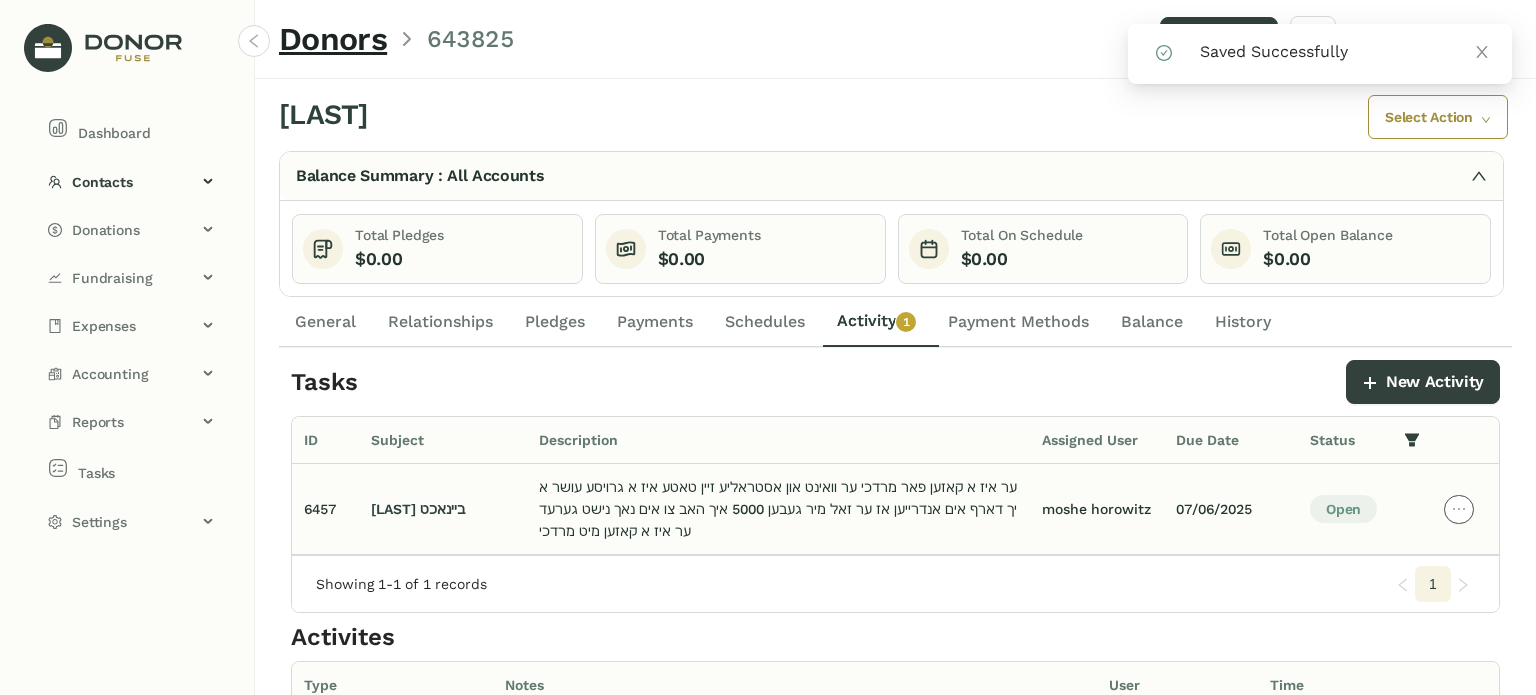 click at bounding box center (1459, 509) 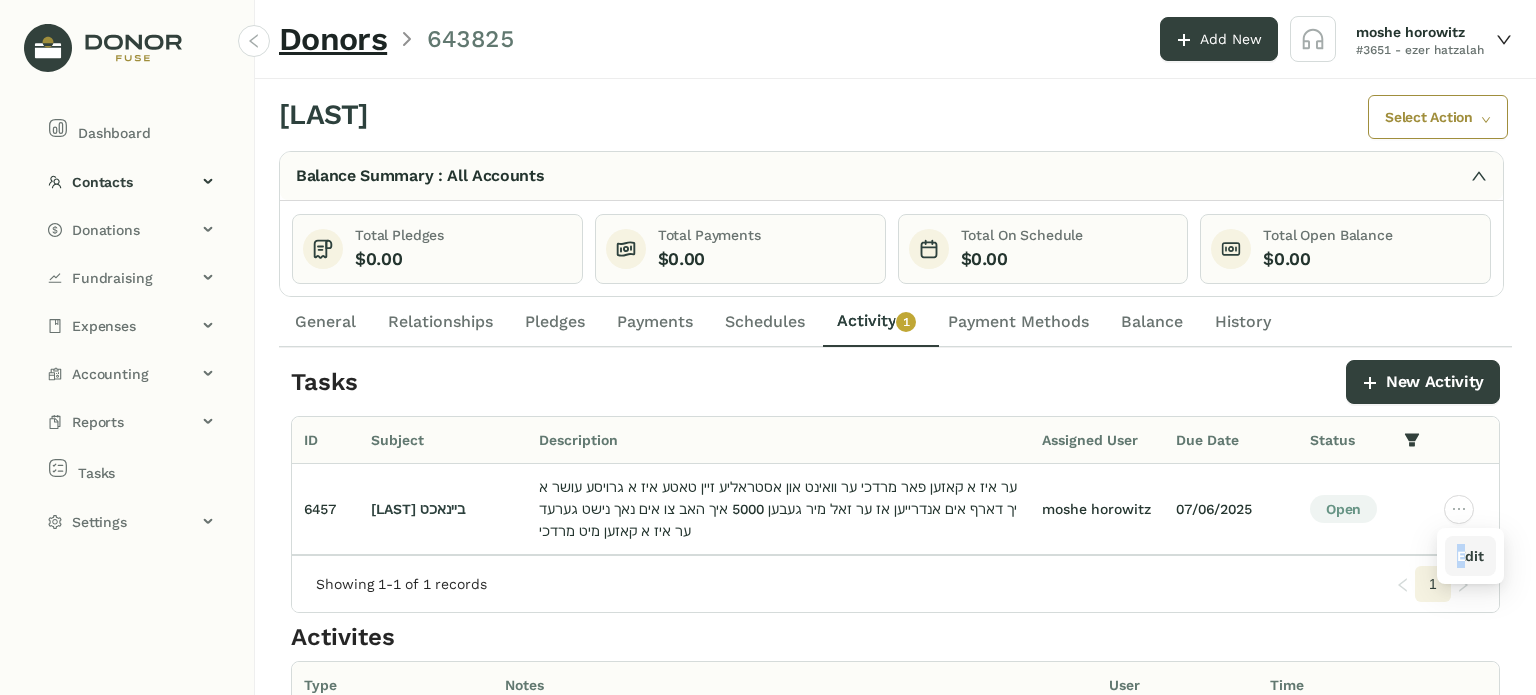 drag, startPoint x: 1457, startPoint y: 552, endPoint x: 1452, endPoint y: 540, distance: 13 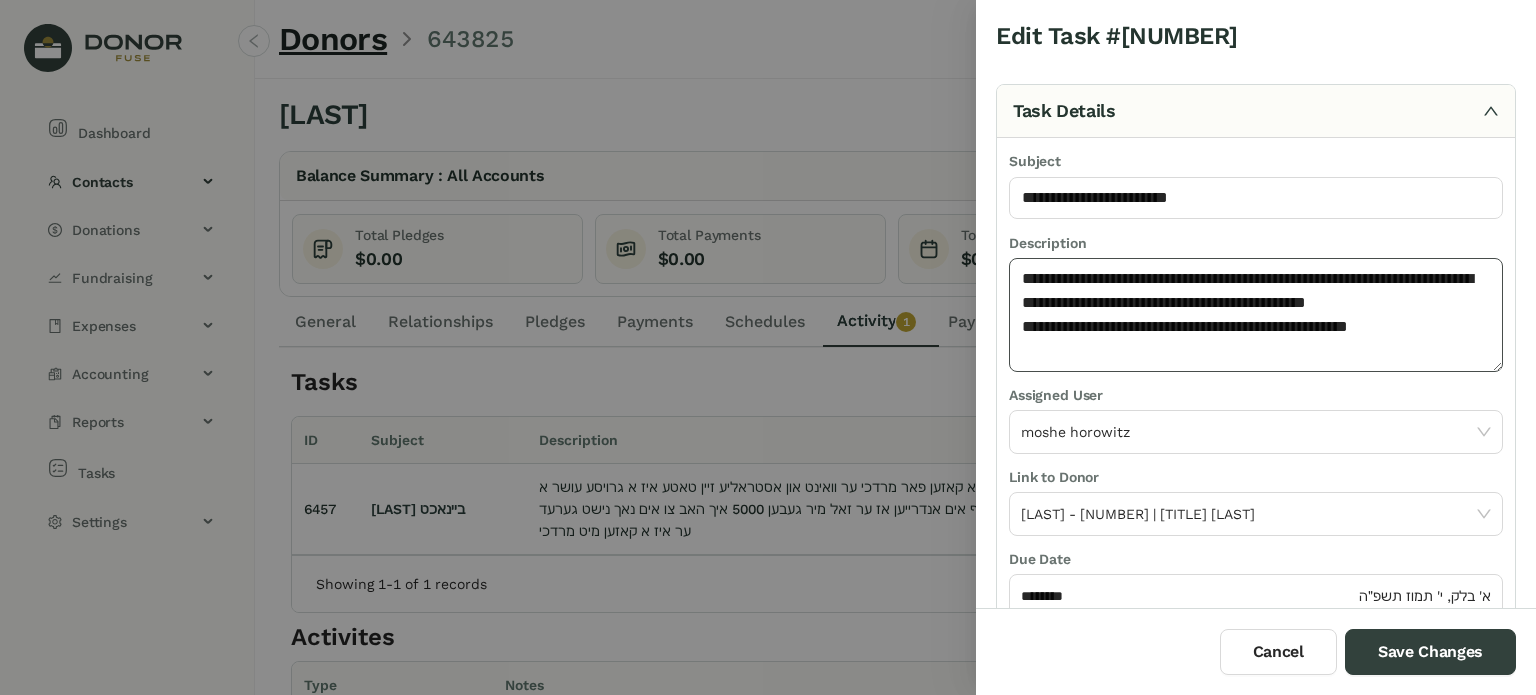 click on "**********" at bounding box center [1256, 315] 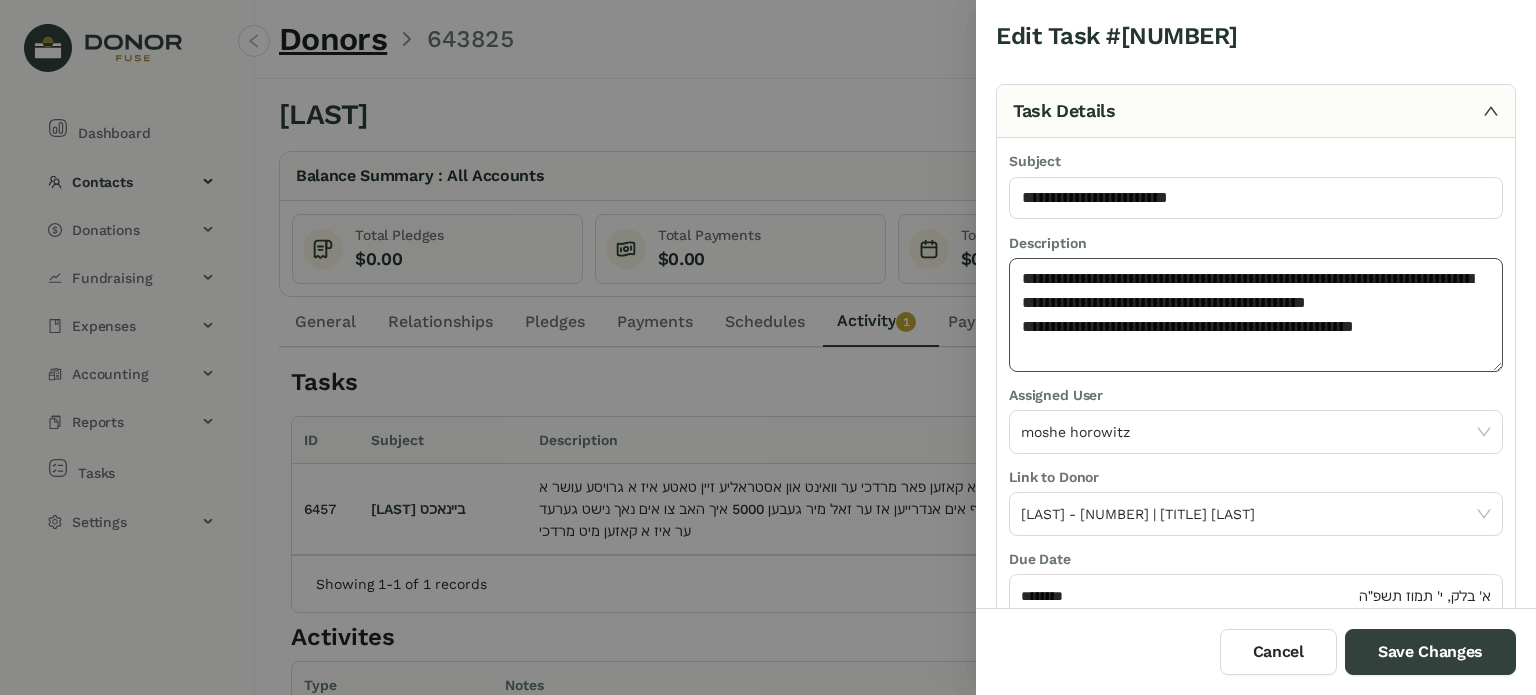 paste on "**********" 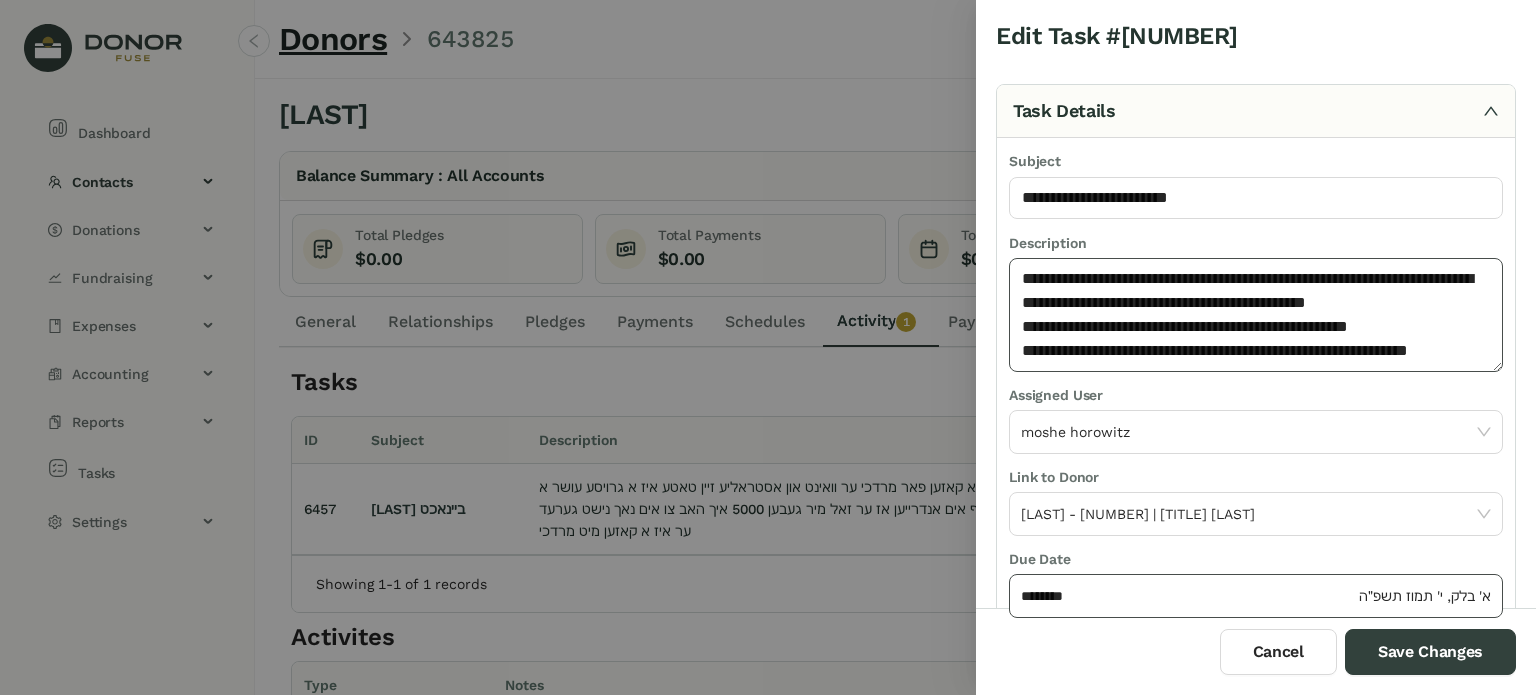 type on "**********" 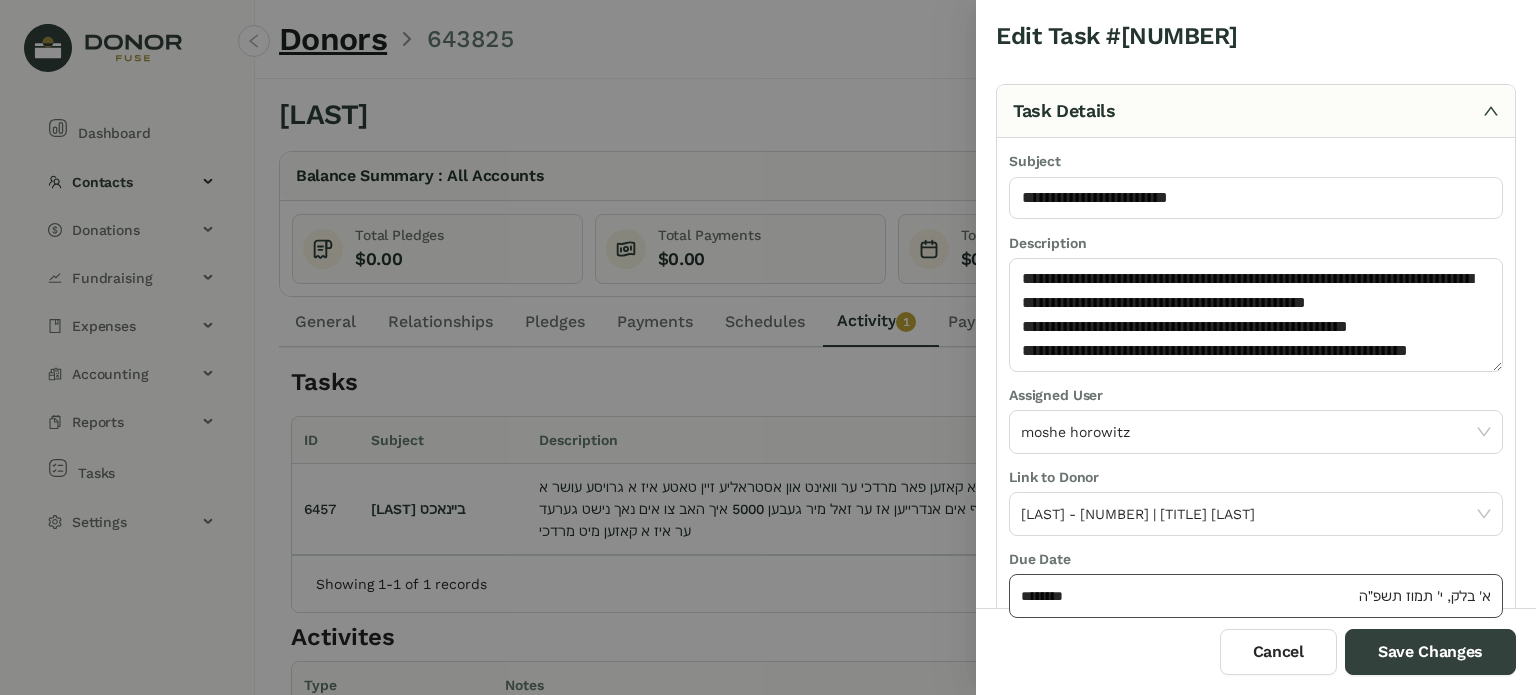 click on "********" at bounding box center (1188, 596) 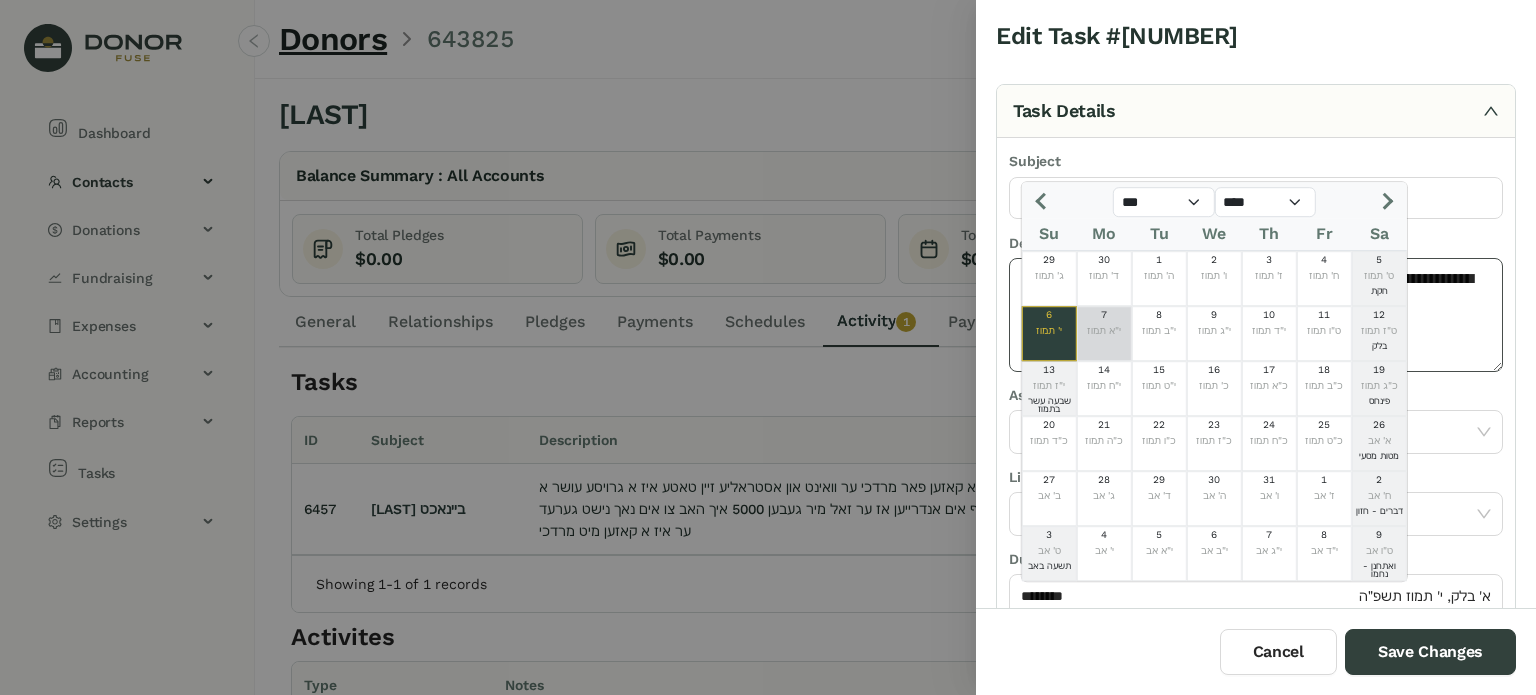 drag, startPoint x: 1097, startPoint y: 318, endPoint x: 1171, endPoint y: 337, distance: 76.40026 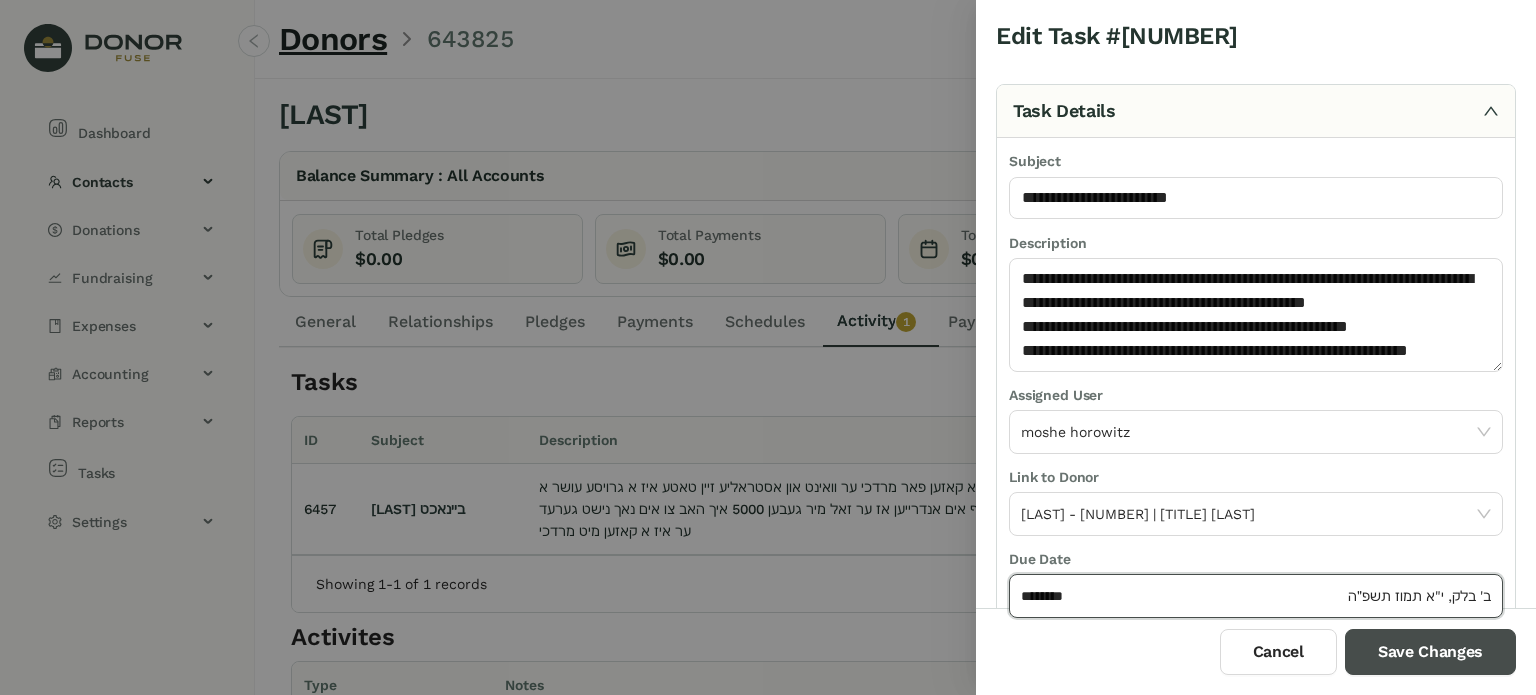 drag, startPoint x: 1435, startPoint y: 649, endPoint x: 1414, endPoint y: 638, distance: 23.70654 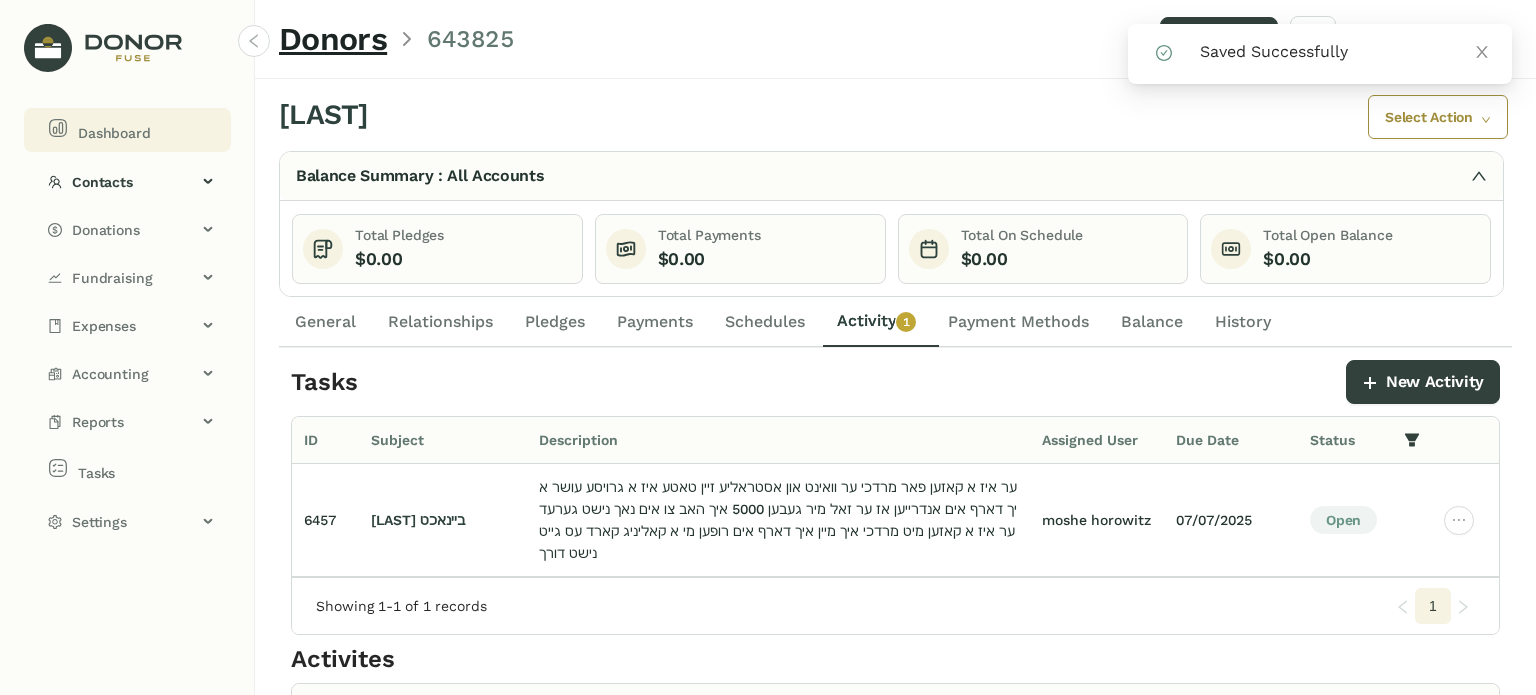 click on "Dashboard" at bounding box center (114, 133) 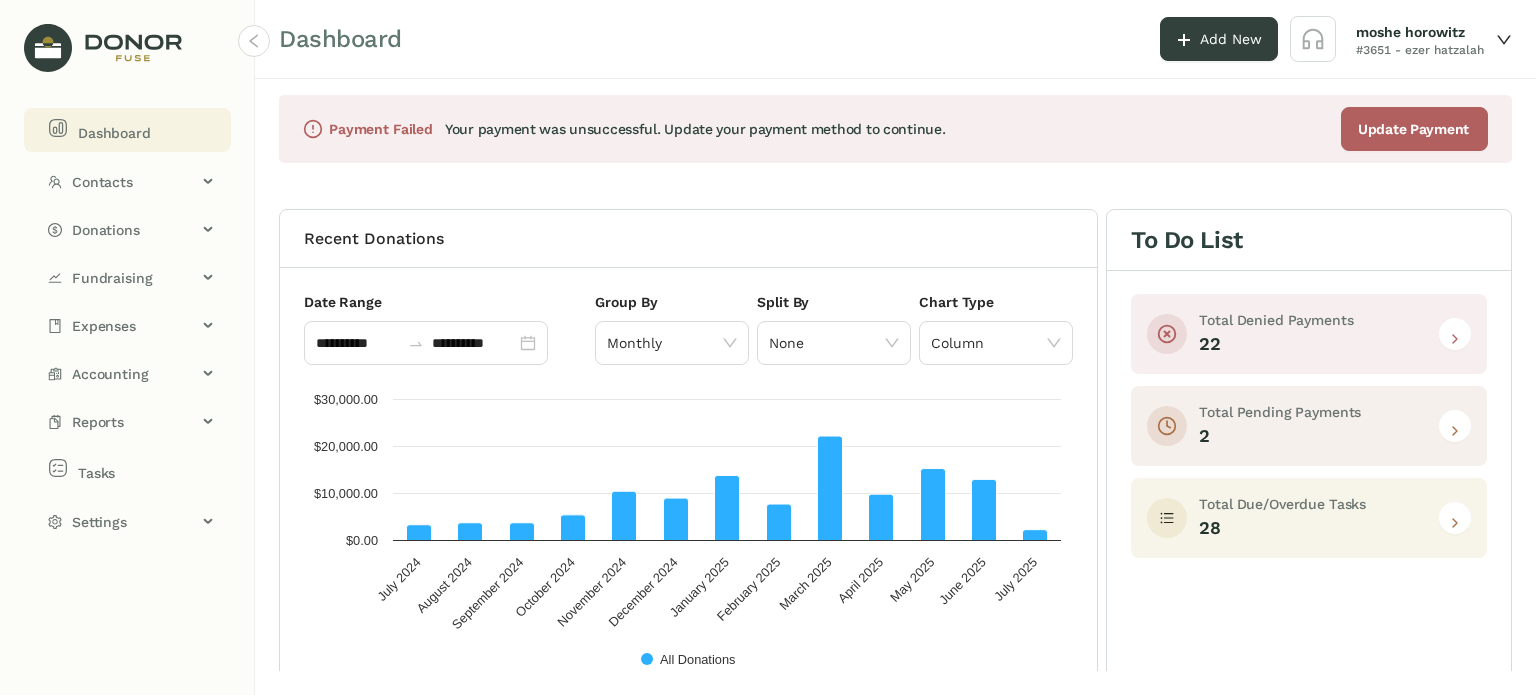 click at bounding box center [1455, 523] 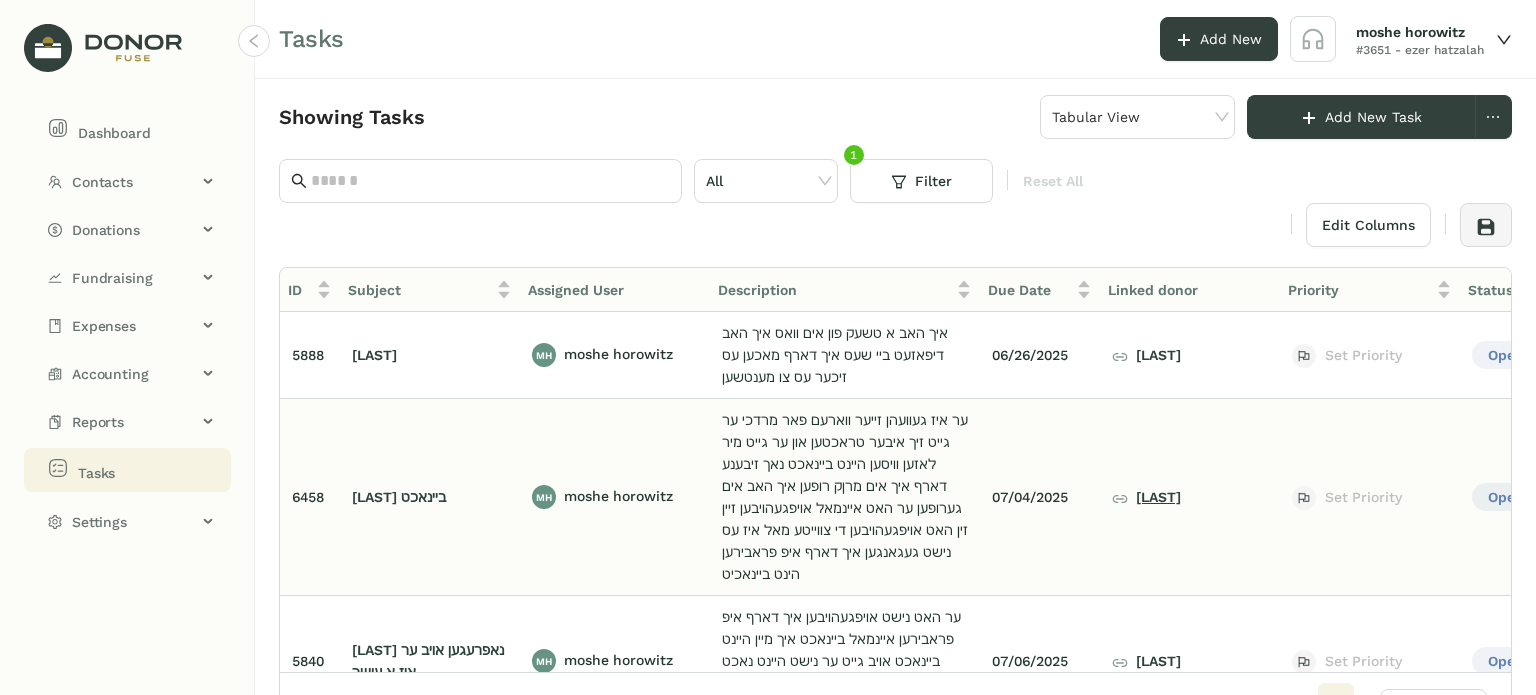 click on "שאלי קנאבלעך" at bounding box center [1146, 497] 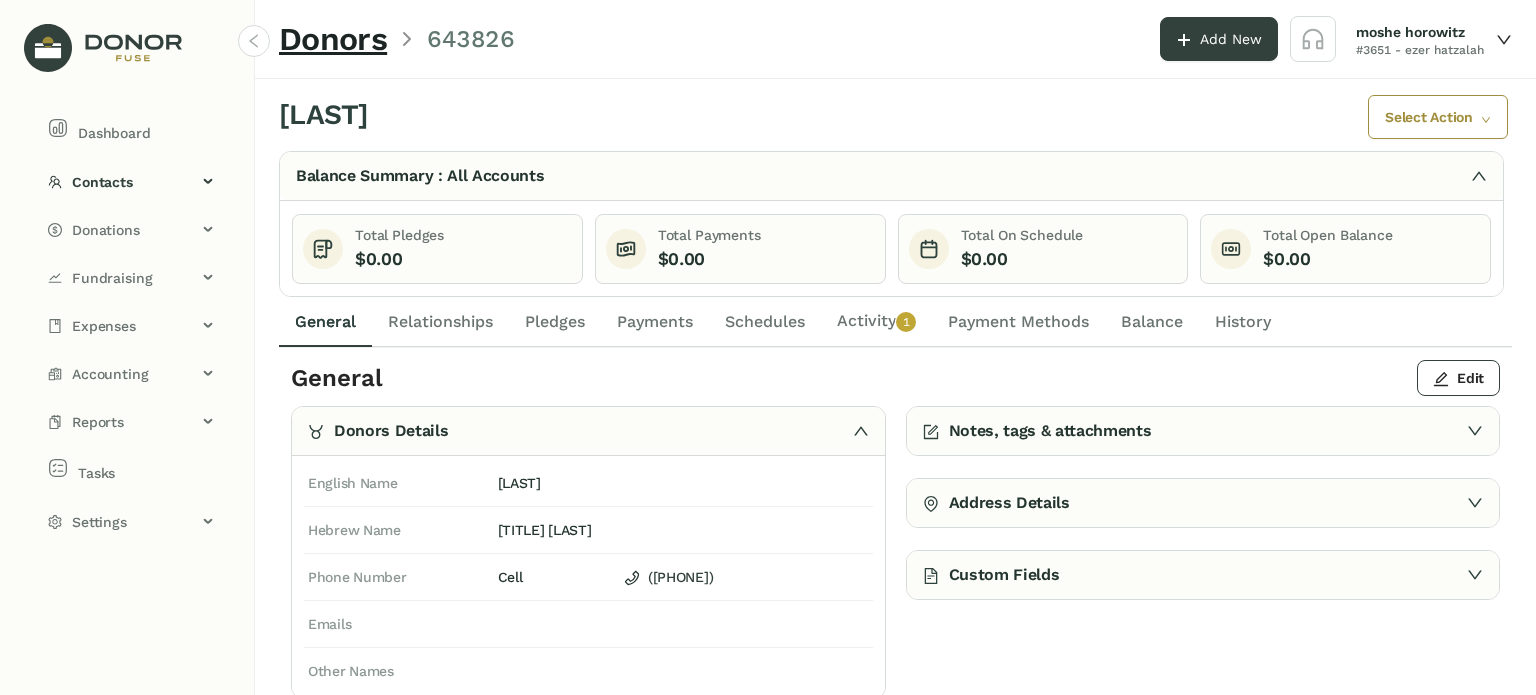 click on "Activity   0   1   2   3   4   5   6   7   8   9" at bounding box center (876, 322) 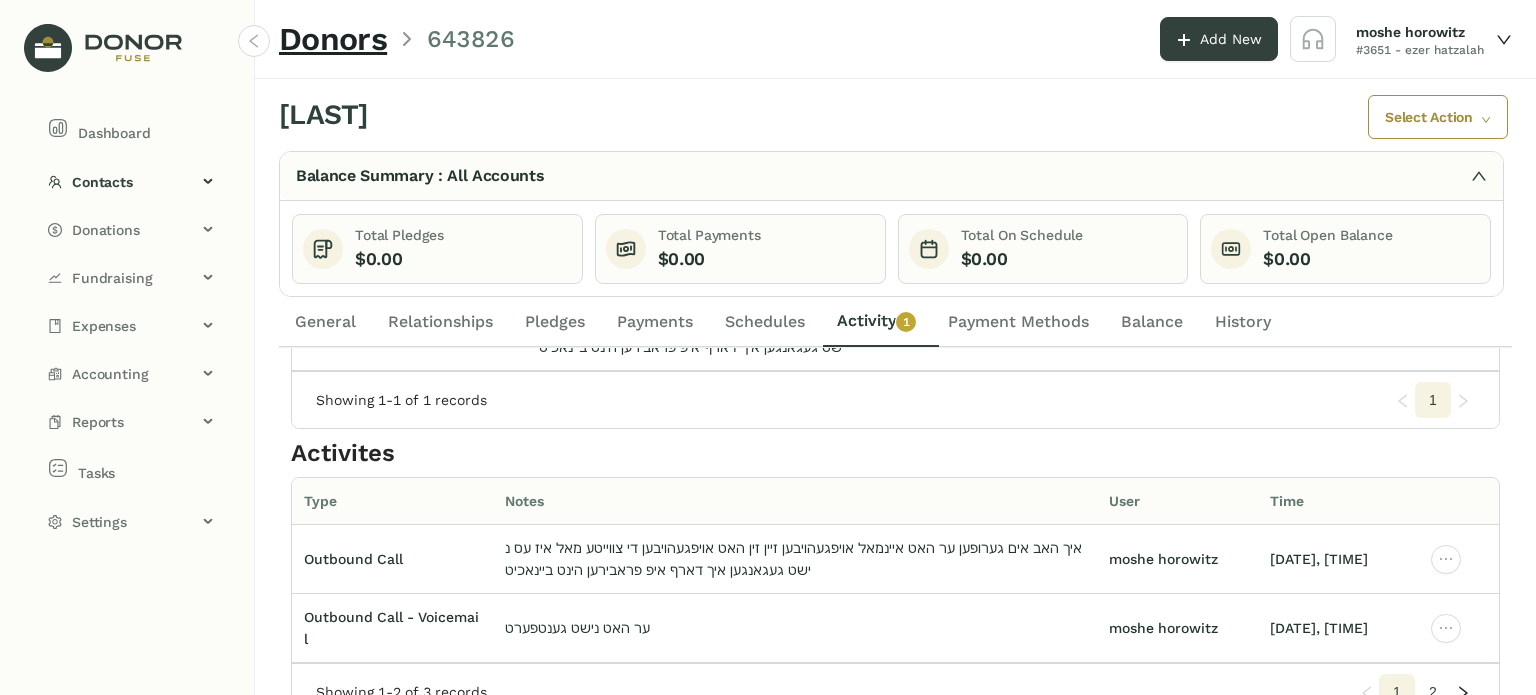 scroll, scrollTop: 0, scrollLeft: 0, axis: both 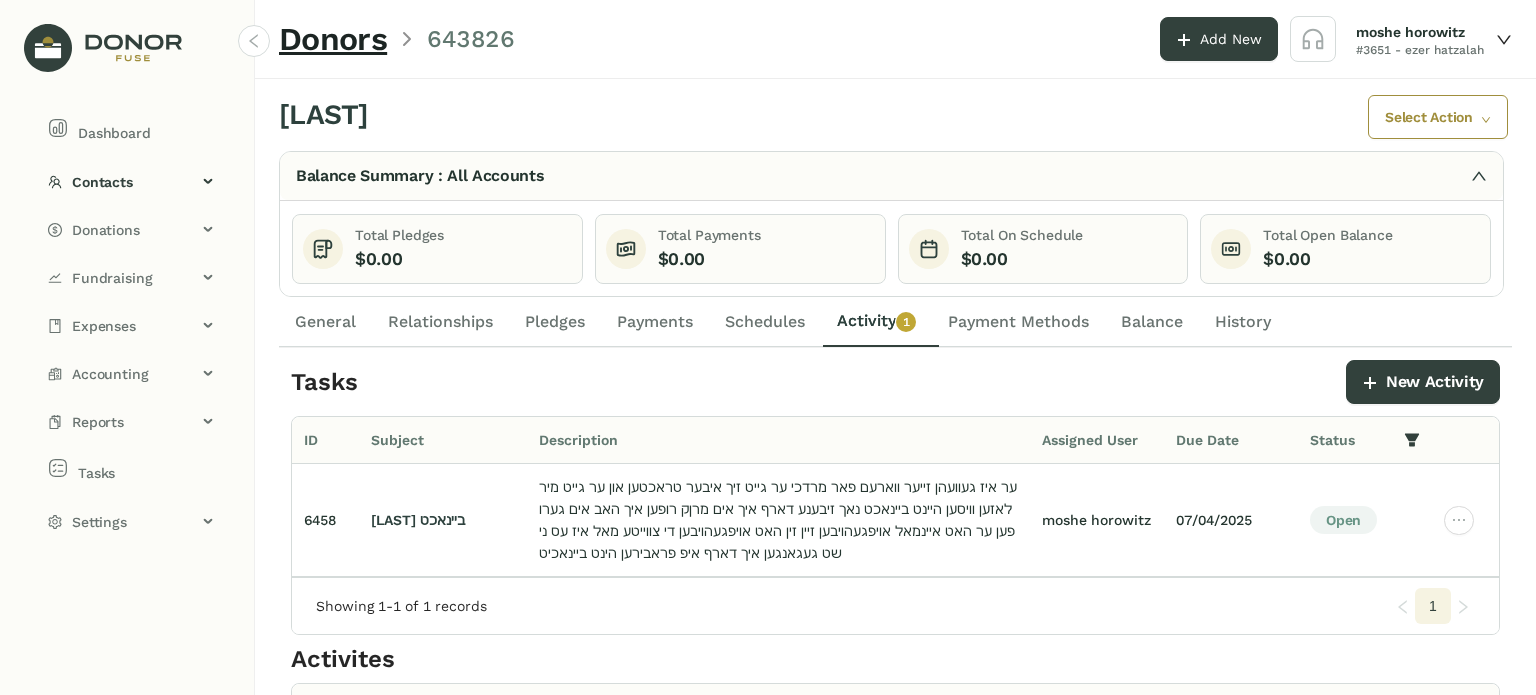 click on "שאלי קנאבלעך  Select Action  Balance Summary : All Accounts Total Pledges    $0.00    Total Payments    $0.00    Total On Schedule    $0.00    Total Open Balance    $0.00    Totals By Campaign Pledges Created with Highcharts 11.4.8 Chart title Highcharts.com General Relationships Pledges Payments Schedules  Activity   0   1   2   3   4   5   6   7   8   9  Payment Methods Balance History Tasks     New Activity  ID Subject Description Assigned User Due Date Status 6458 מרדכי רובענשטיין ביינאכט moshe horowitz 07/04/2025 Open  Showing 1-1 of 1 records  1 Activites    Type Notes User Time Outbound Call  איך האב אים גערופען ער האט איינמאל אויפגעהויבען זיין זין האט אויפגעהויבען די צווייטע מאל איז עס נישט געגאנגען איך דארף איפ פראבירען הינט ביינאכיט moshe horowitz 7/6/25, 12:46 PM Outbound Call - Voicemail ער האט נישט גענטפערט  moshe horowitz 1 2" at bounding box center (895, 387) 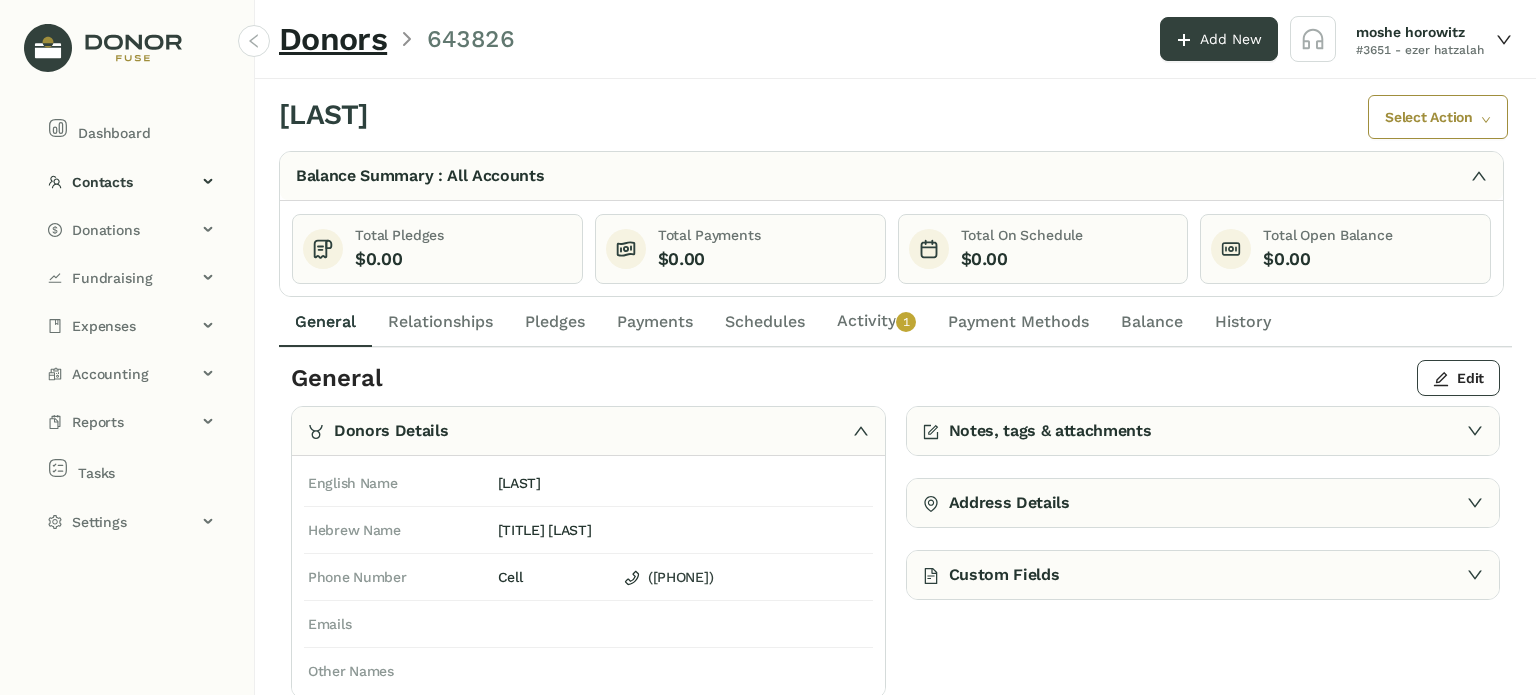 click on "Relationships" at bounding box center (440, 322) 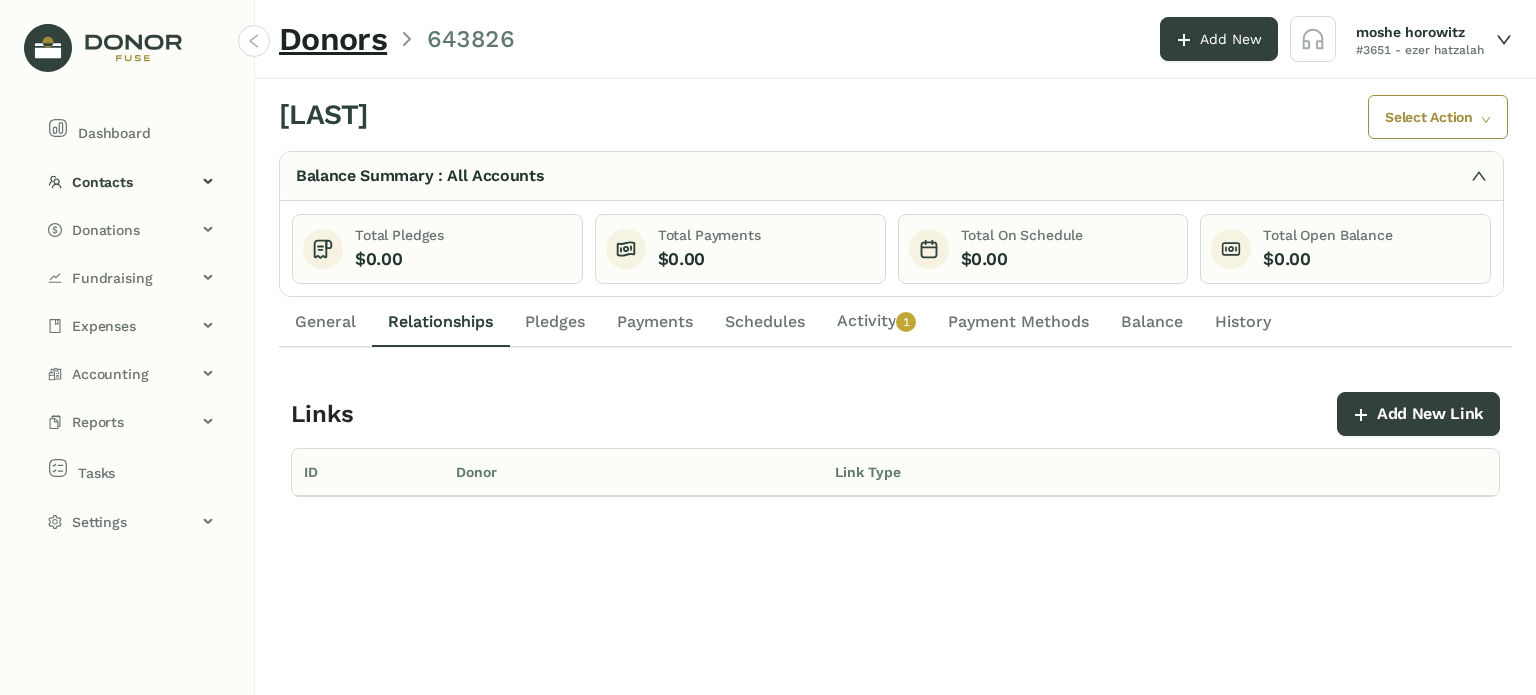 click on "General" at bounding box center [325, 322] 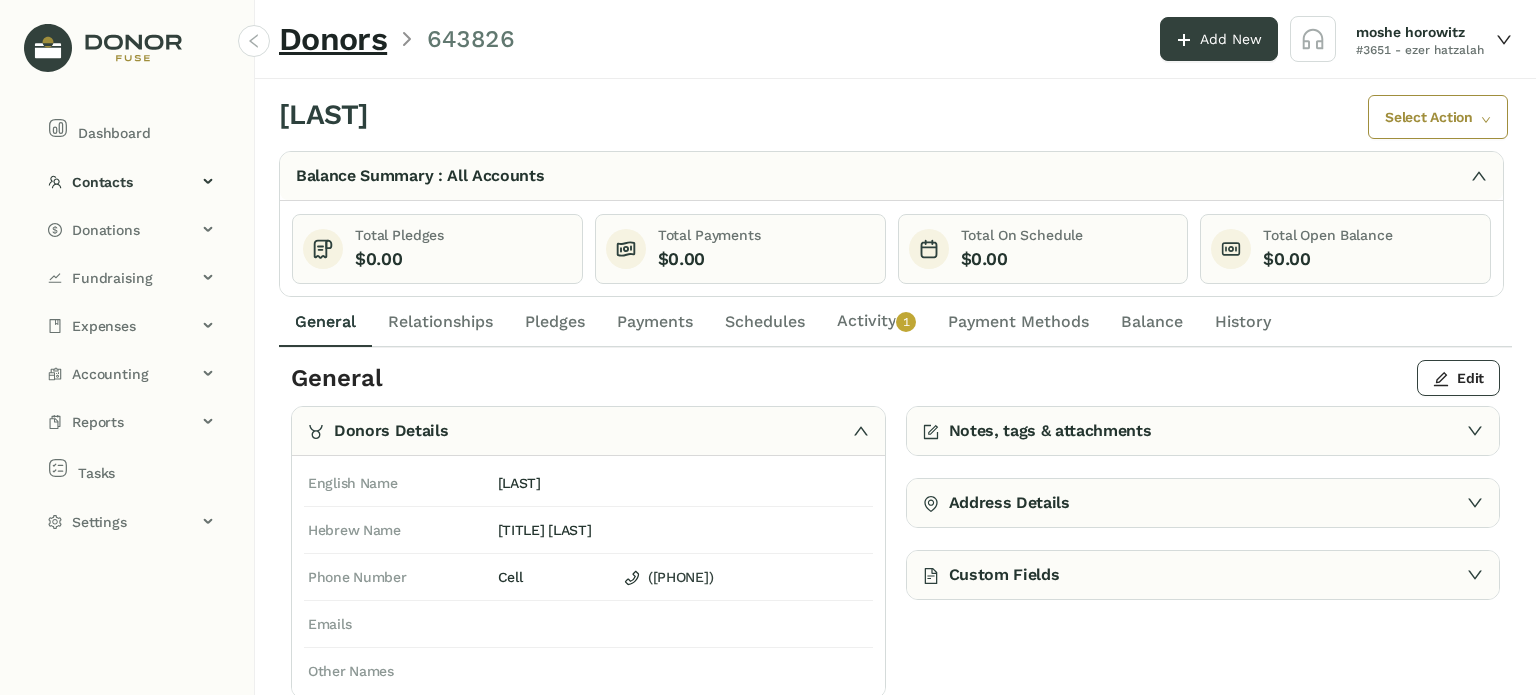 scroll, scrollTop: 50, scrollLeft: 0, axis: vertical 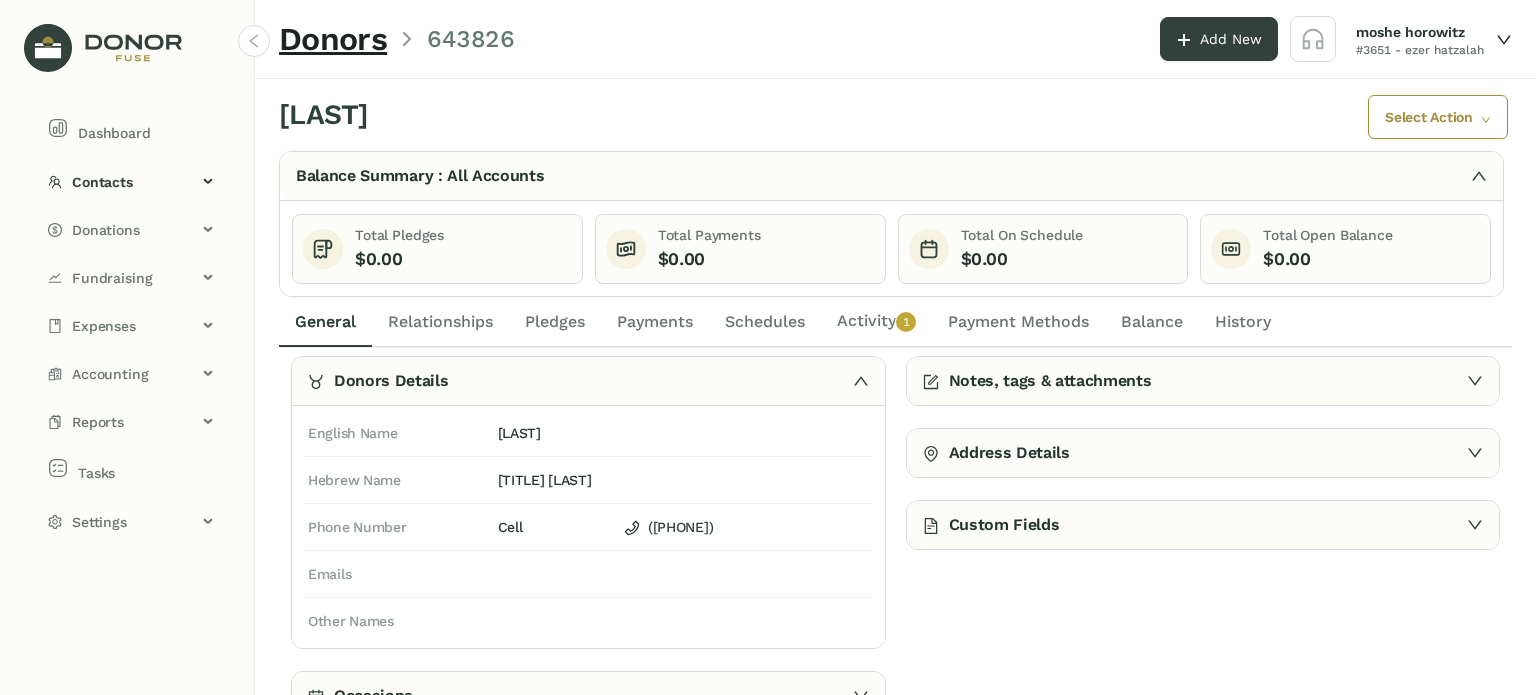 click on "Activity   0   1   2   3   4   5   6   7   8   9" at bounding box center [876, 322] 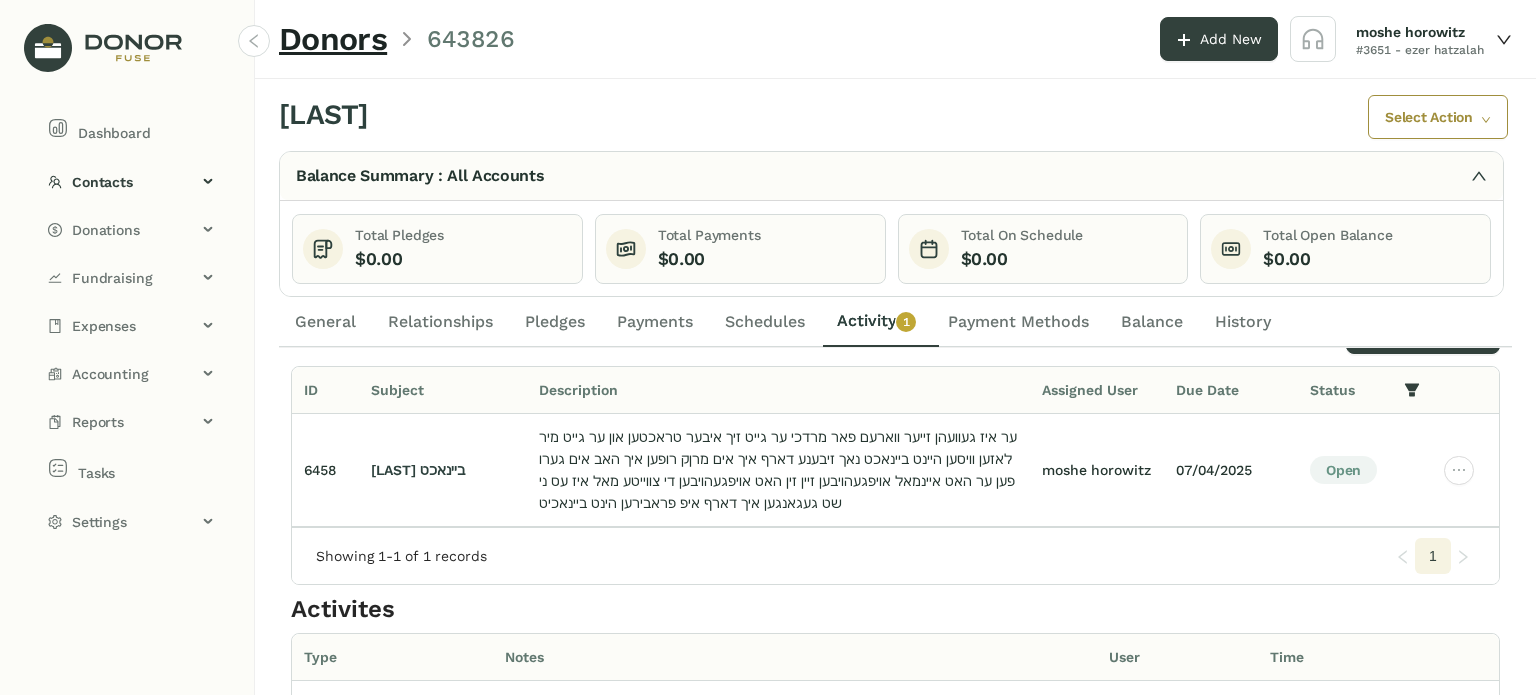 click on "Schedules" at bounding box center [765, 322] 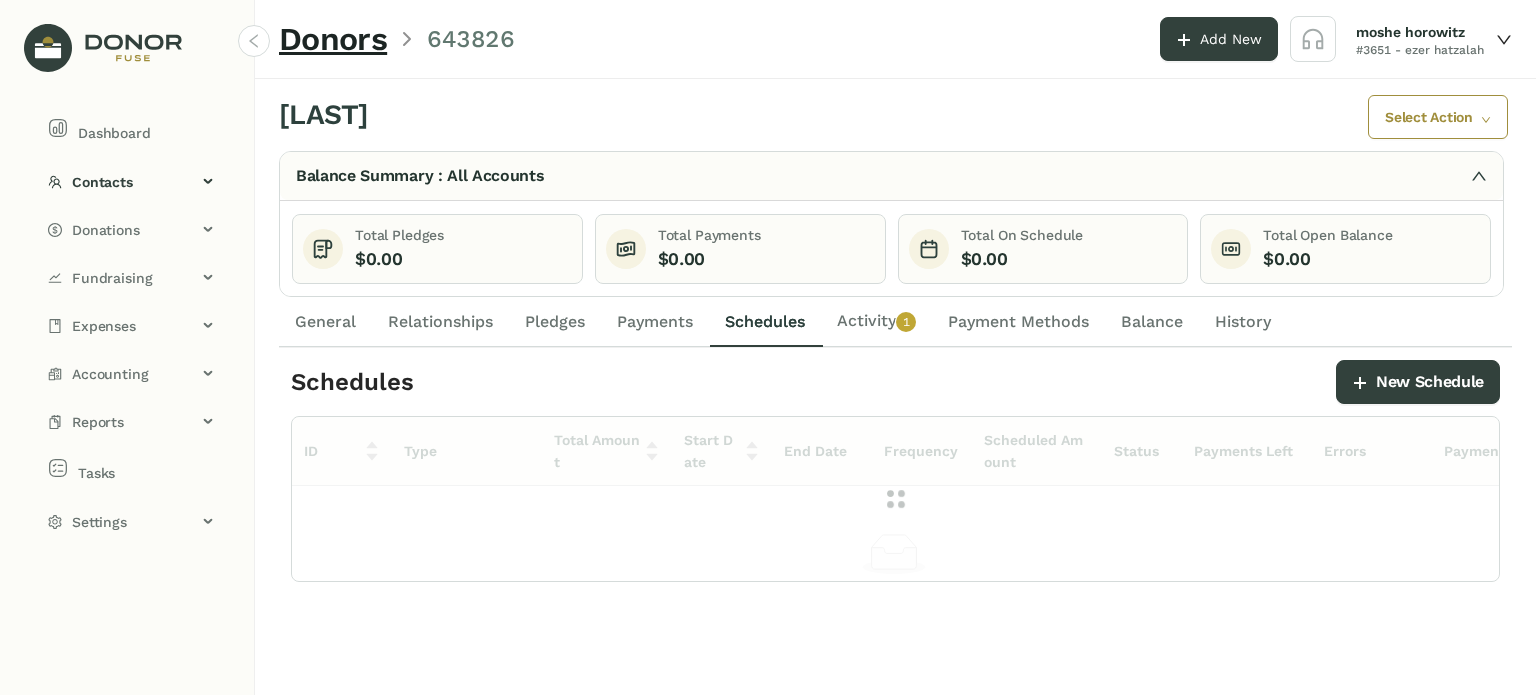 click on "Payments" at bounding box center (325, 322) 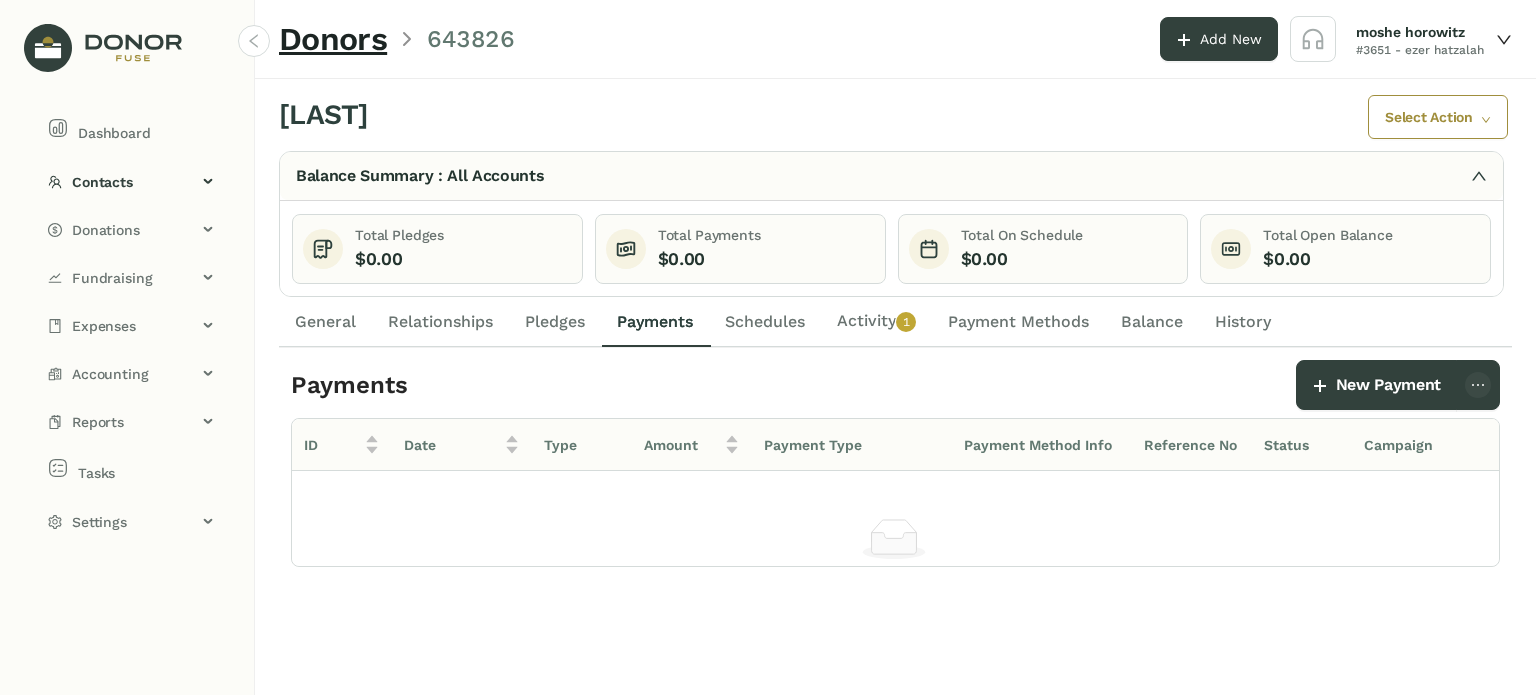 click on "Relationships" at bounding box center [325, 322] 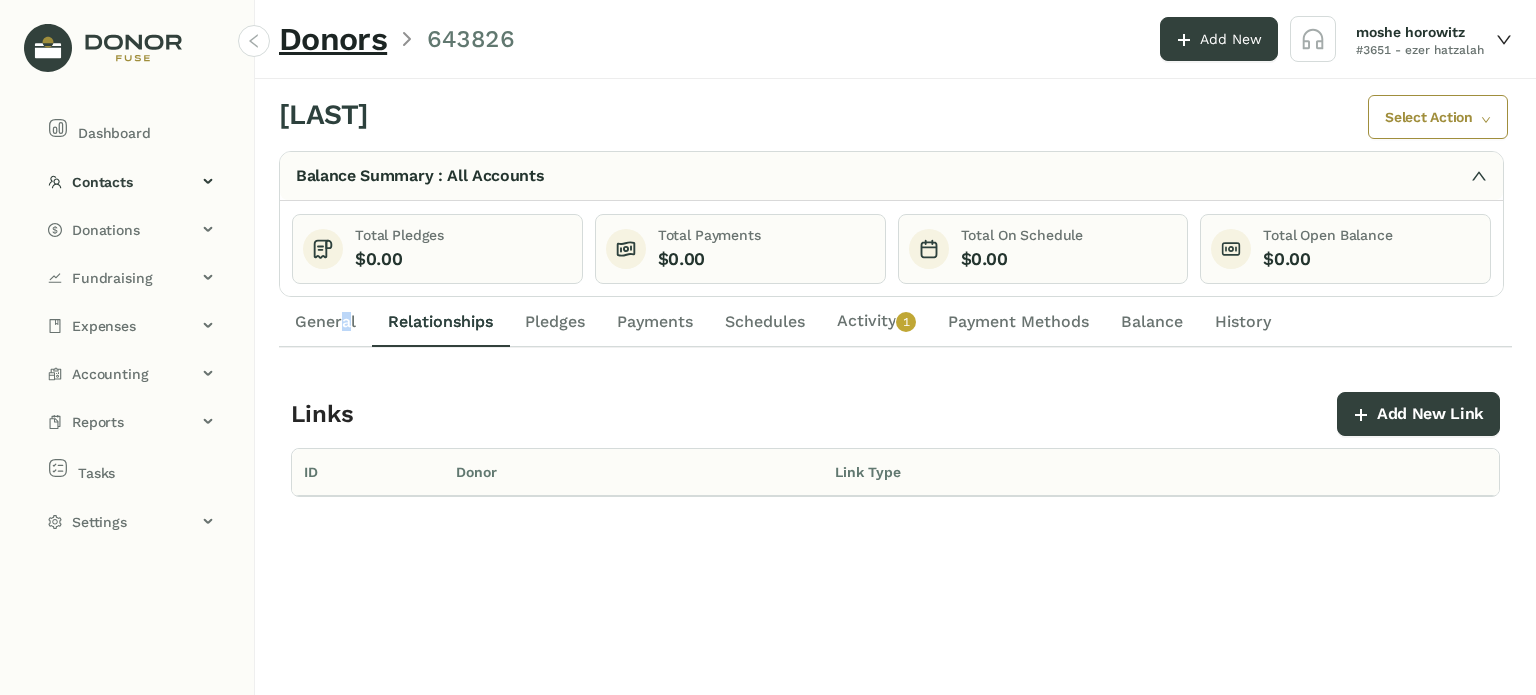 click on "General" at bounding box center [325, 322] 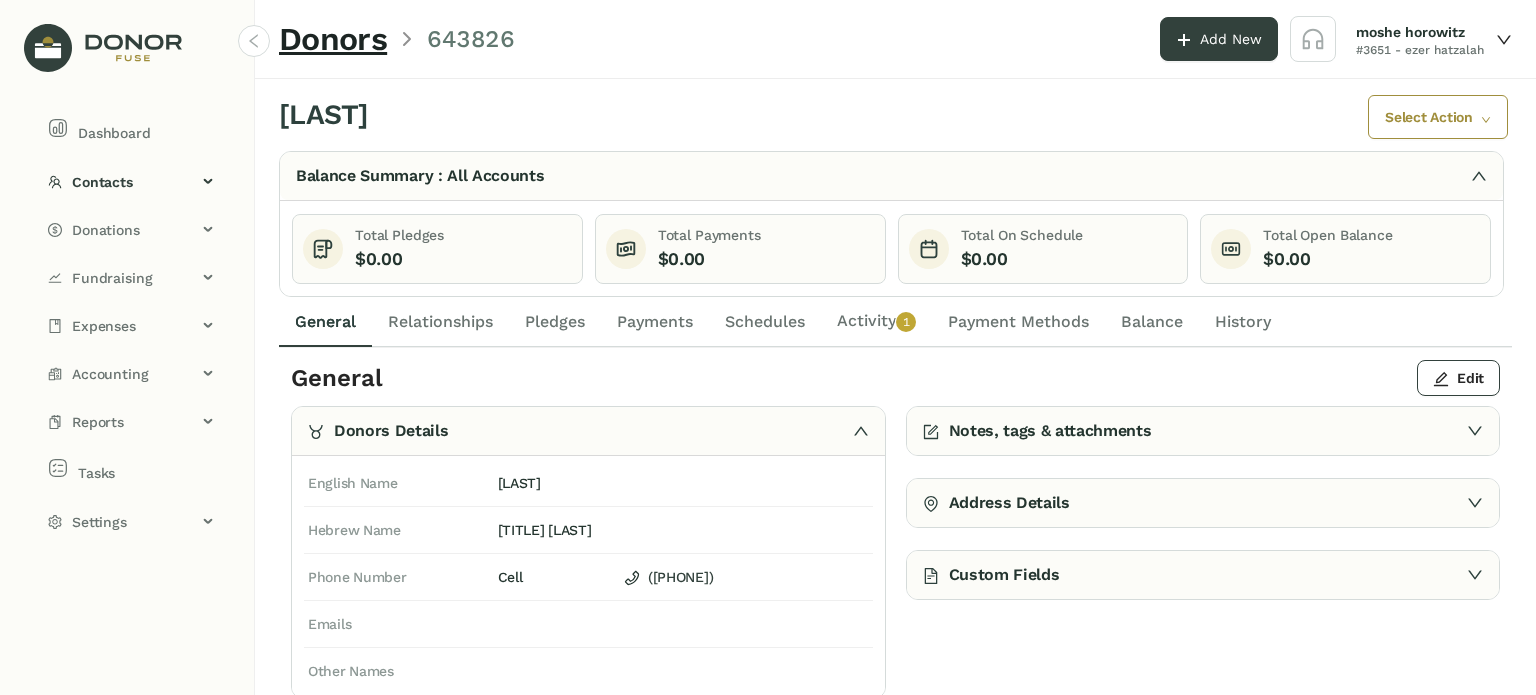 click on "Activity   0   1   2   3   4   5   6   7   8   9" at bounding box center (876, 322) 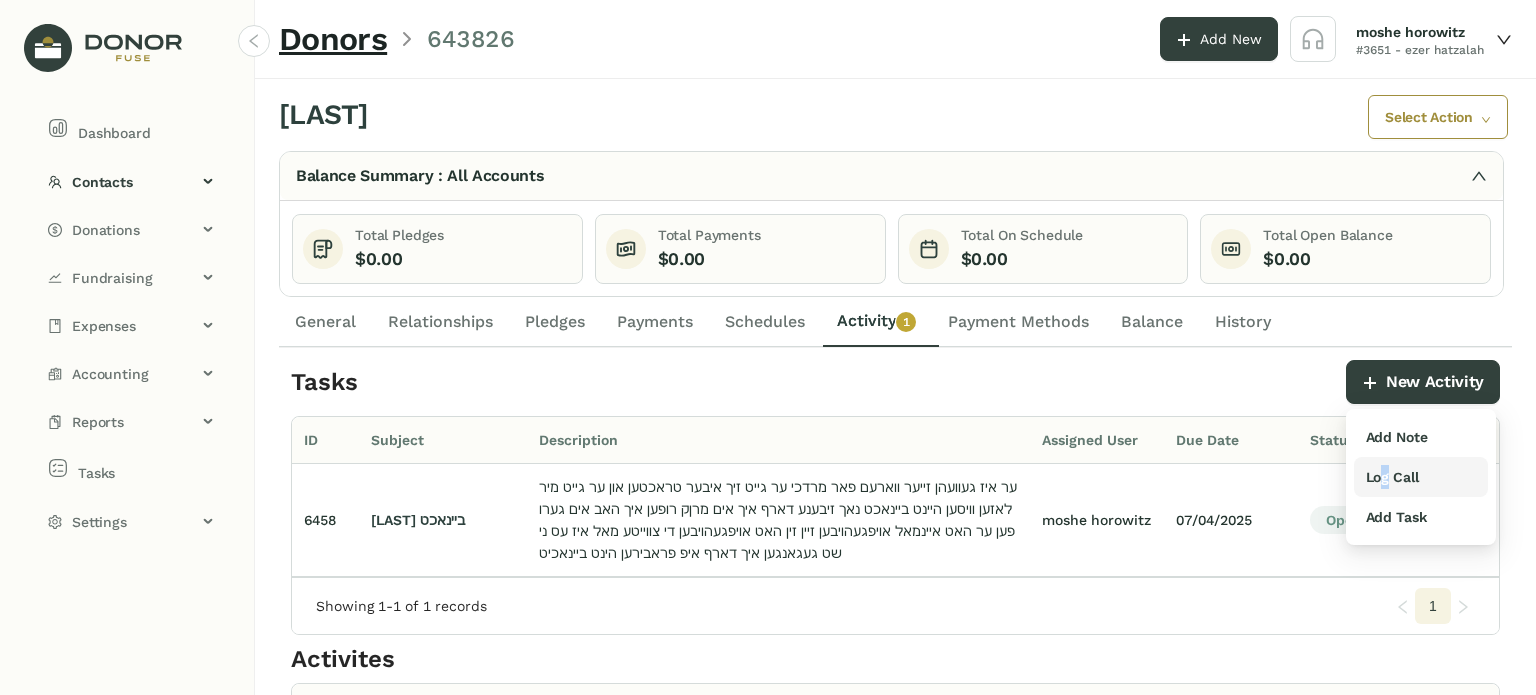 drag, startPoint x: 1386, startPoint y: 471, endPoint x: 1375, endPoint y: 456, distance: 18.601076 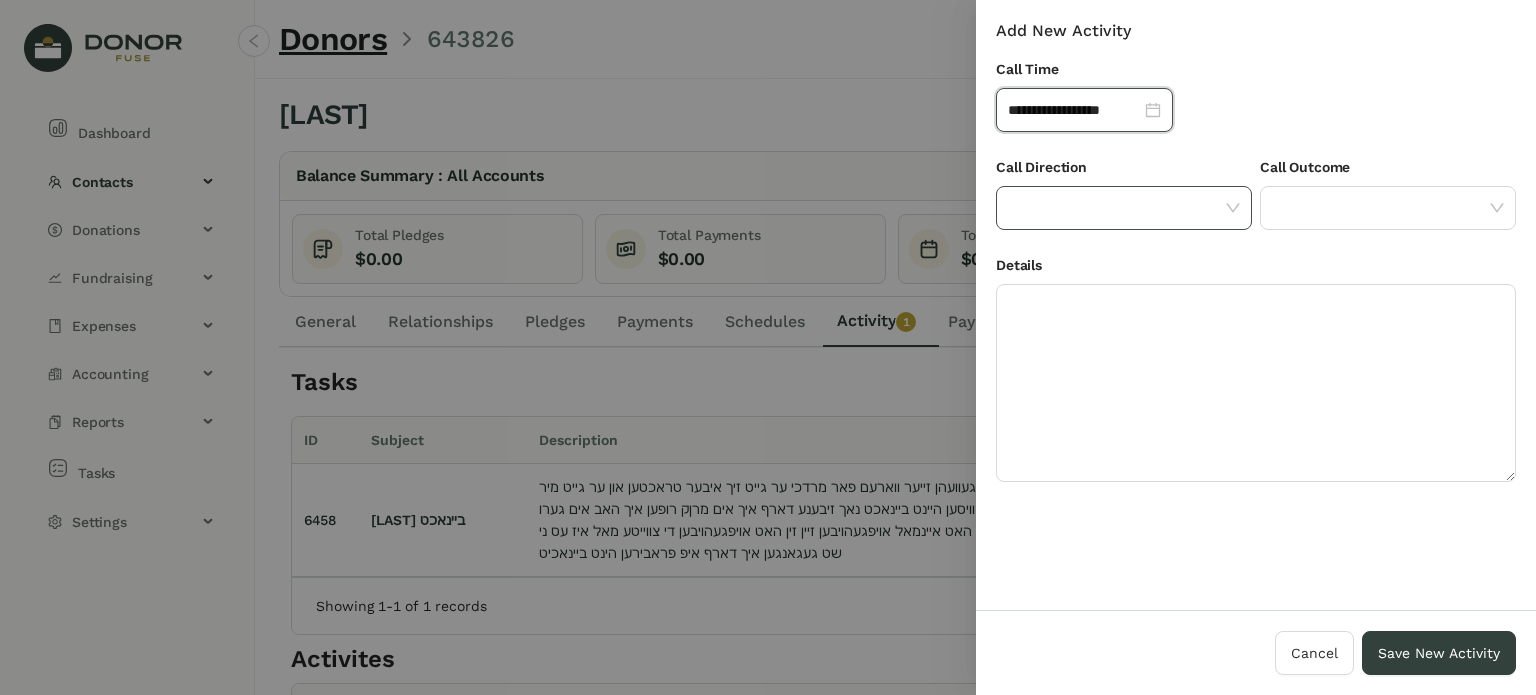 click at bounding box center (1117, 208) 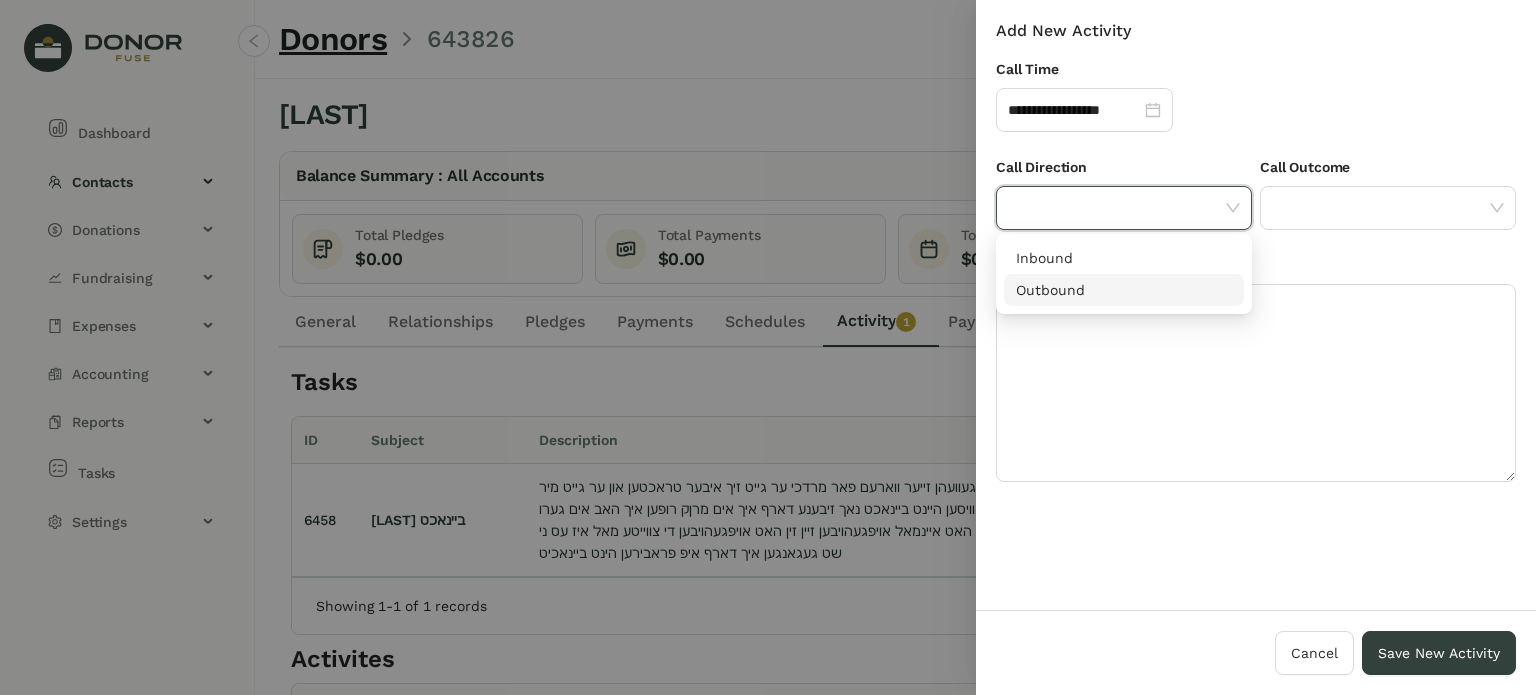 click on "Outbound" at bounding box center [1124, 290] 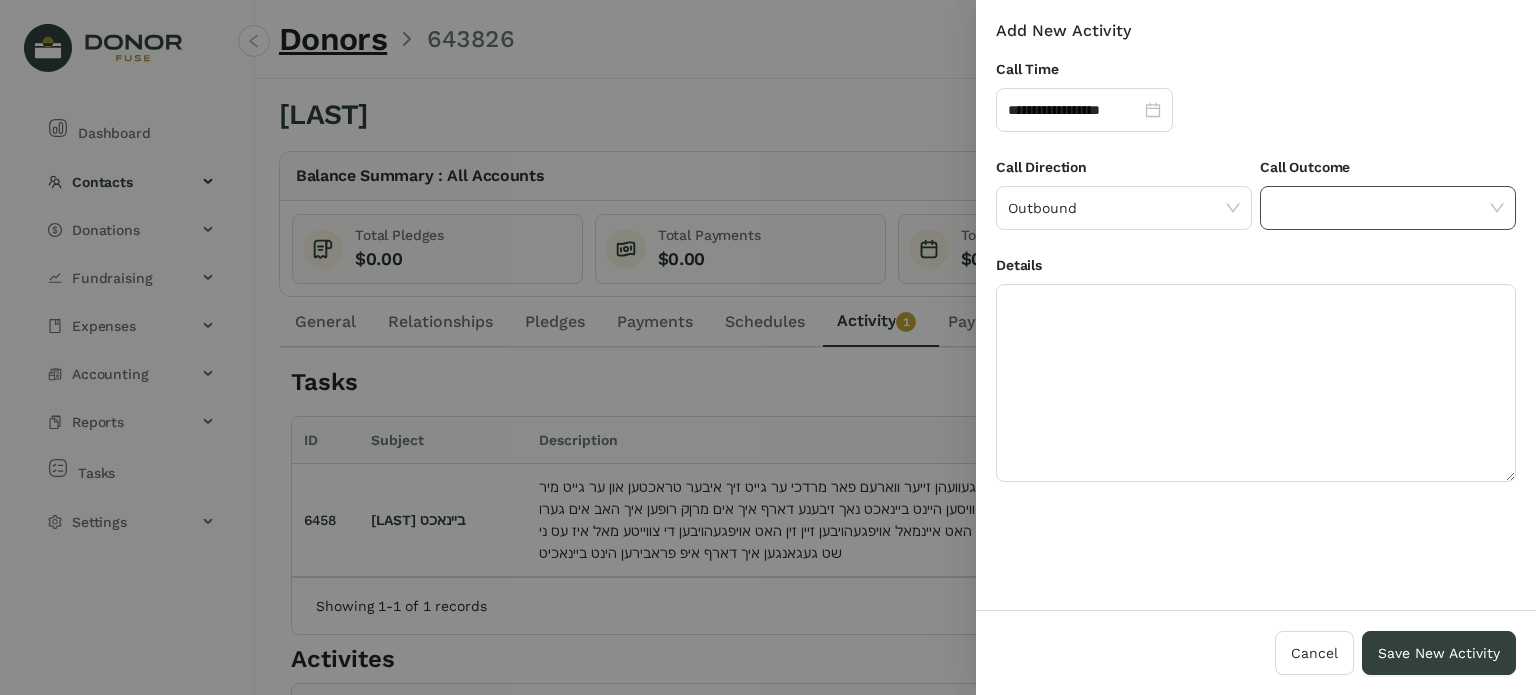 click at bounding box center (1381, 208) 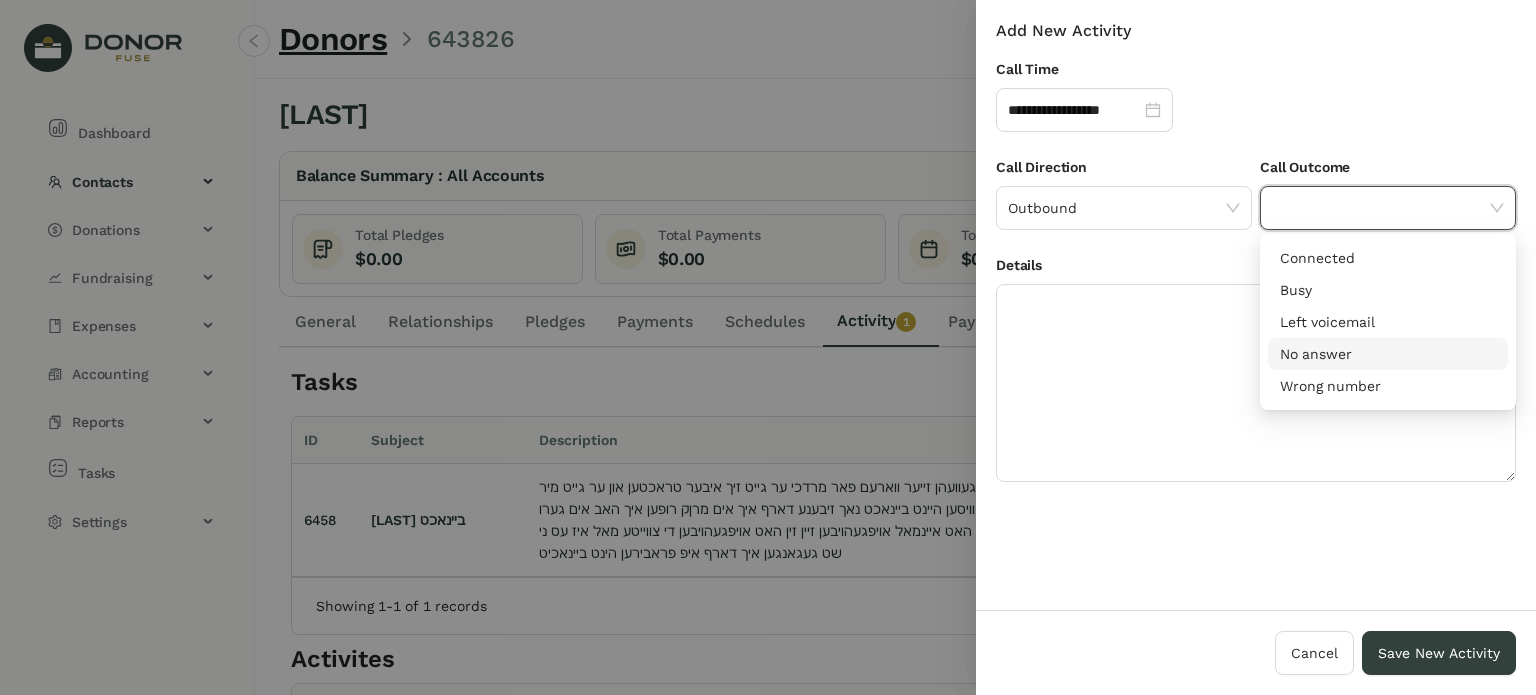 click on "No answer" at bounding box center [1388, 354] 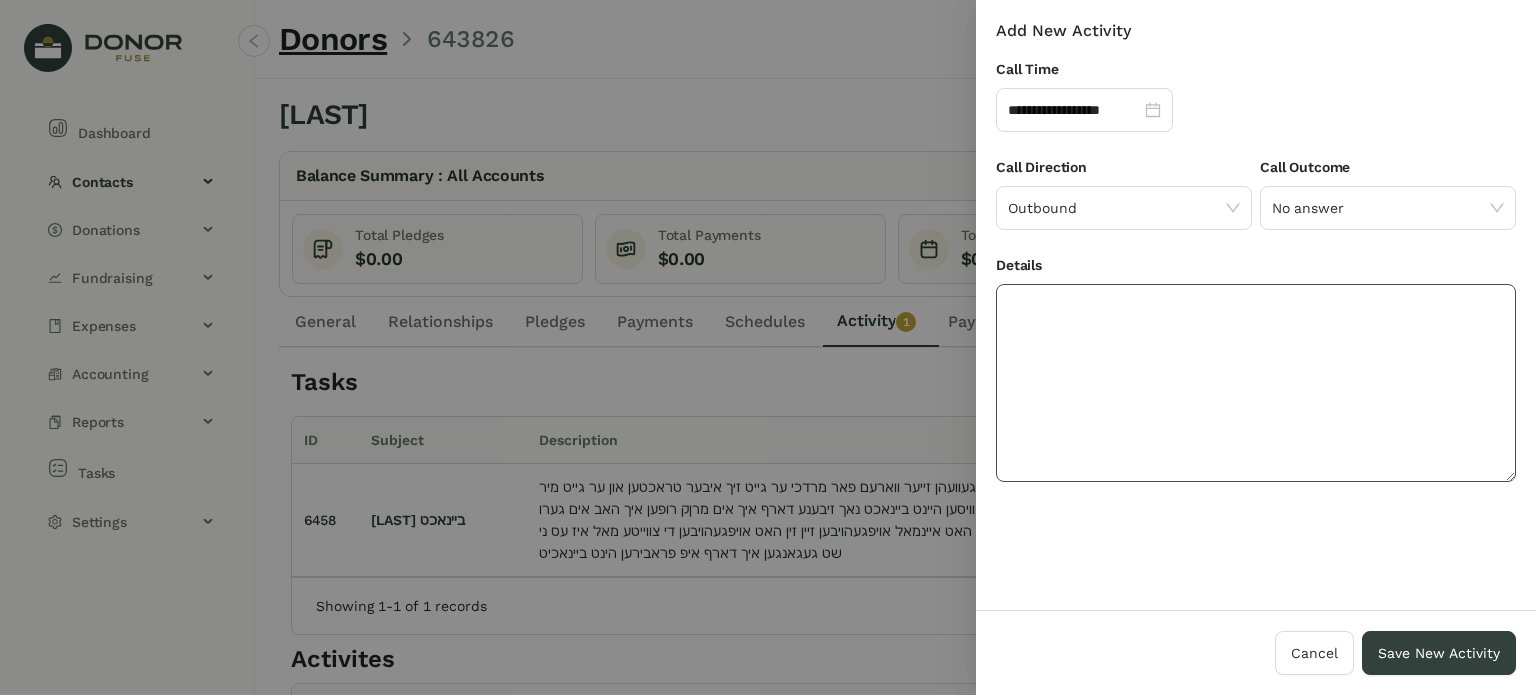 click at bounding box center [1256, 383] 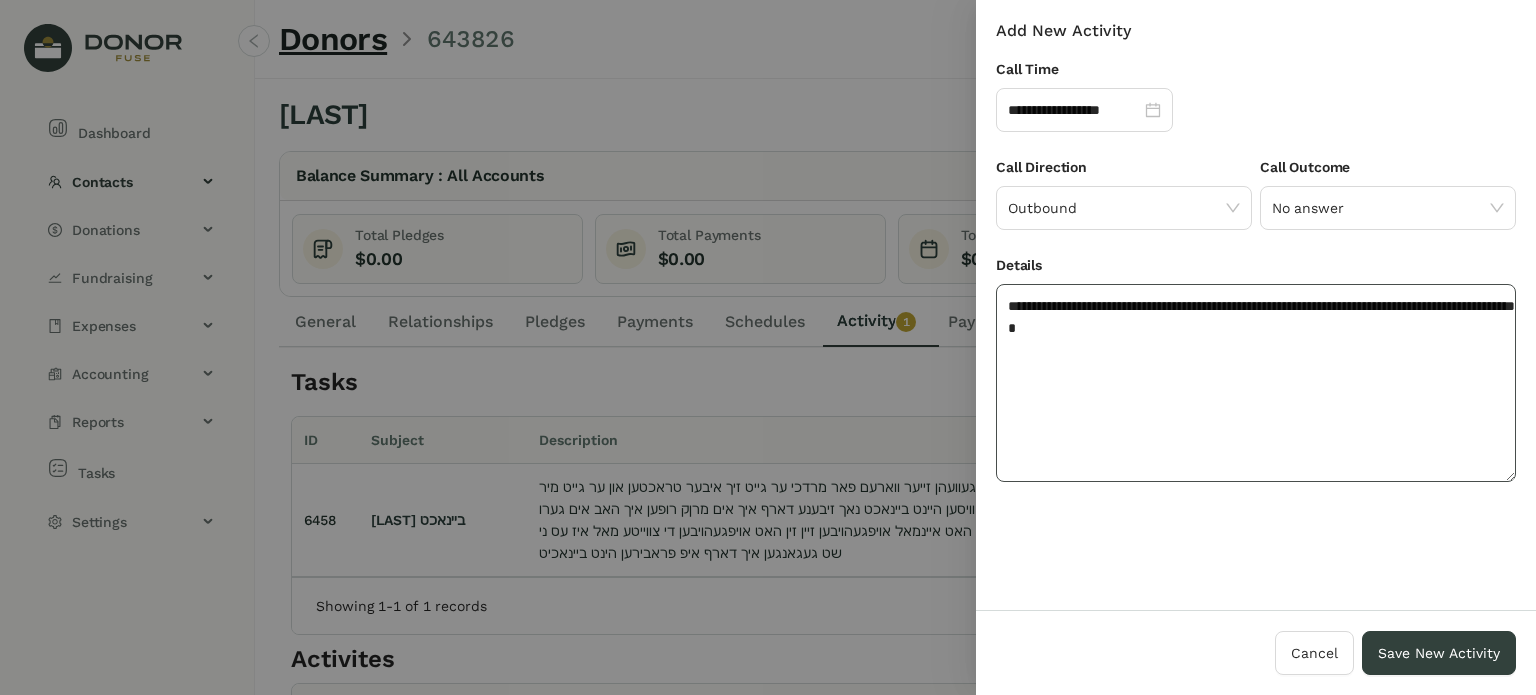 click on "**********" at bounding box center [1256, 383] 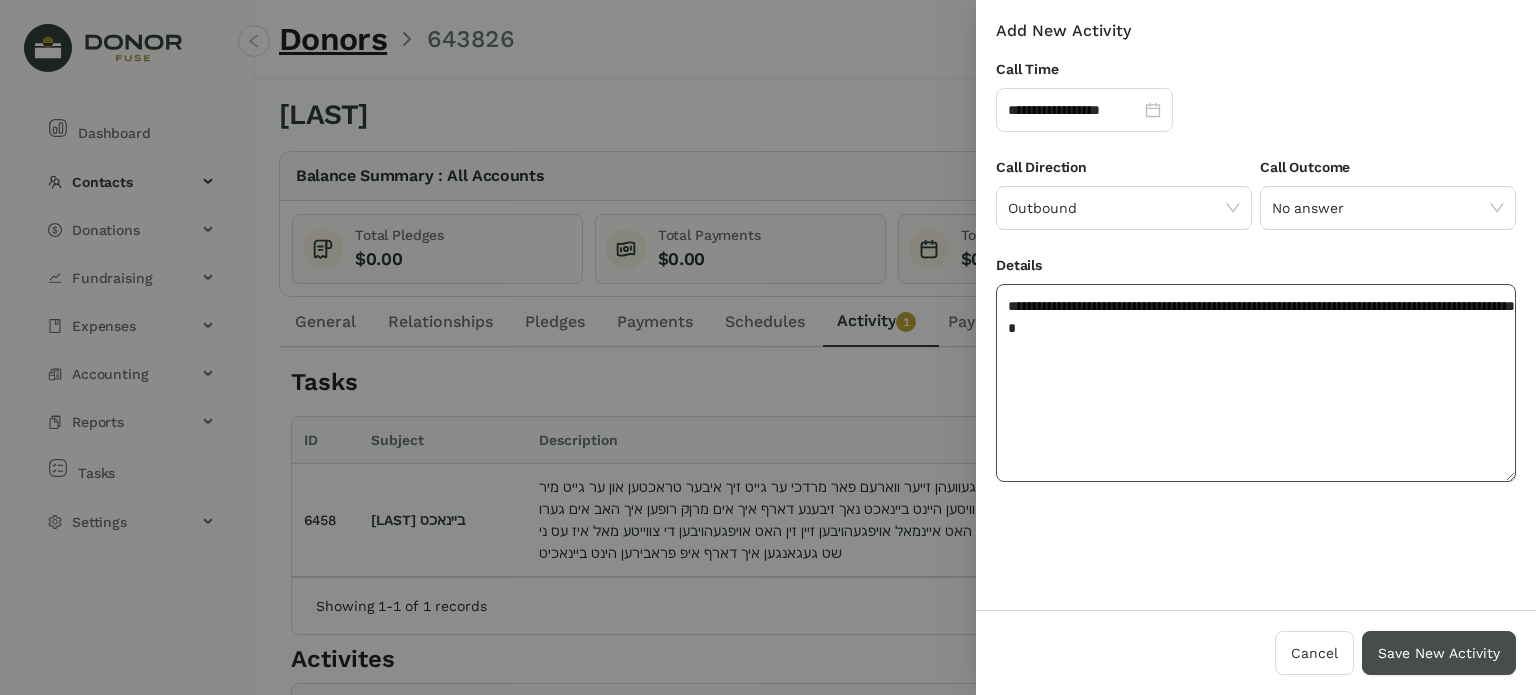 type on "**********" 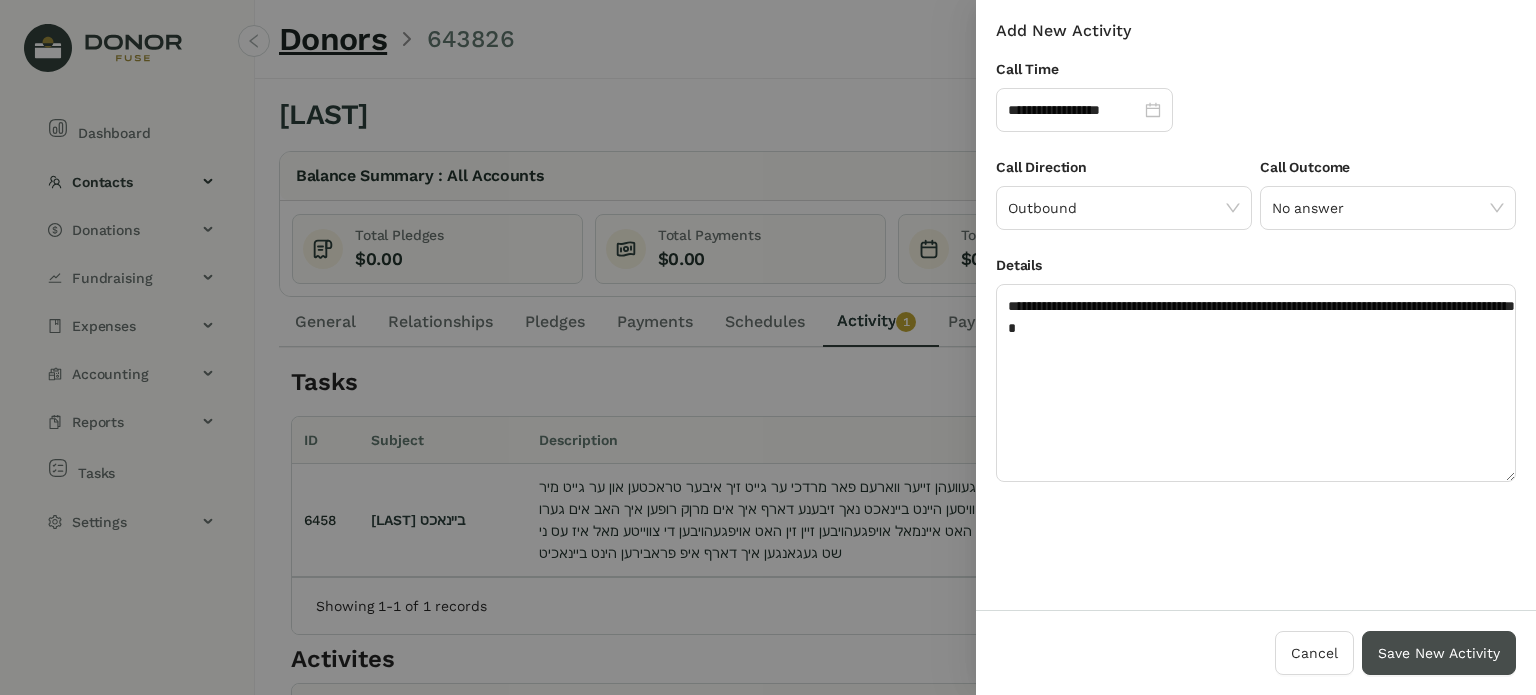 drag, startPoint x: 1464, startPoint y: 659, endPoint x: 1413, endPoint y: 662, distance: 51.088158 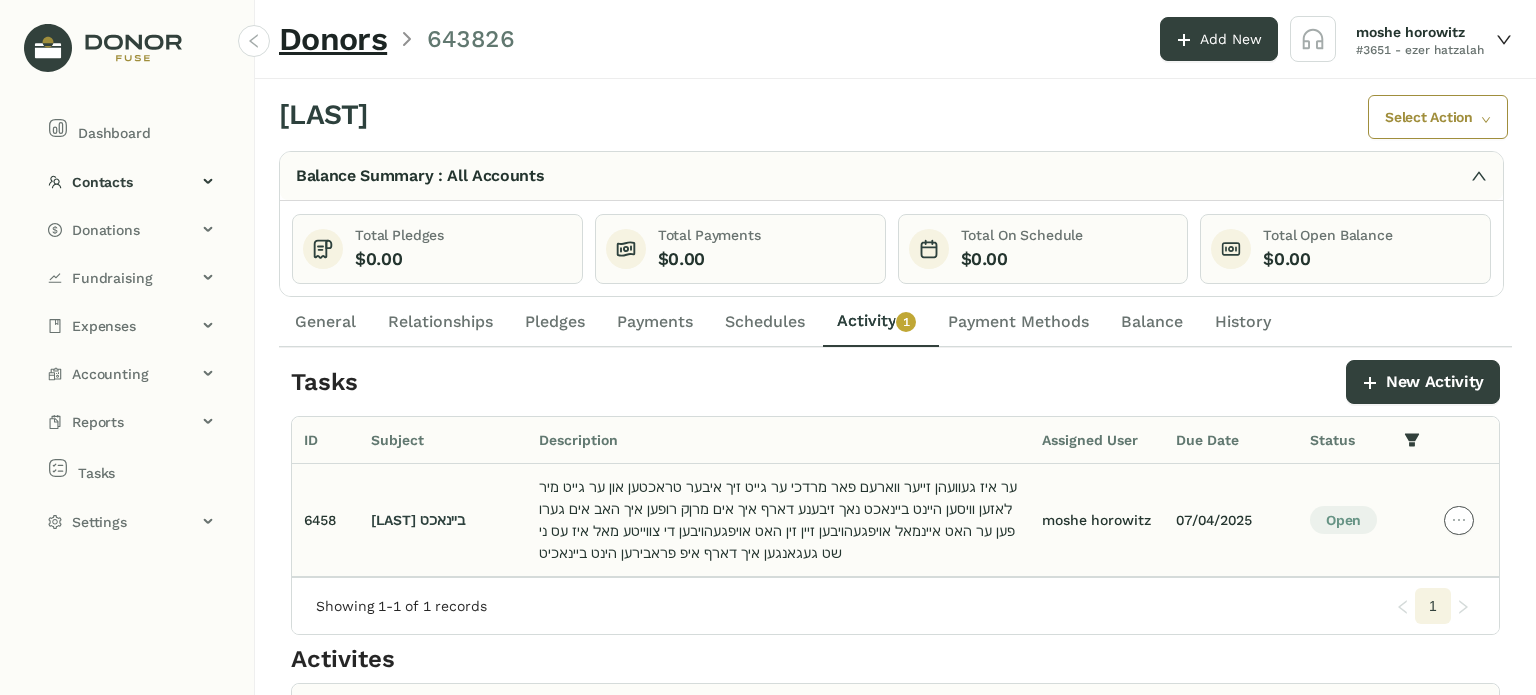click at bounding box center [1459, 520] 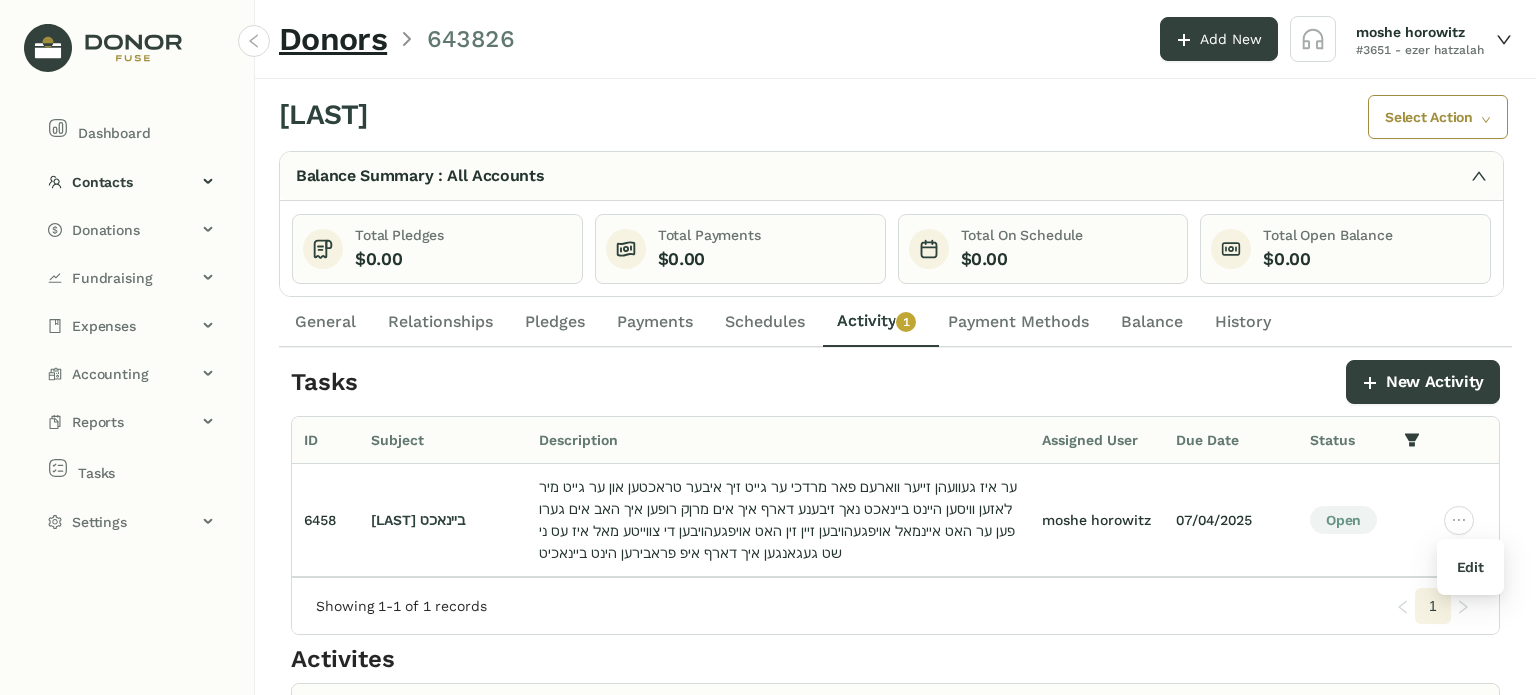 drag, startPoint x: 1460, startPoint y: 559, endPoint x: 1450, endPoint y: 541, distance: 20.59126 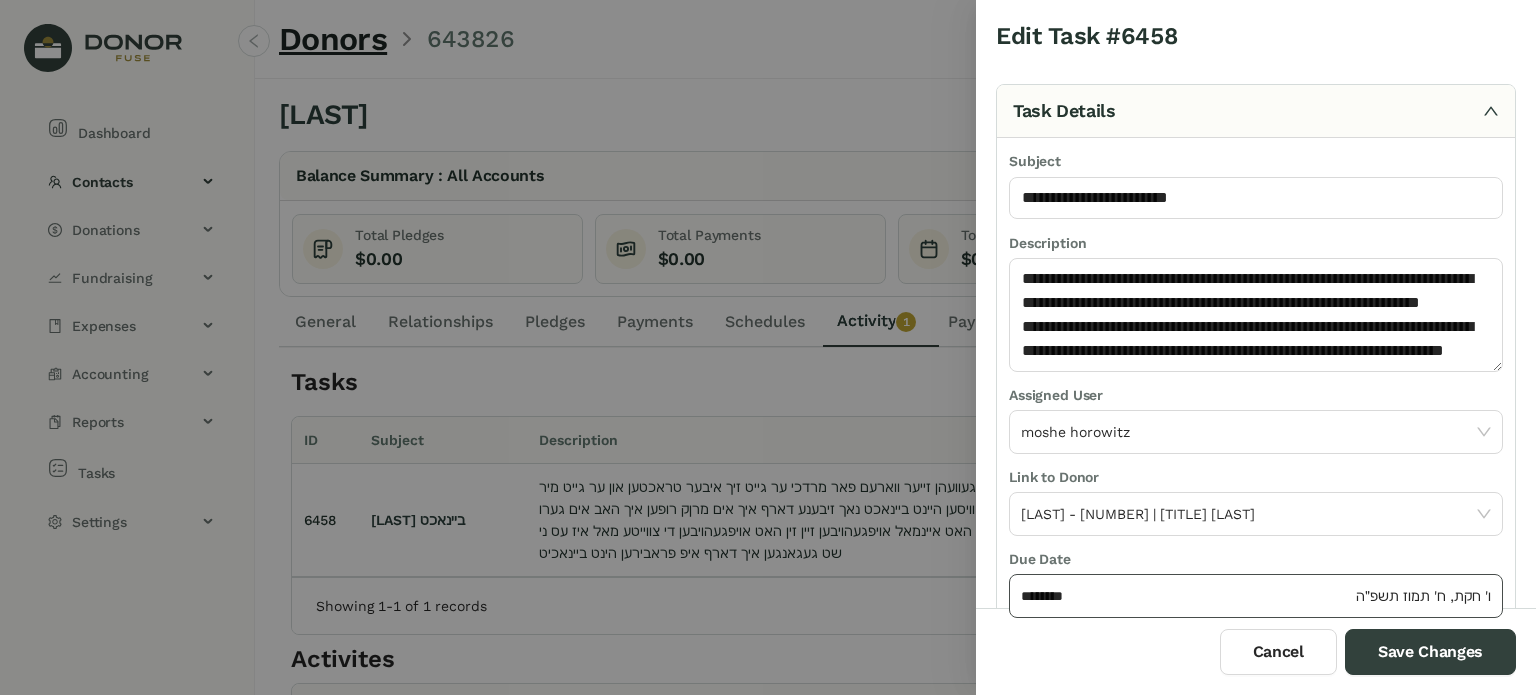 click on "********" at bounding box center [1186, 596] 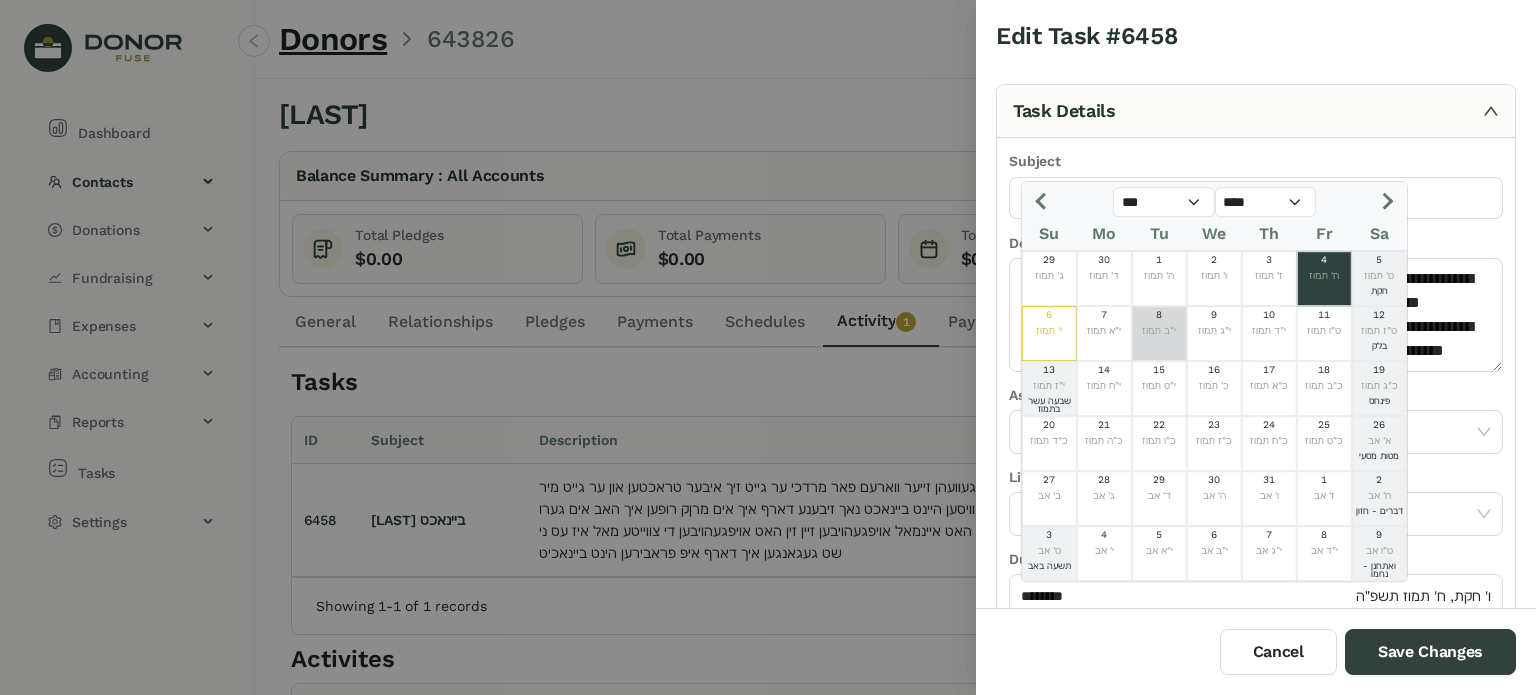 click on "י"ב תמוז" at bounding box center [1159, 331] 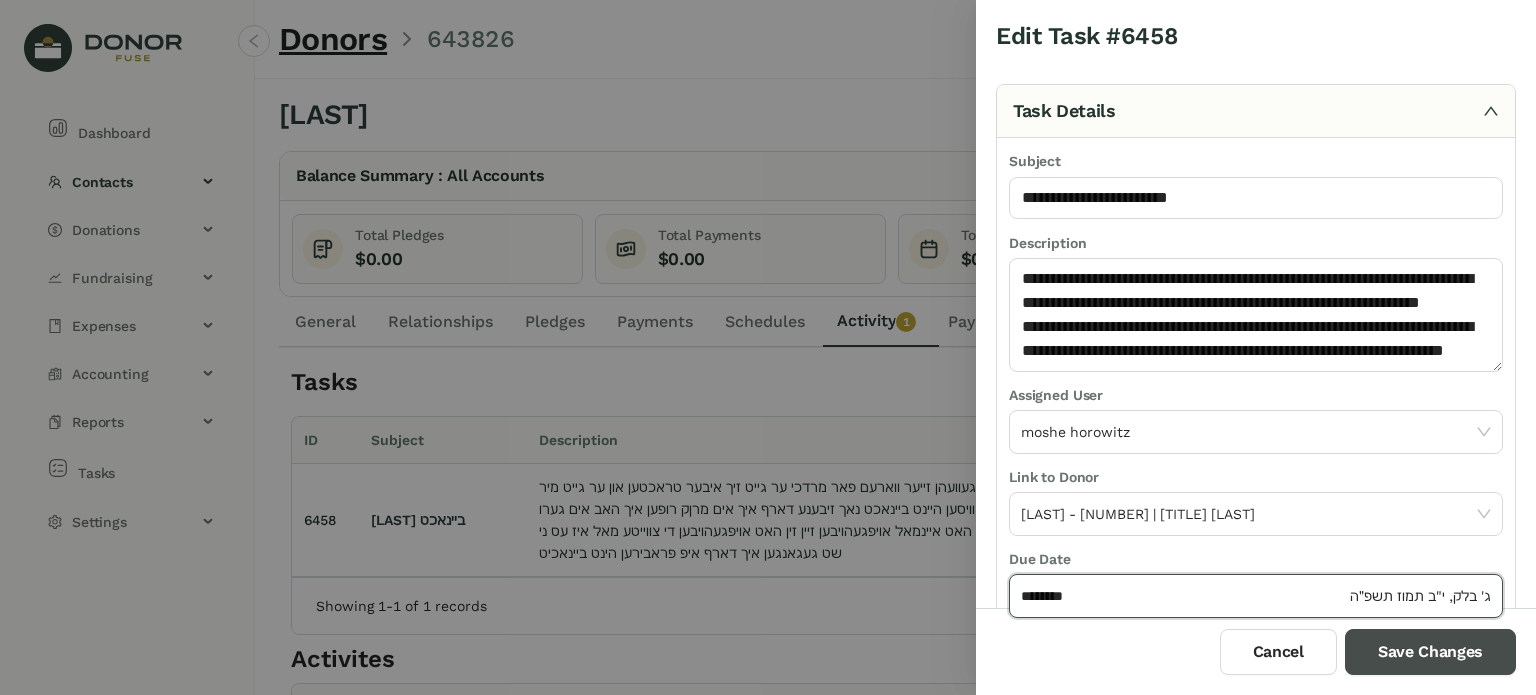 click on "Save Changes" at bounding box center (1430, 652) 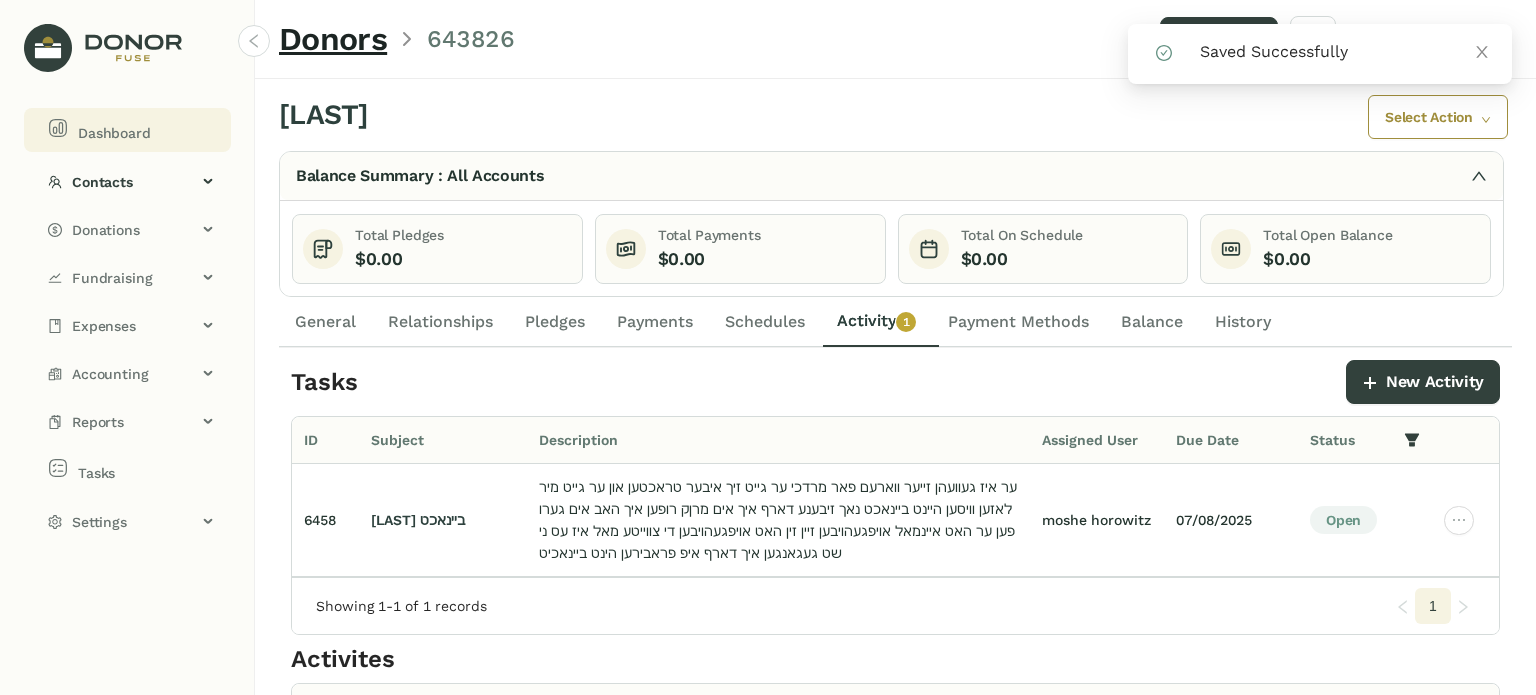 click on "Dashboard" at bounding box center (131, 130) 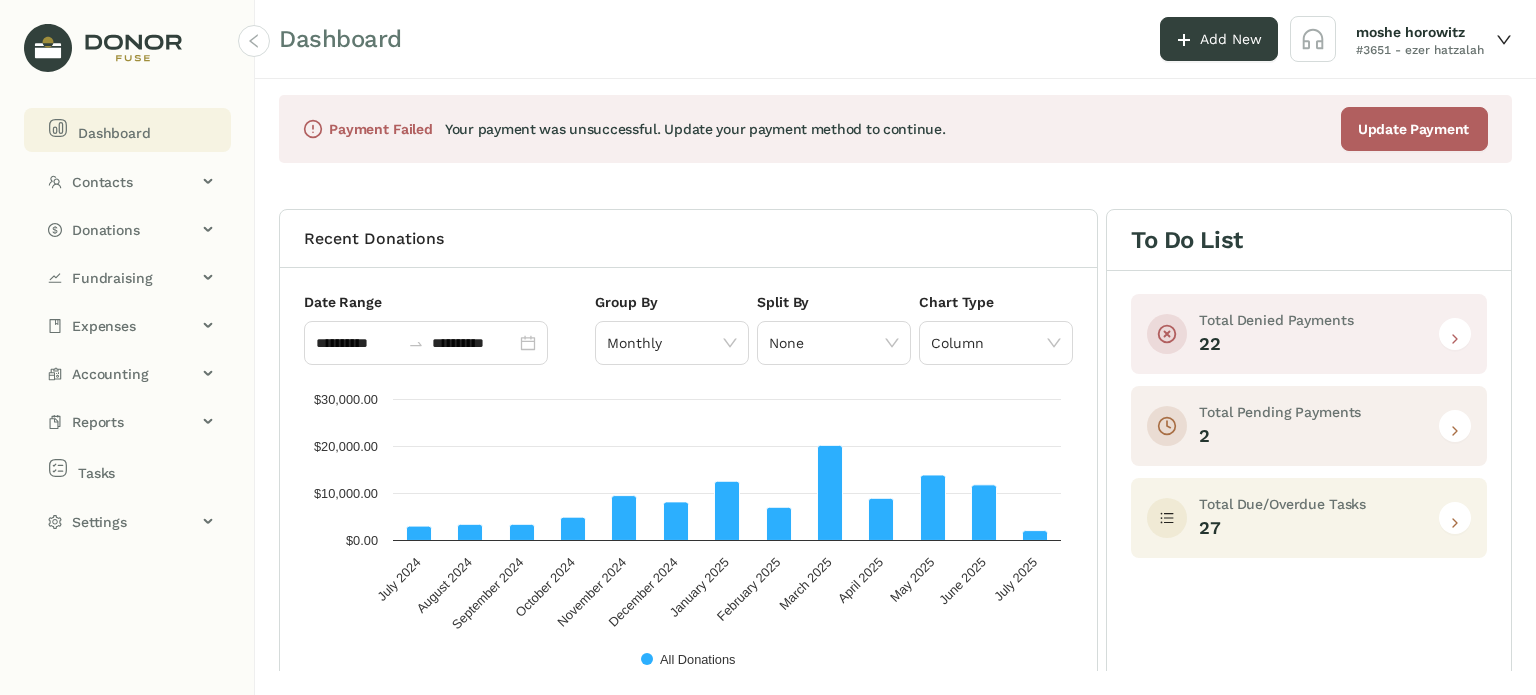 click at bounding box center (1455, 523) 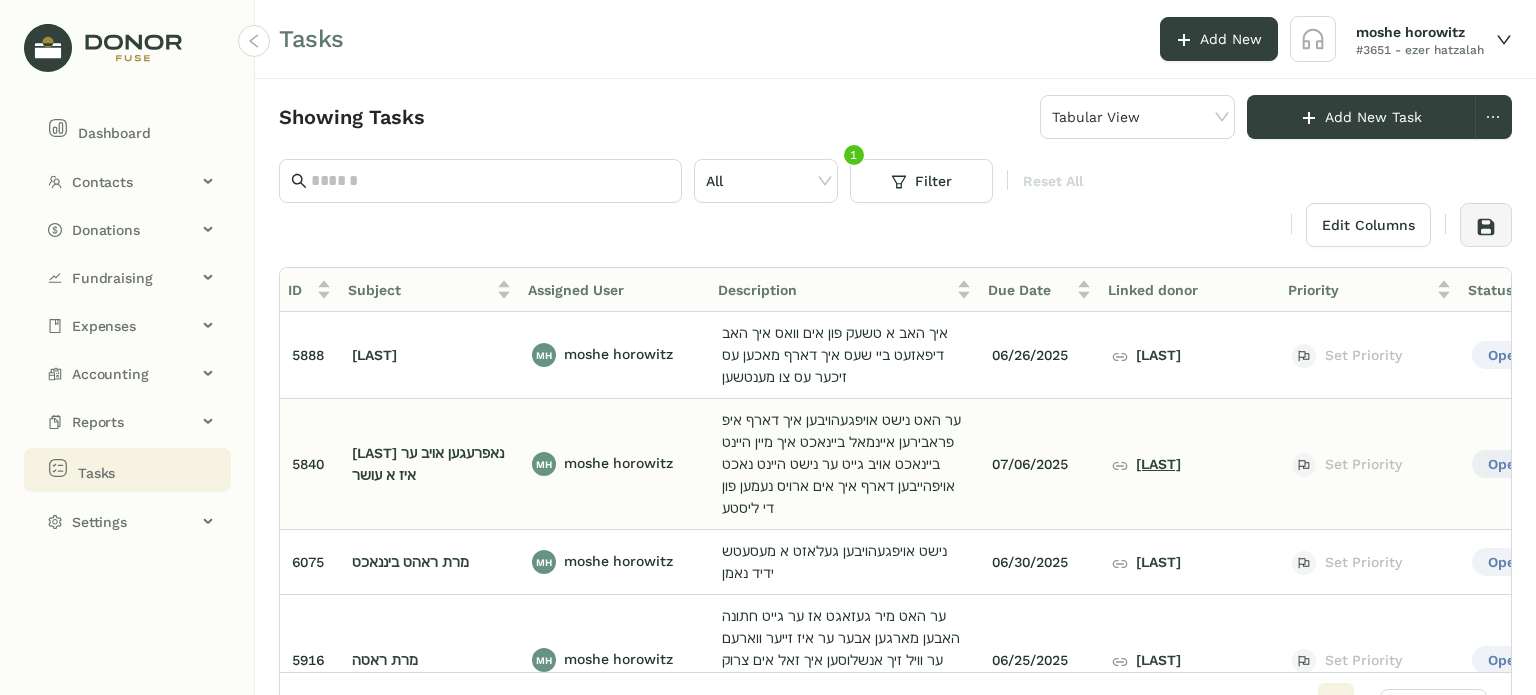 click on "יואל רבין" at bounding box center (1146, 464) 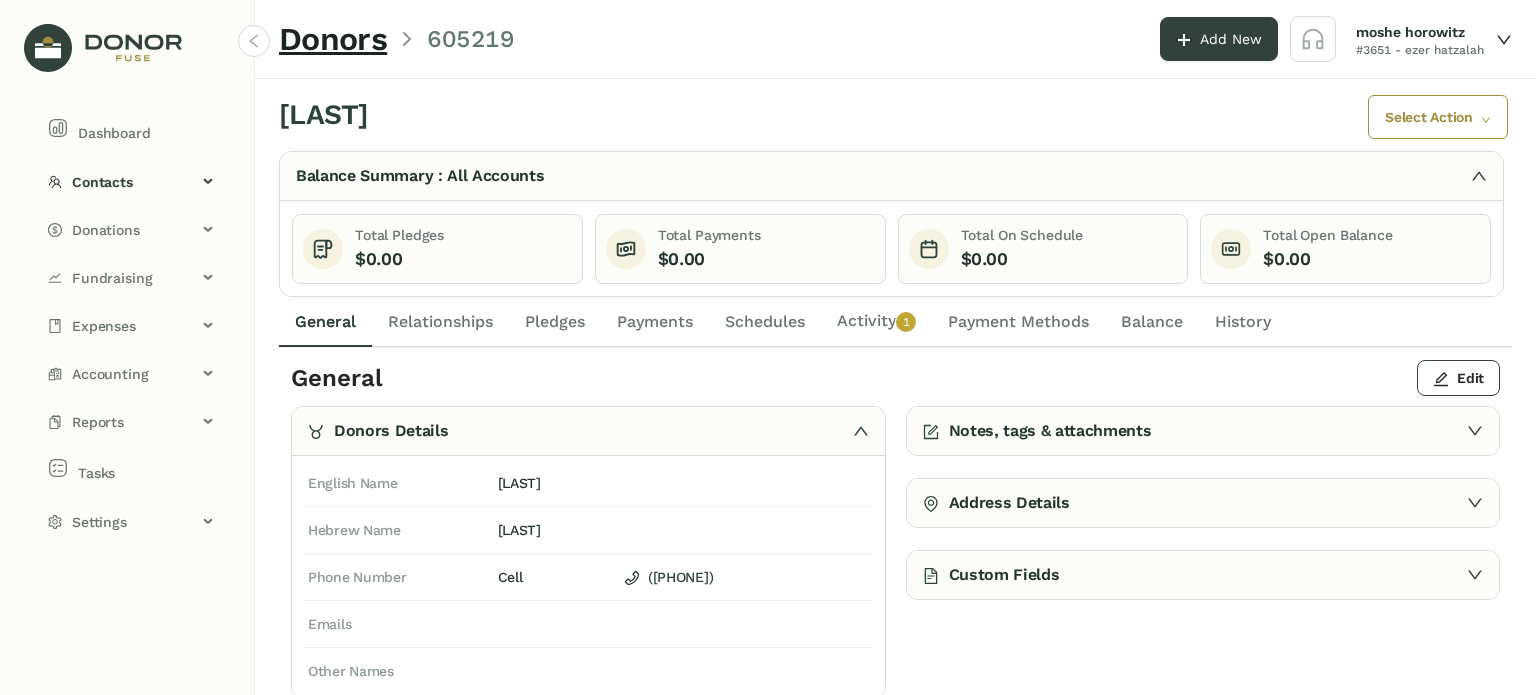 click on "Activity   0   1   2   3   4   5   6   7   8   9" at bounding box center [876, 322] 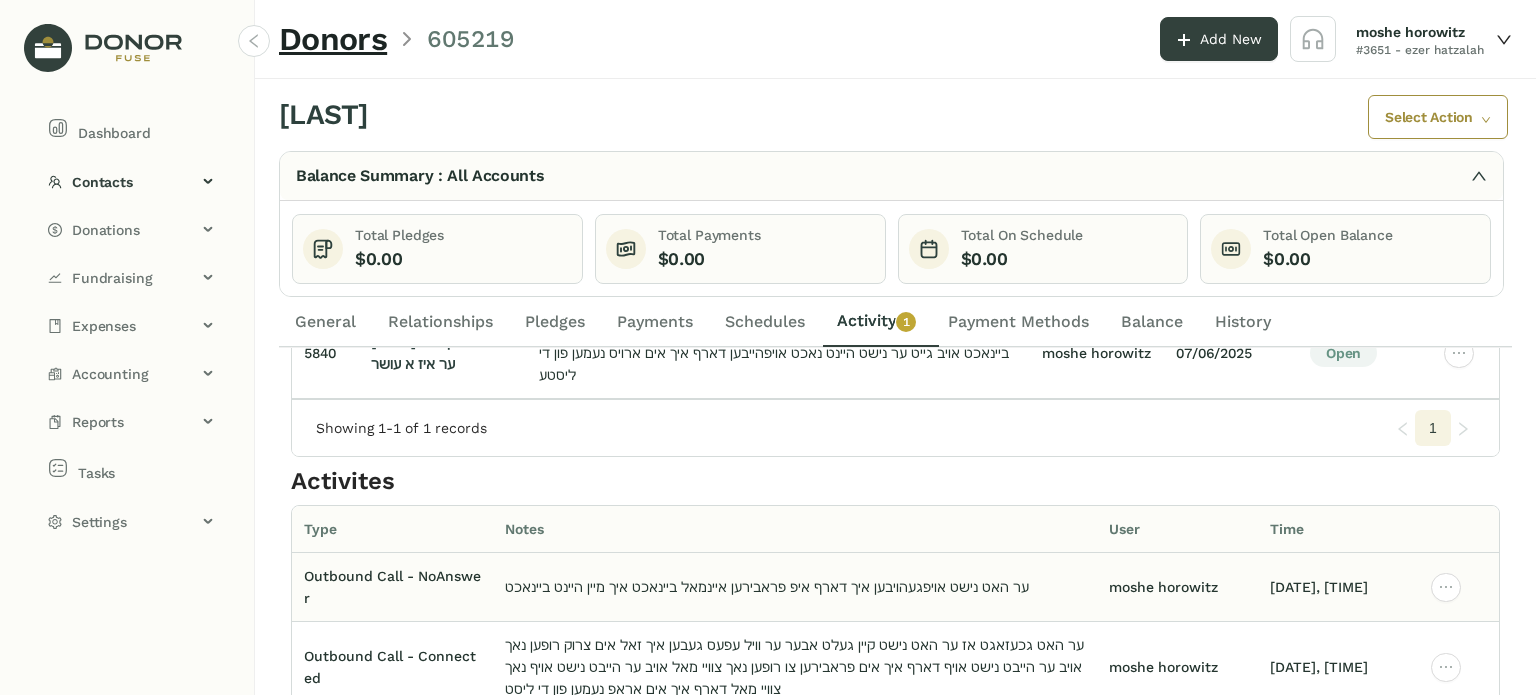 scroll, scrollTop: 184, scrollLeft: 0, axis: vertical 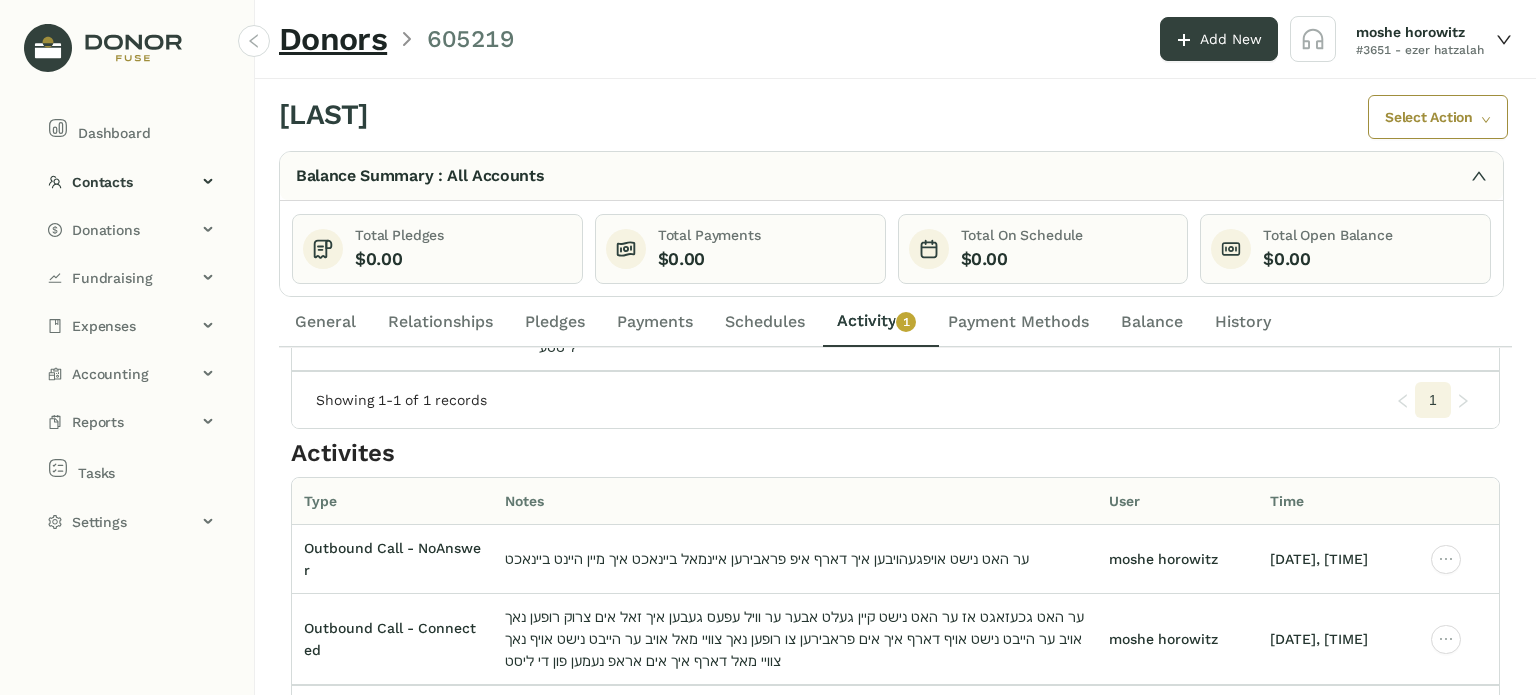 click on "2" at bounding box center (1433, 400) 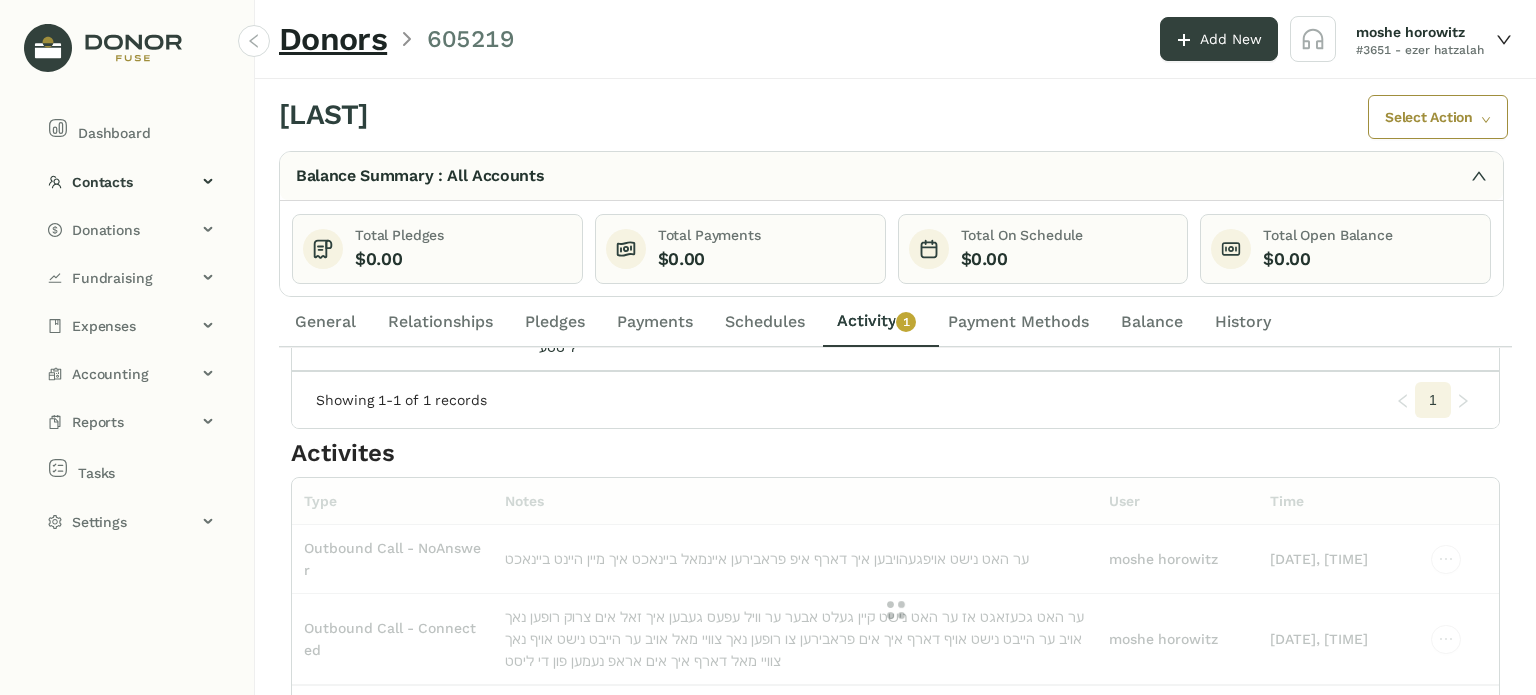 scroll, scrollTop: 162, scrollLeft: 0, axis: vertical 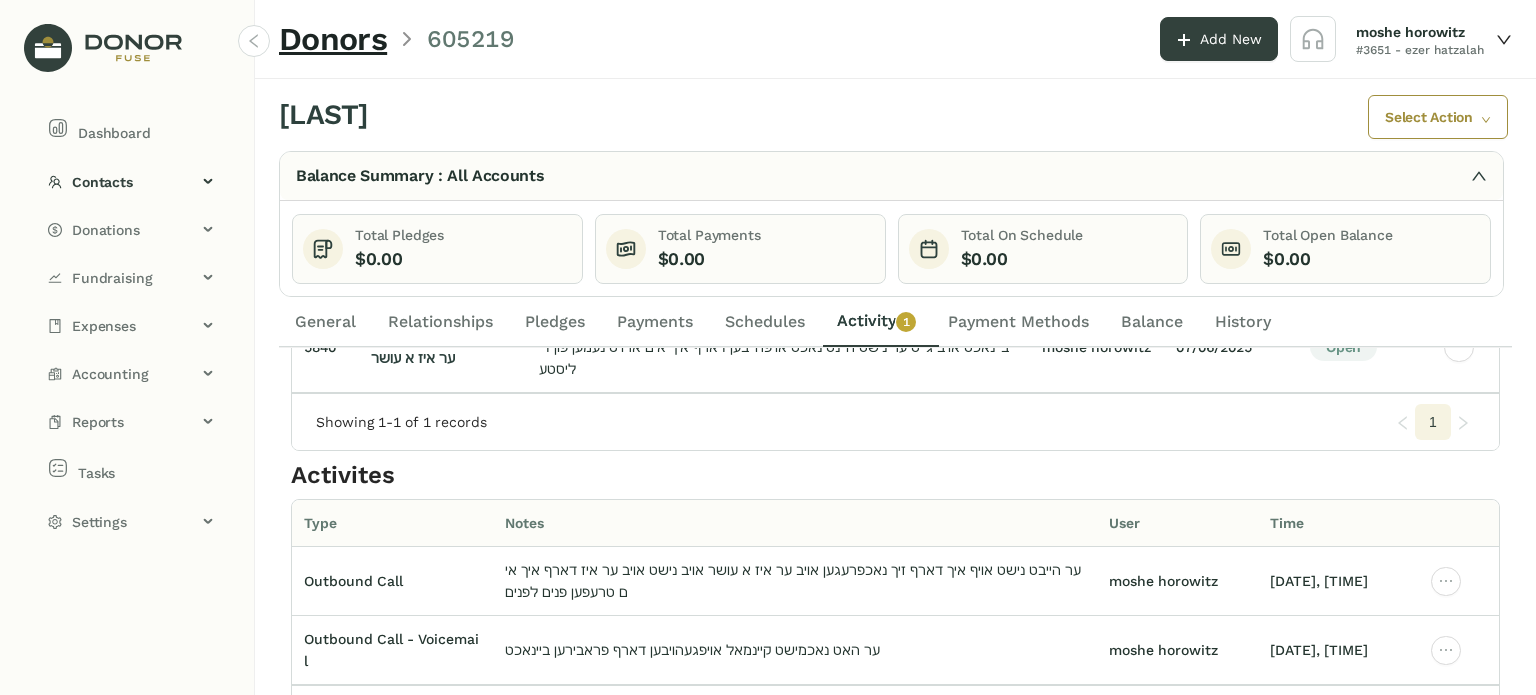 click on "3" at bounding box center [1433, 422] 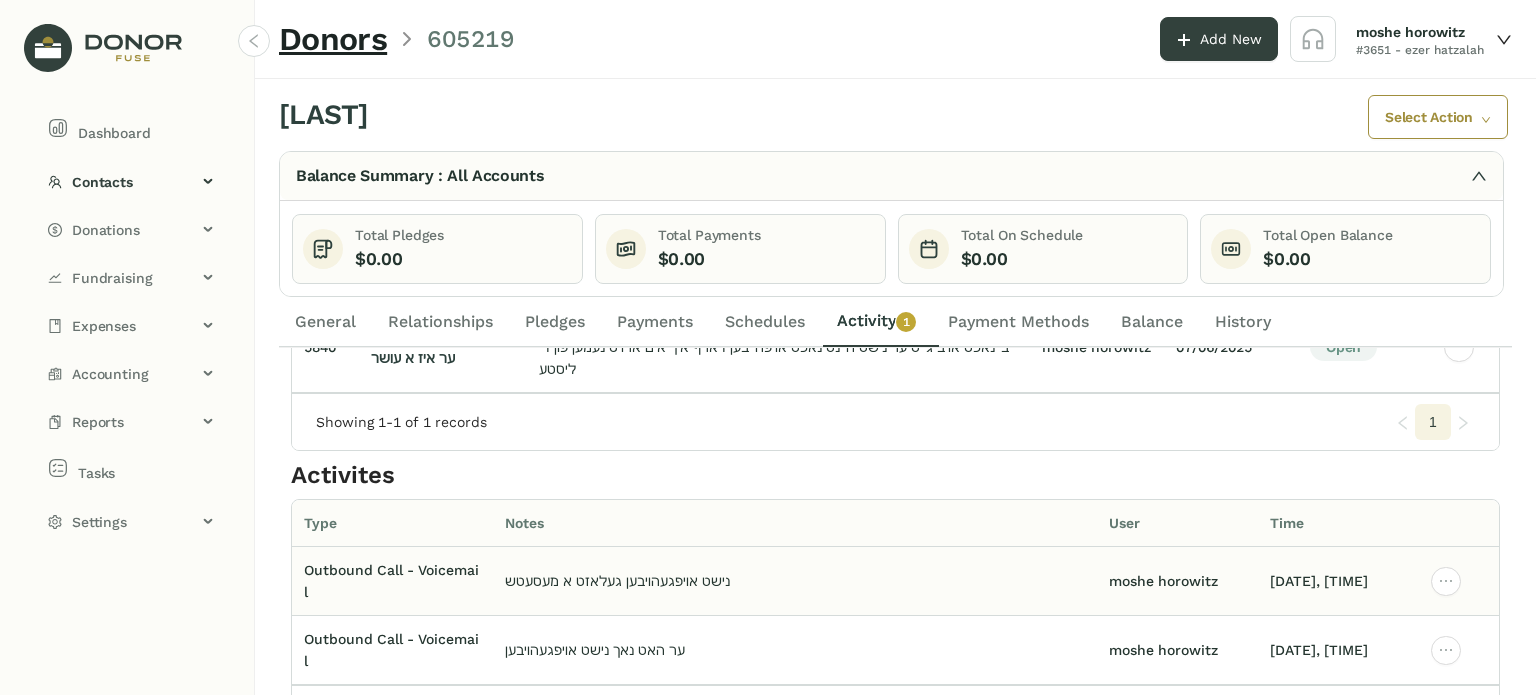 scroll, scrollTop: 0, scrollLeft: 0, axis: both 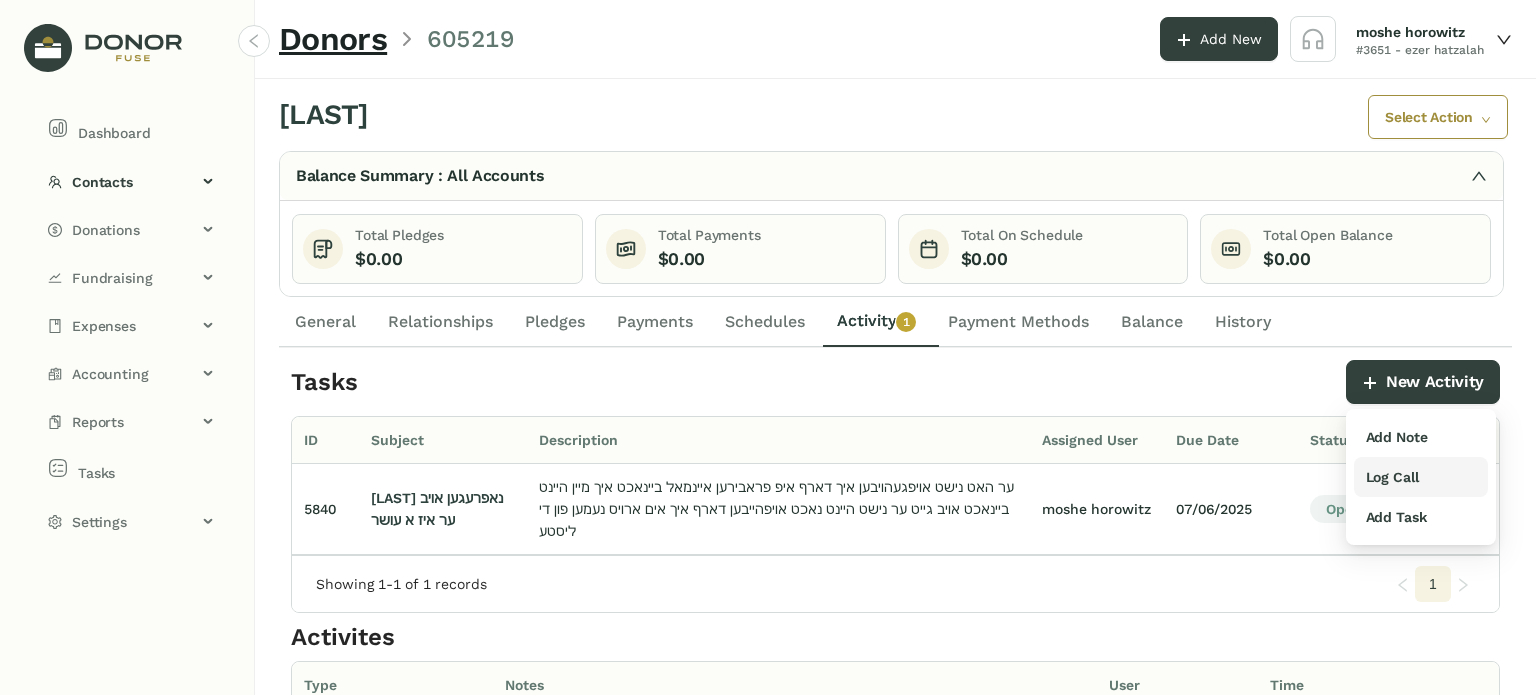 click on "Log Call" at bounding box center (1421, 477) 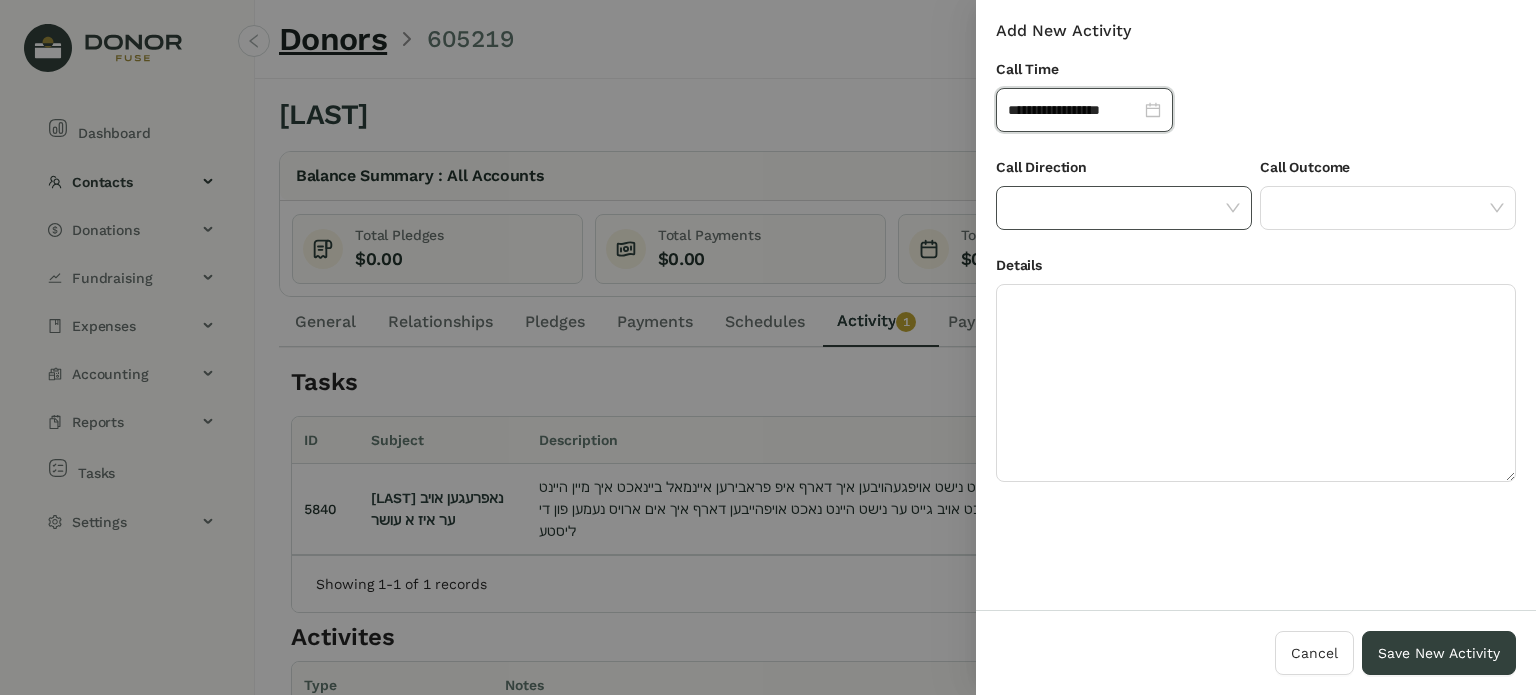 click at bounding box center [1117, 208] 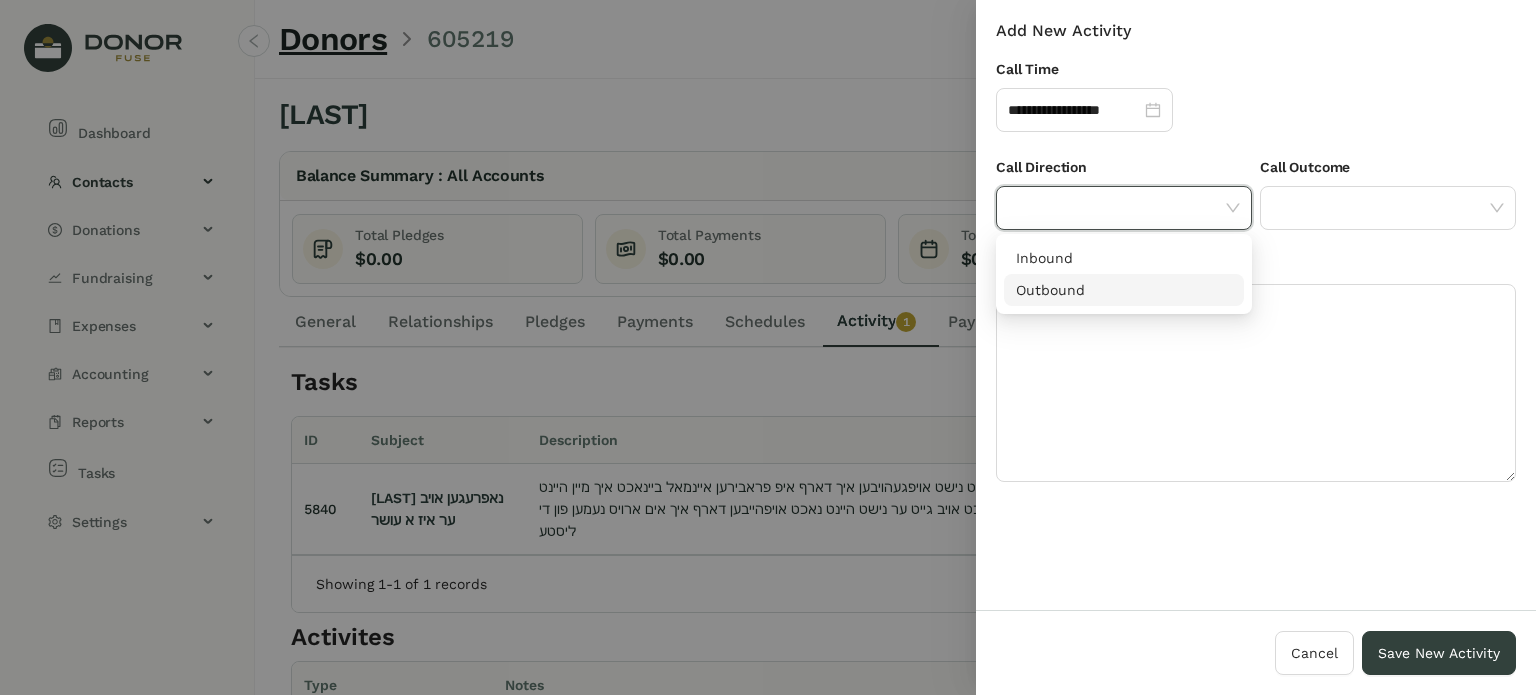 click on "Outbound" at bounding box center [1124, 290] 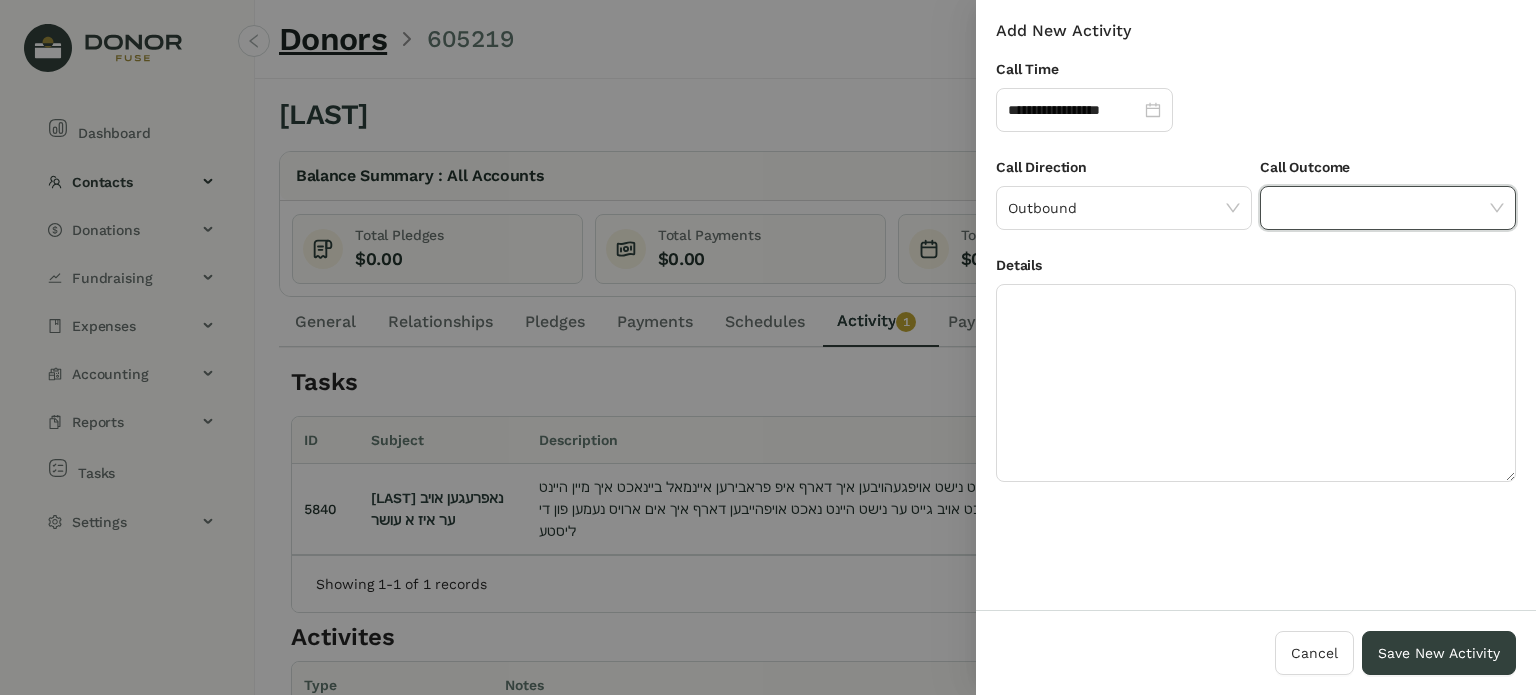click at bounding box center [1381, 208] 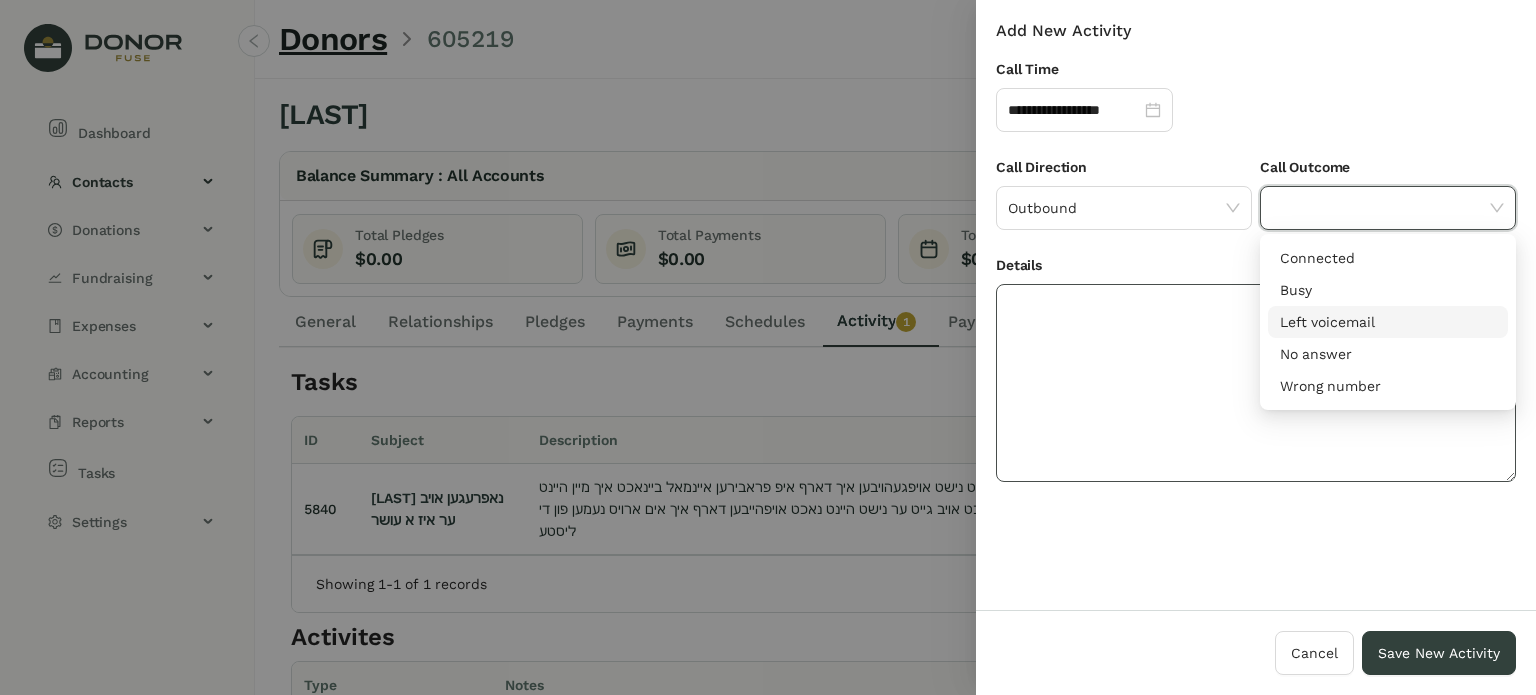 click at bounding box center [1256, 383] 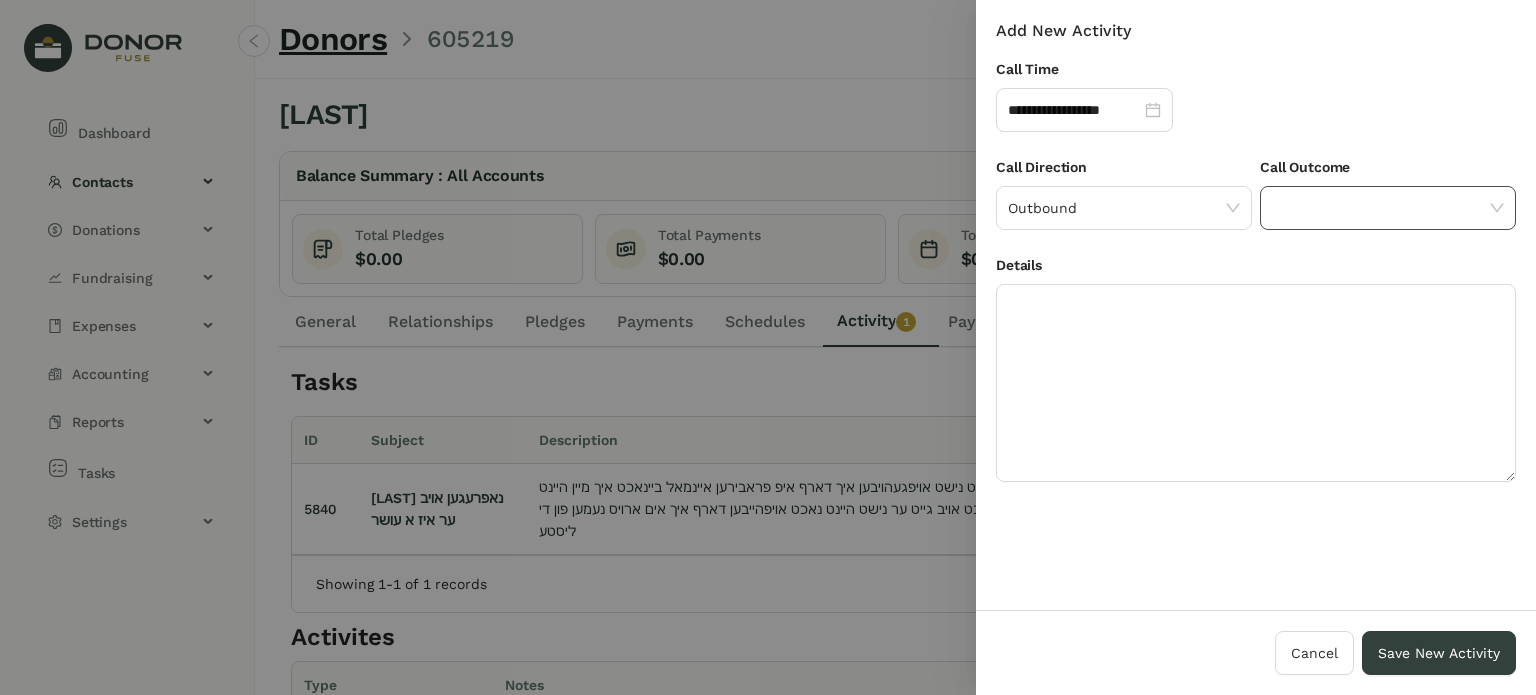 click at bounding box center [1381, 208] 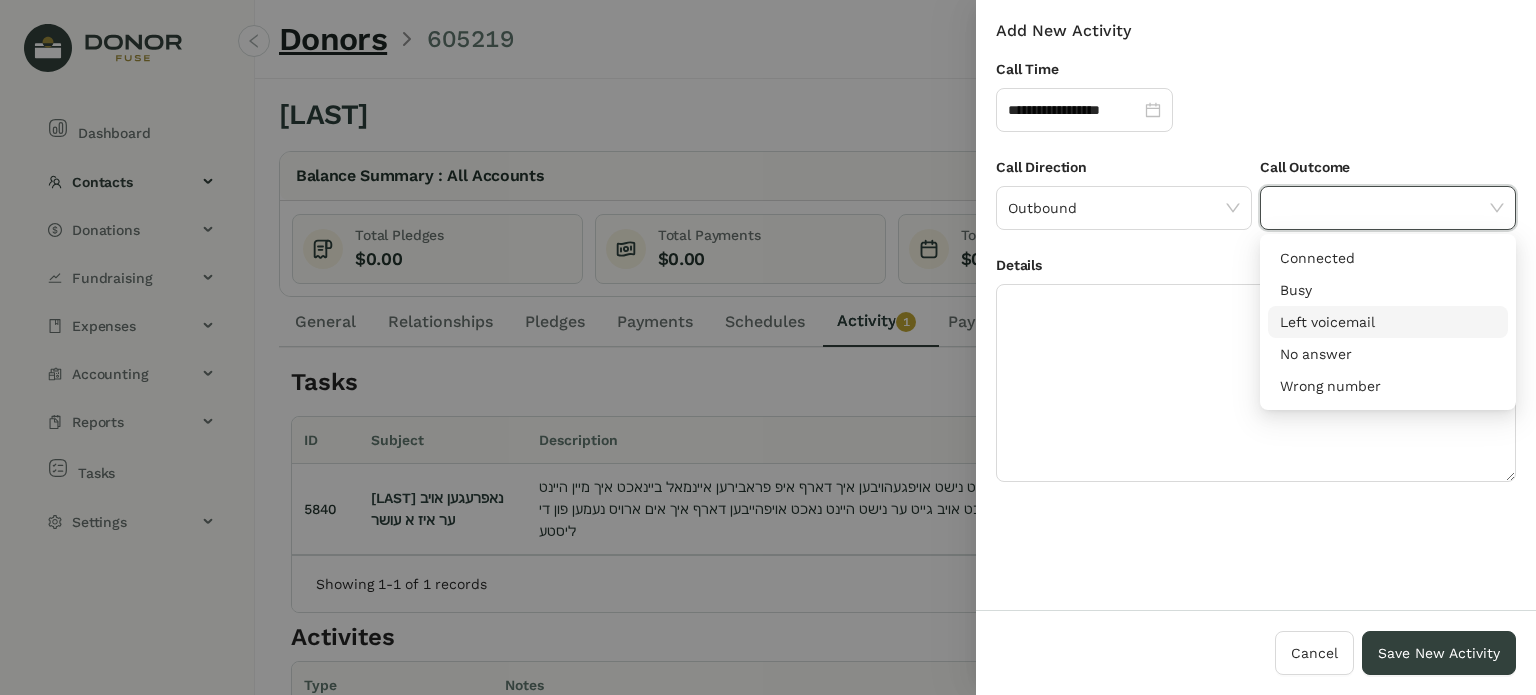 click on "Left voicemail" at bounding box center [1388, 322] 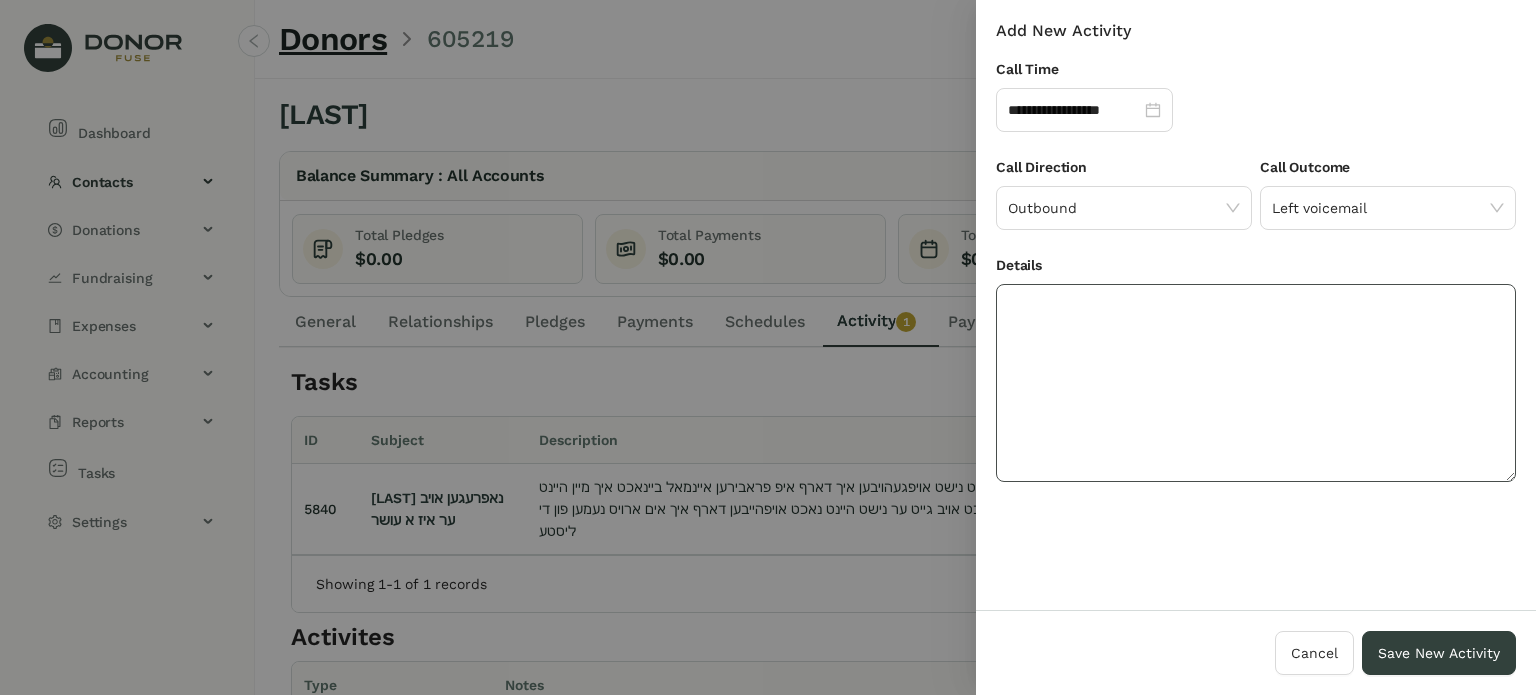 drag, startPoint x: 1279, startPoint y: 339, endPoint x: 1302, endPoint y: 286, distance: 57.77543 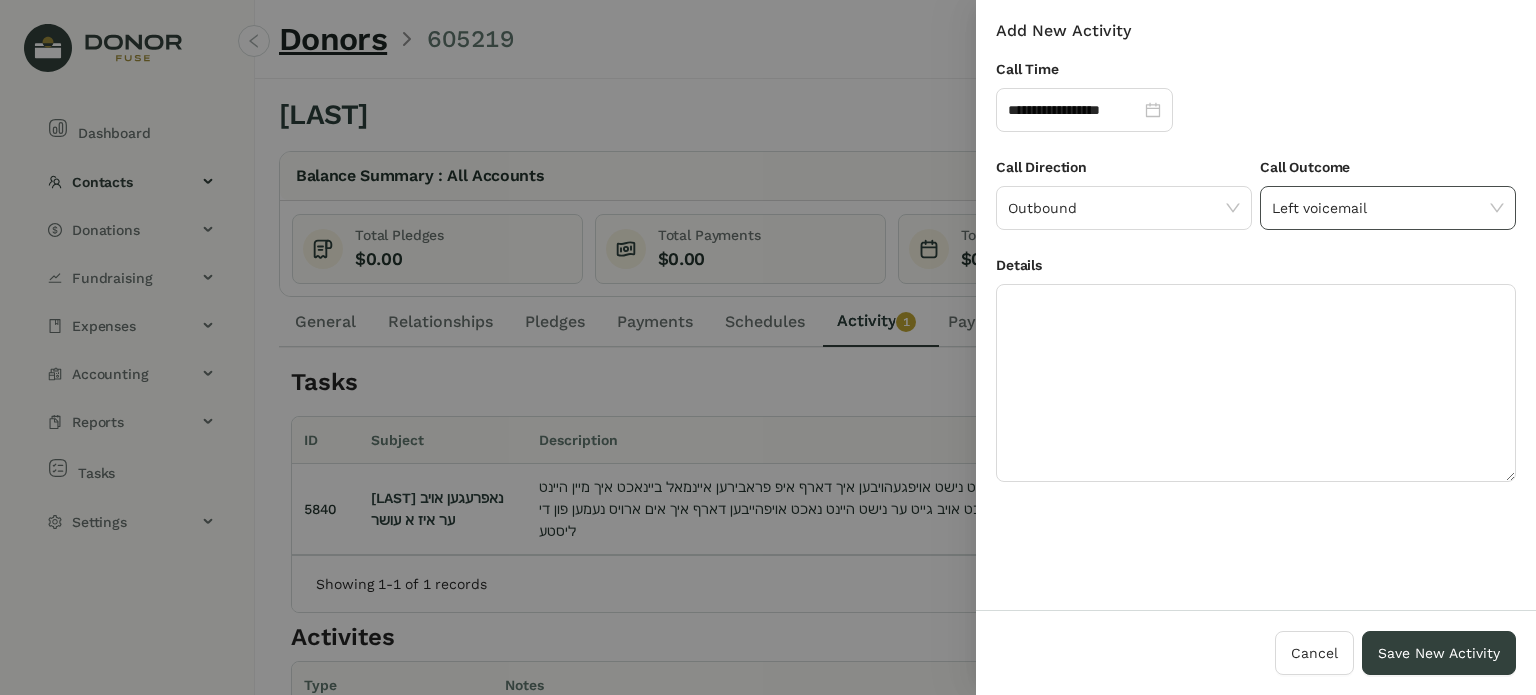 click on "Left voicemail" at bounding box center [1388, 208] 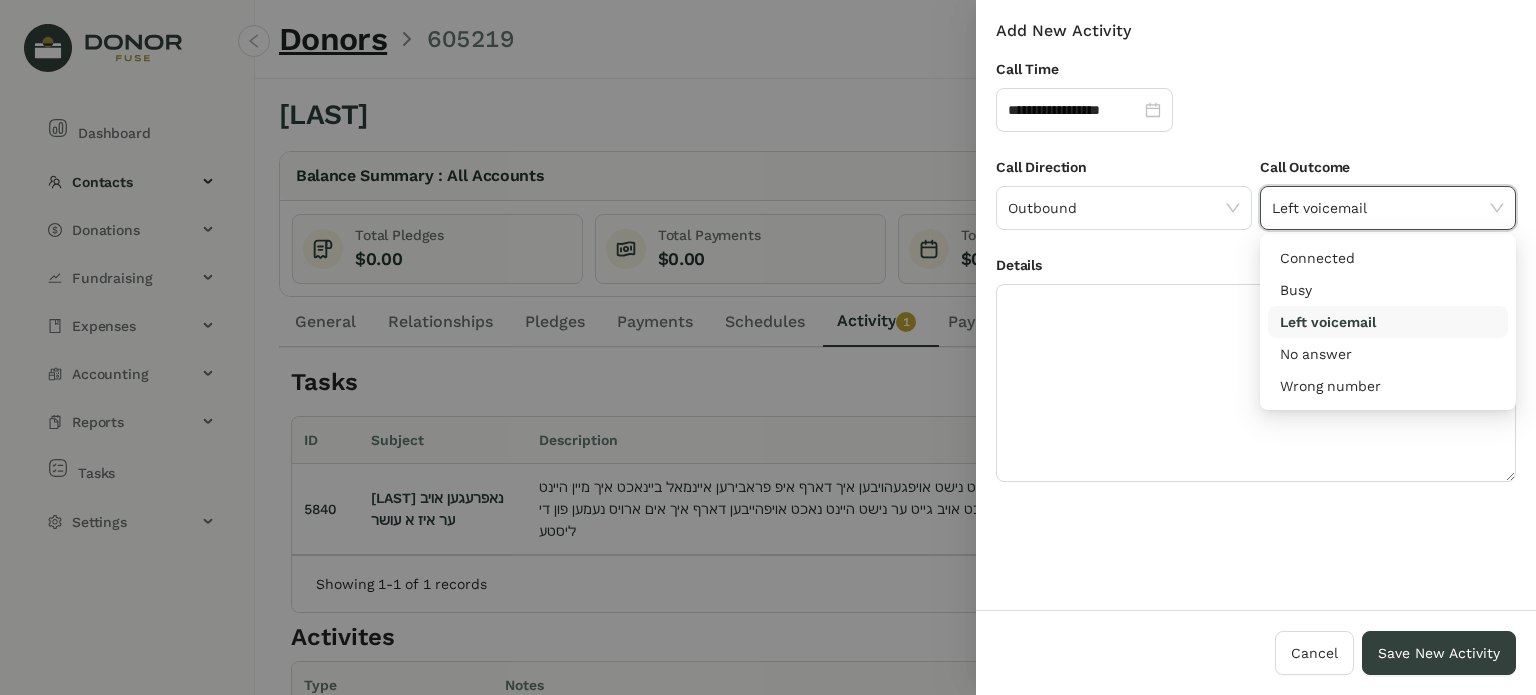 click on "Left voicemail" at bounding box center (1388, 322) 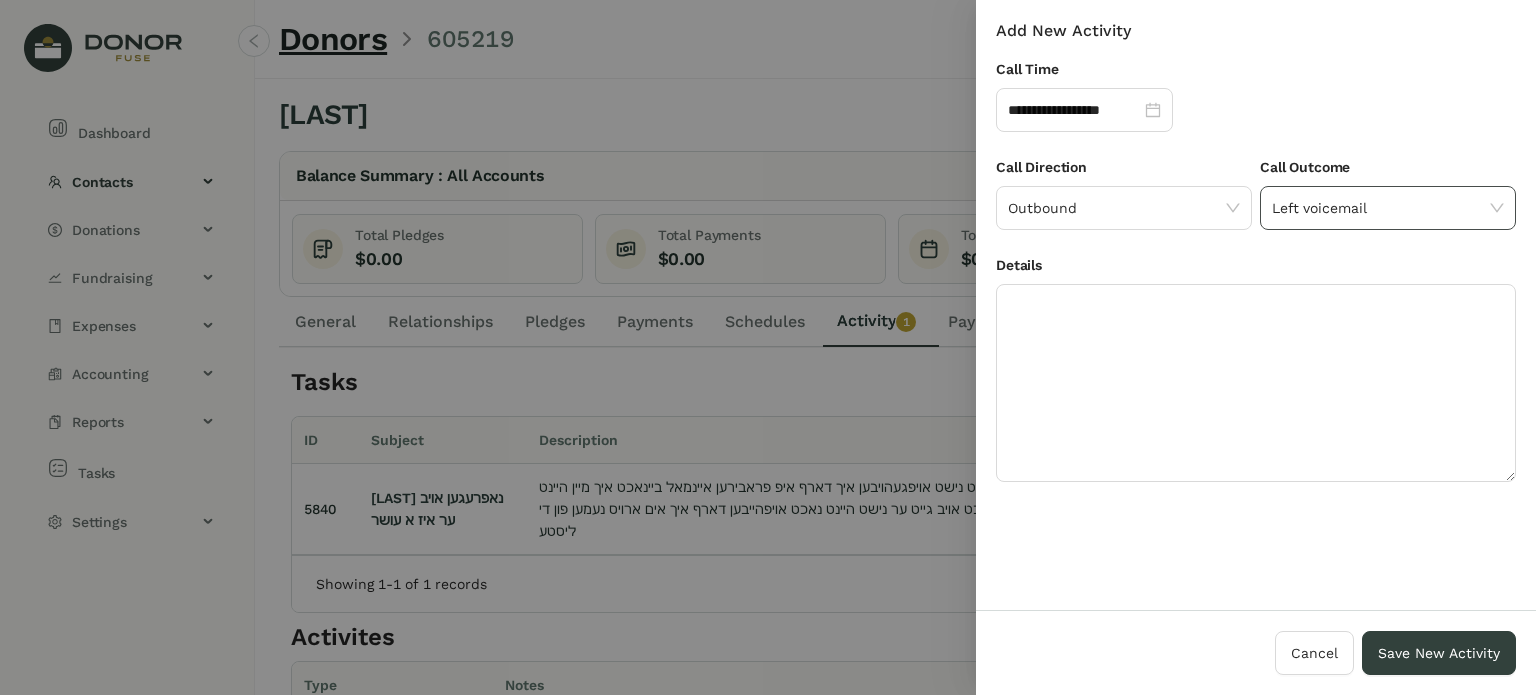 drag, startPoint x: 1320, startPoint y: 199, endPoint x: 1319, endPoint y: 223, distance: 24.020824 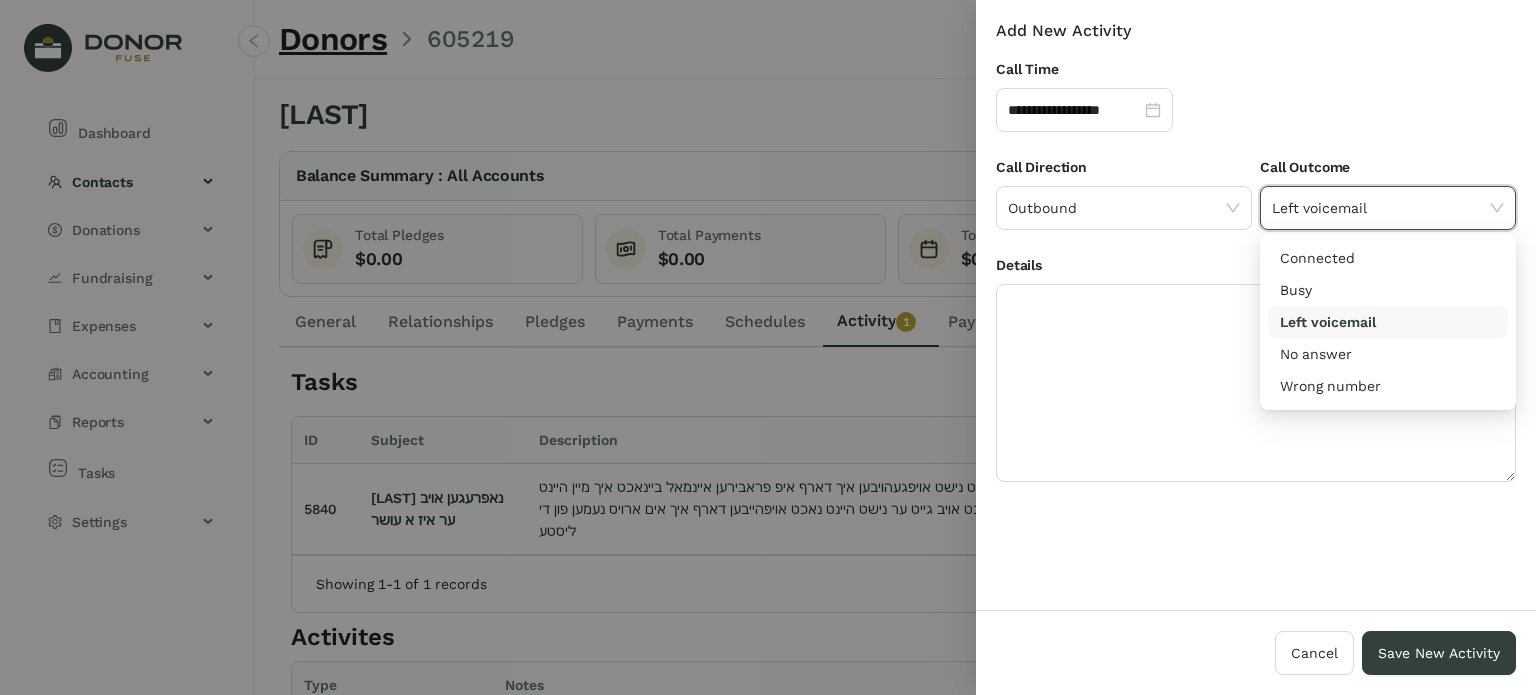 click on "Left voicemail" at bounding box center (1388, 322) 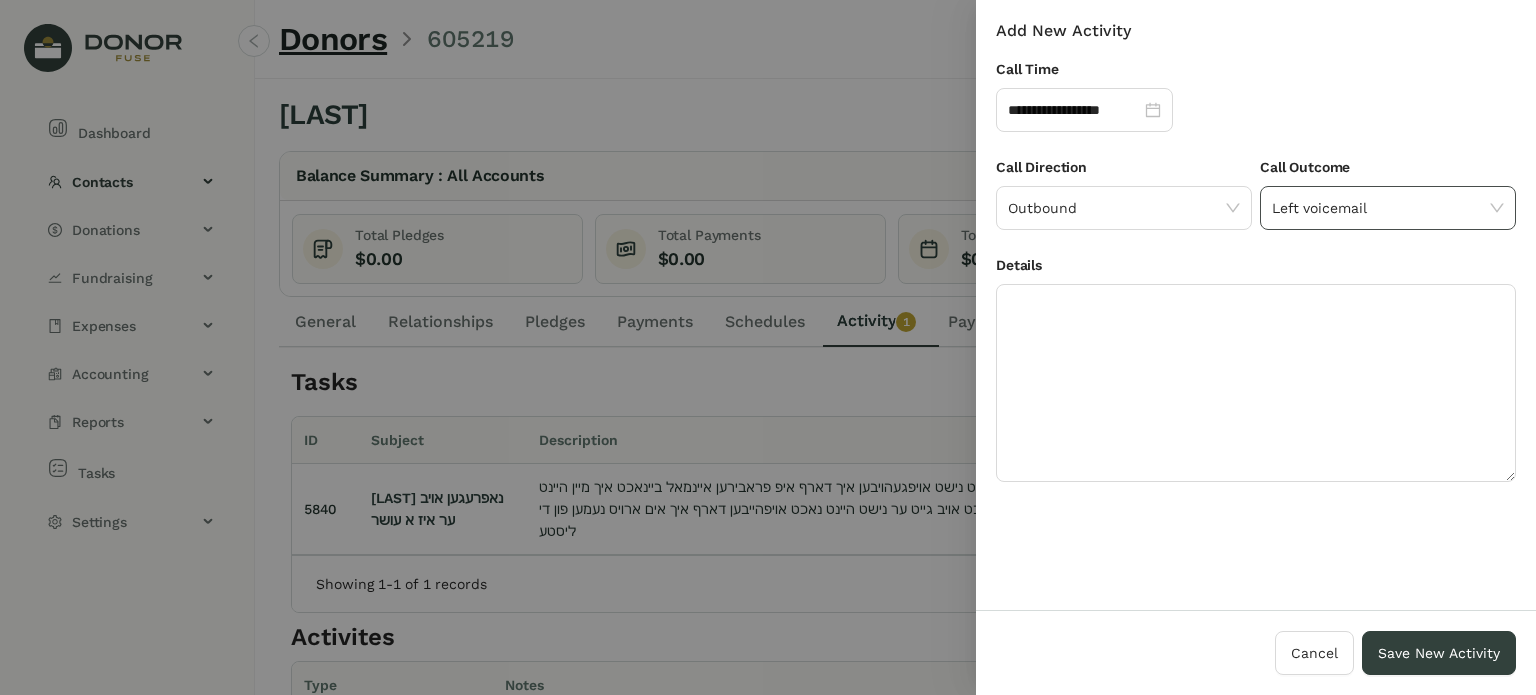 click on "Left voicemail" at bounding box center (1388, 208) 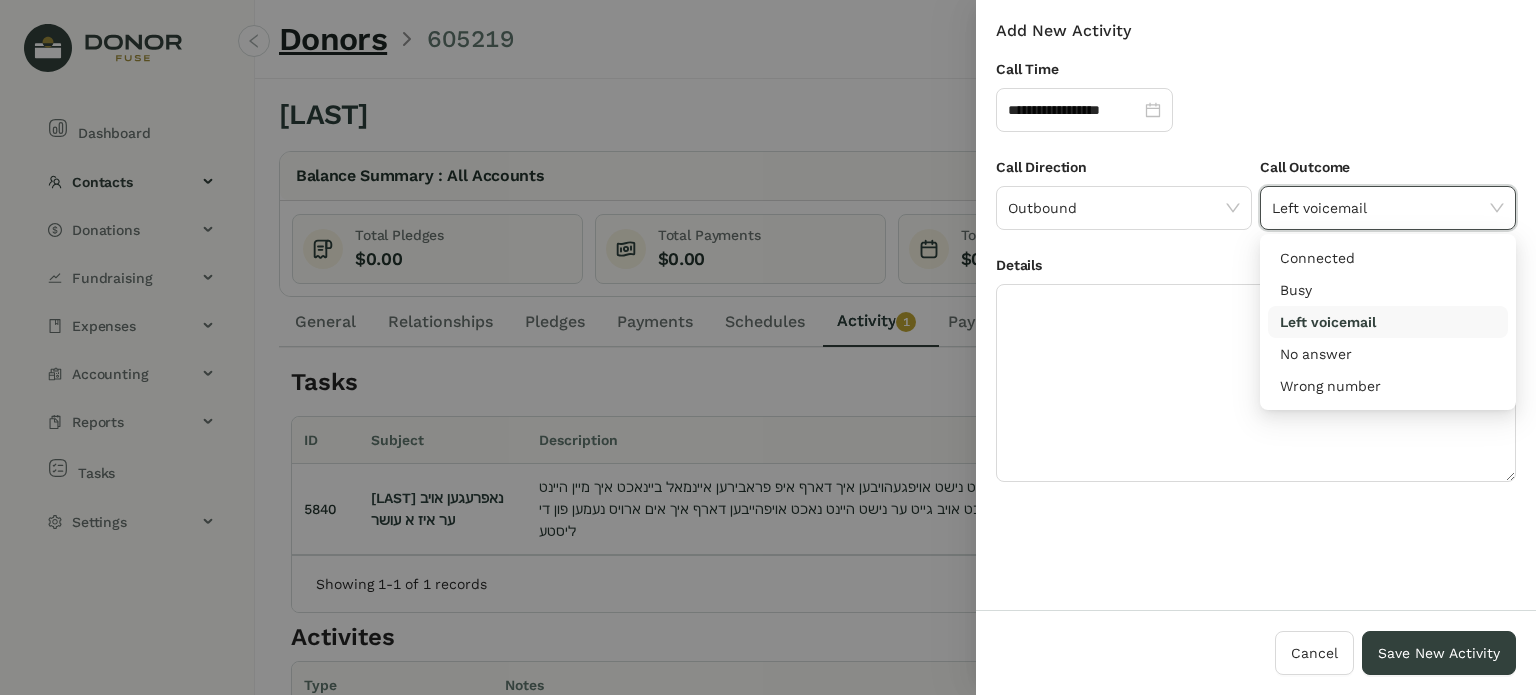 click on "Left voicemail" at bounding box center [1388, 322] 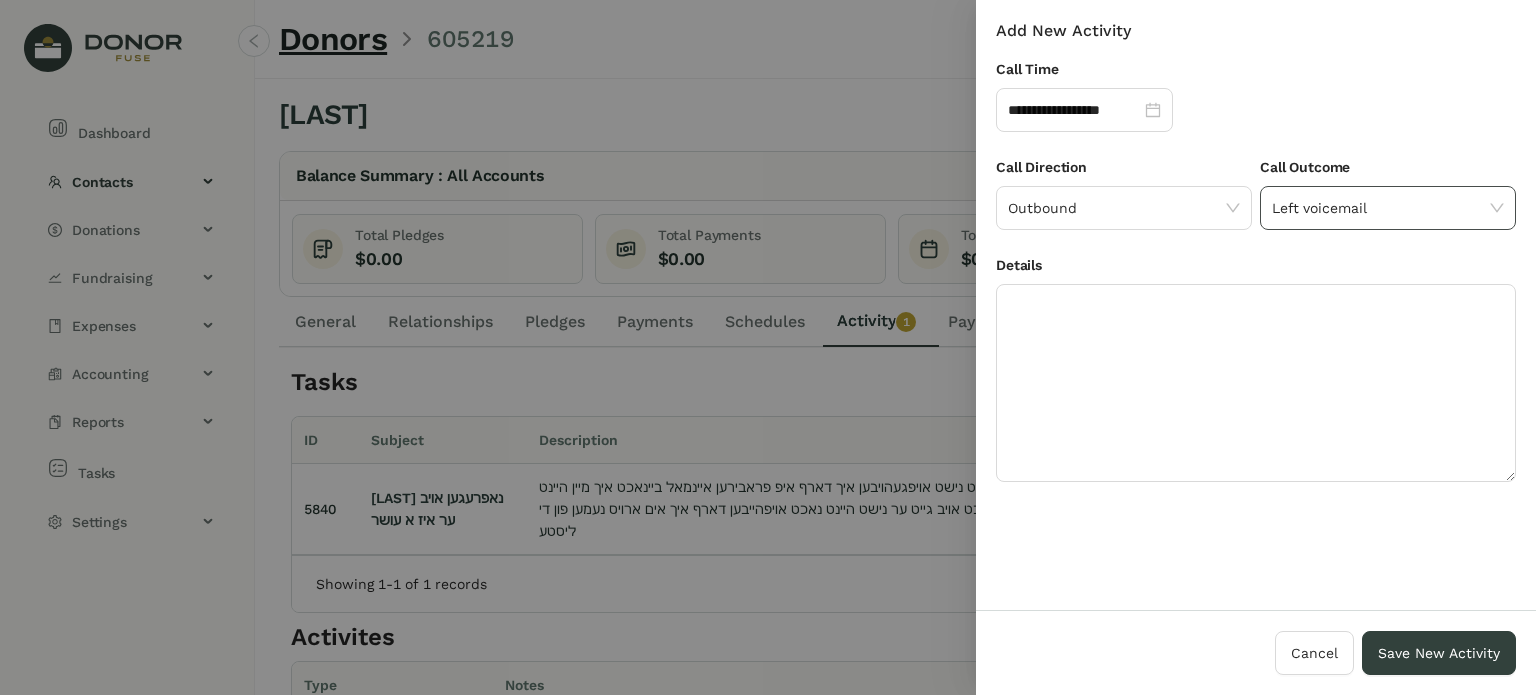 click on "Left voicemail" at bounding box center [1388, 208] 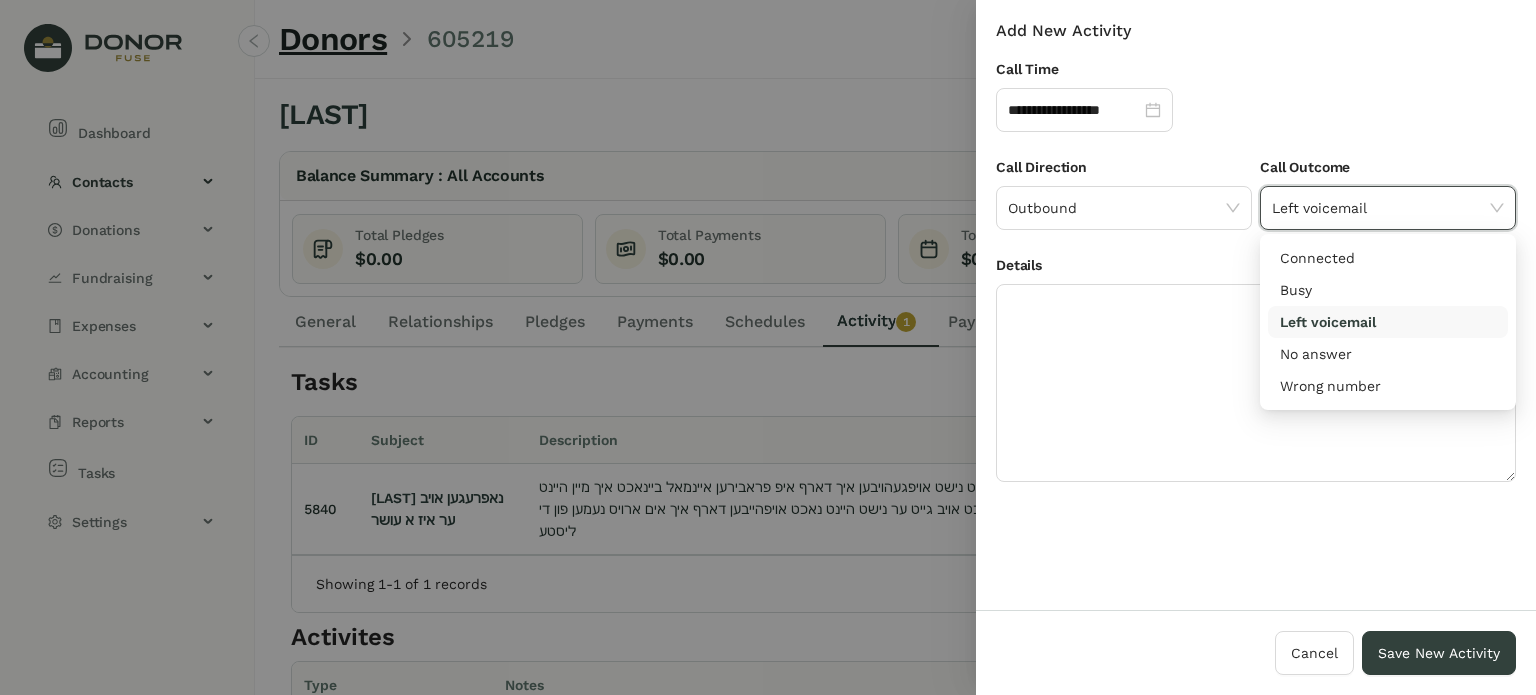drag, startPoint x: 1288, startPoint y: 310, endPoint x: 1296, endPoint y: 238, distance: 72.443085 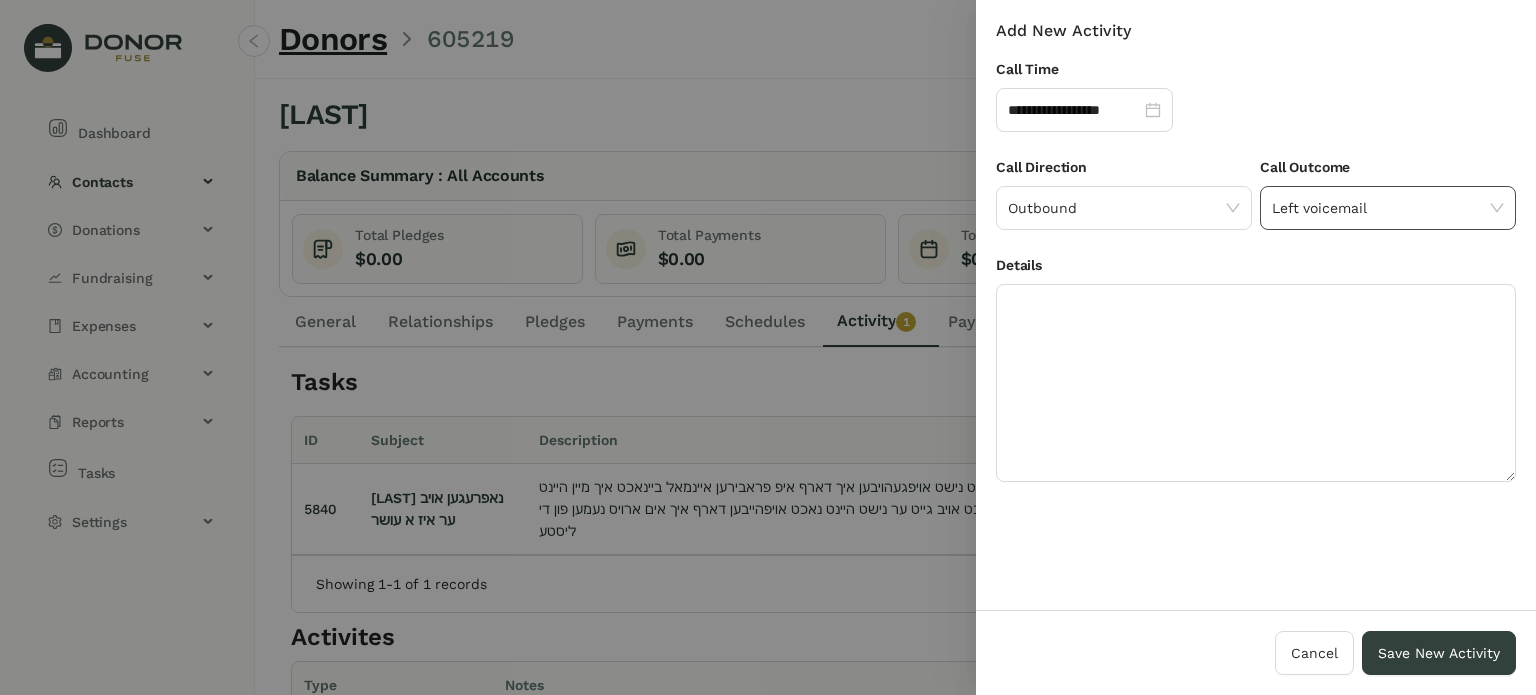 drag, startPoint x: 1306, startPoint y: 187, endPoint x: 1308, endPoint y: 204, distance: 17.117243 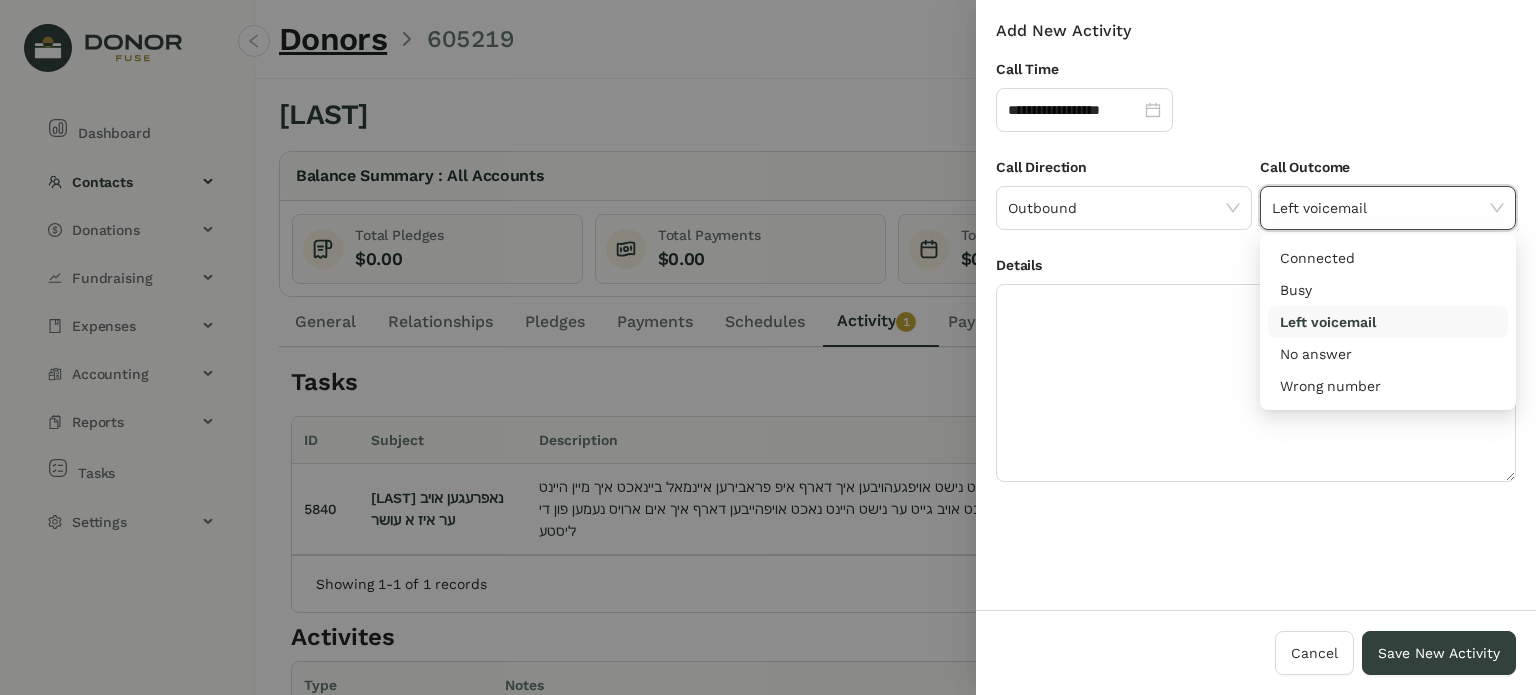 drag, startPoint x: 1316, startPoint y: 318, endPoint x: 1320, endPoint y: 271, distance: 47.169907 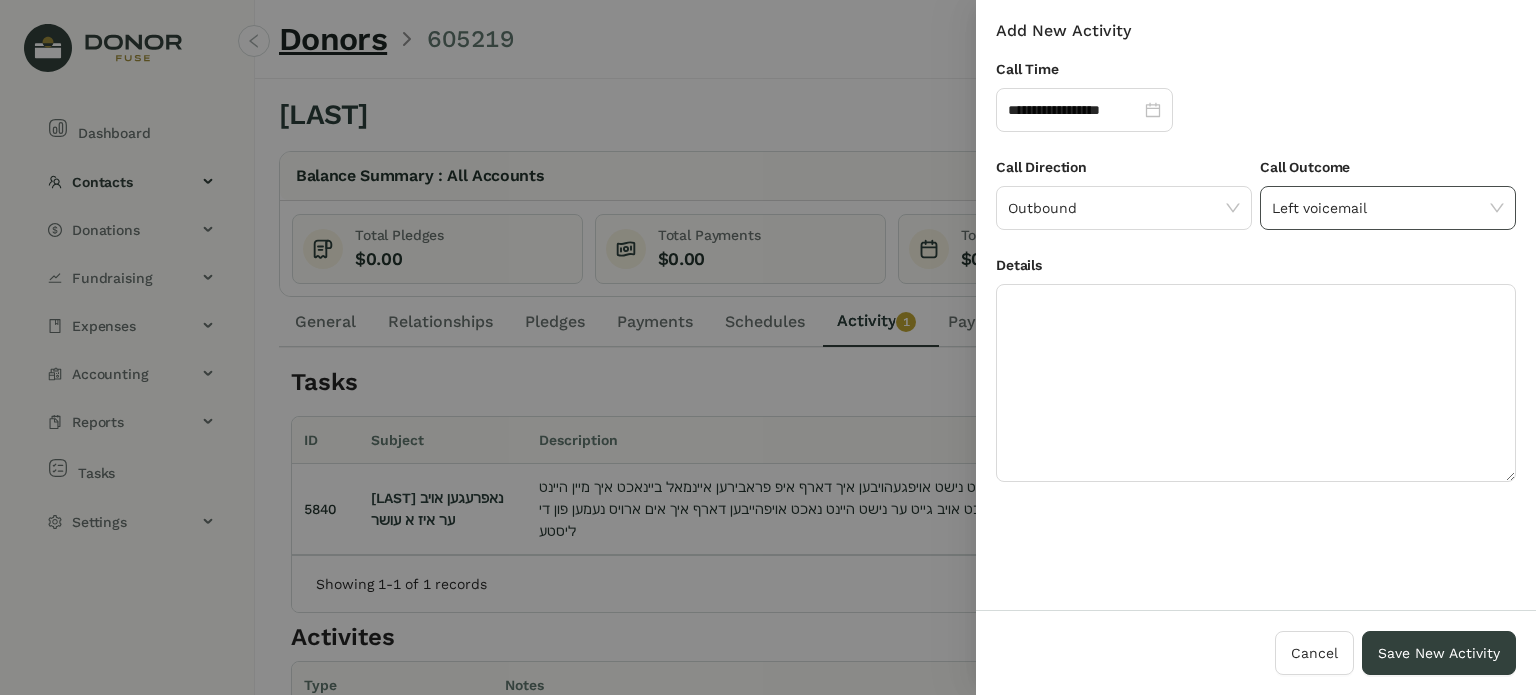 drag, startPoint x: 1338, startPoint y: 182, endPoint x: 1337, endPoint y: 195, distance: 13.038404 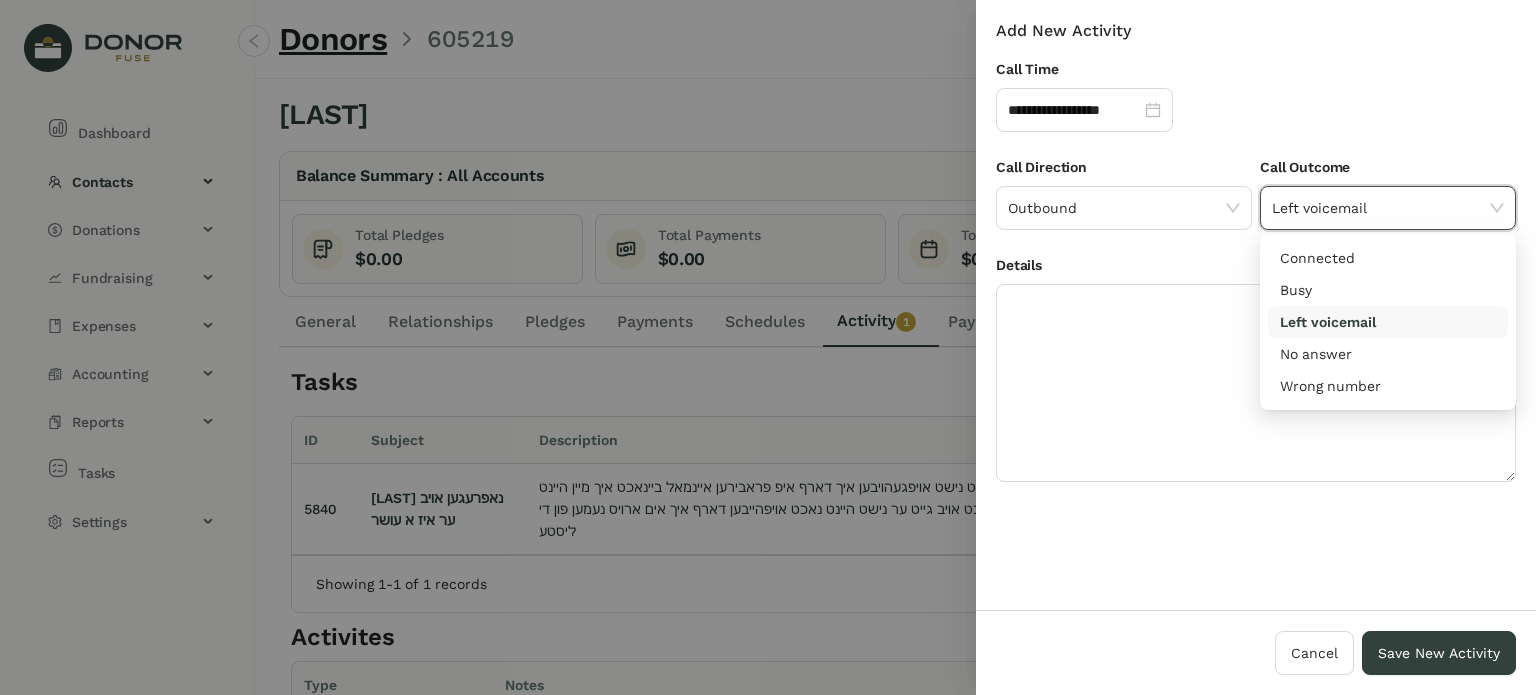 click on "Left voicemail" at bounding box center (1388, 322) 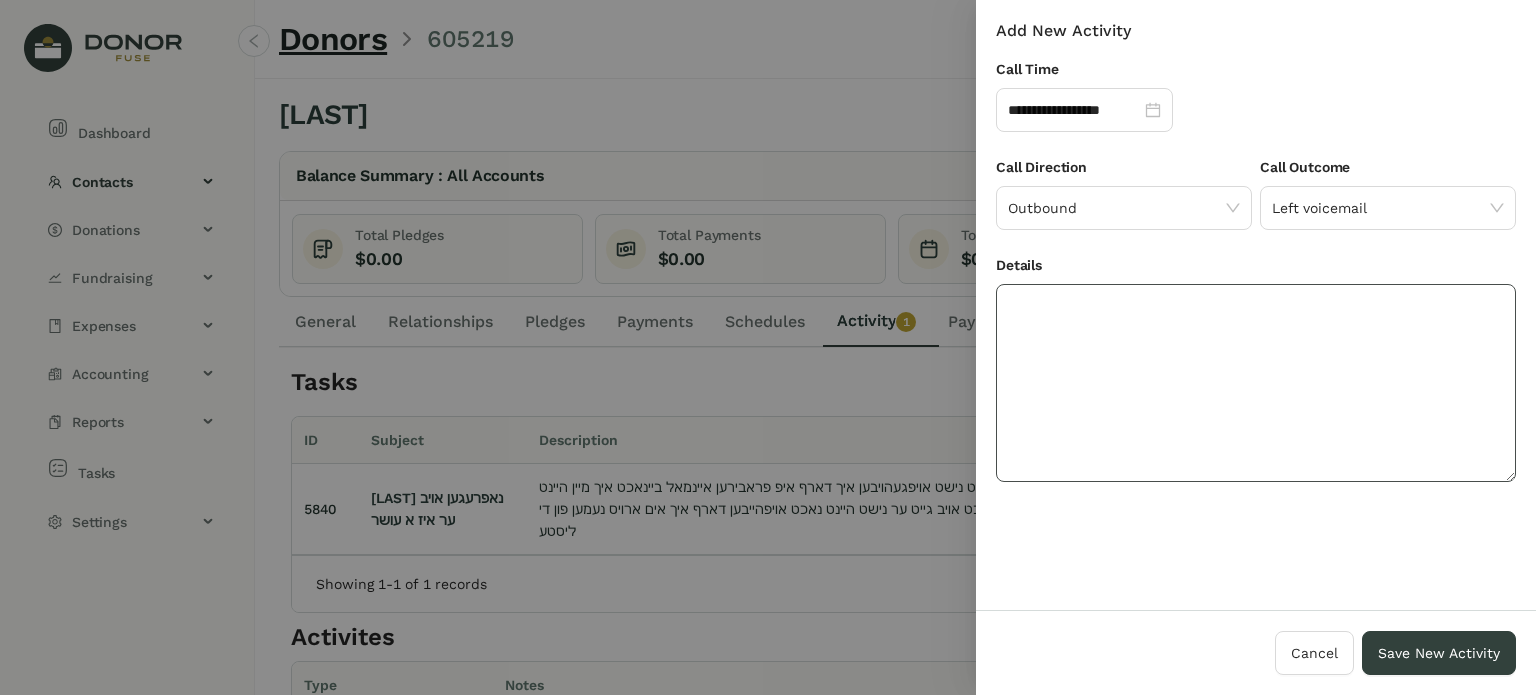 click at bounding box center (1256, 383) 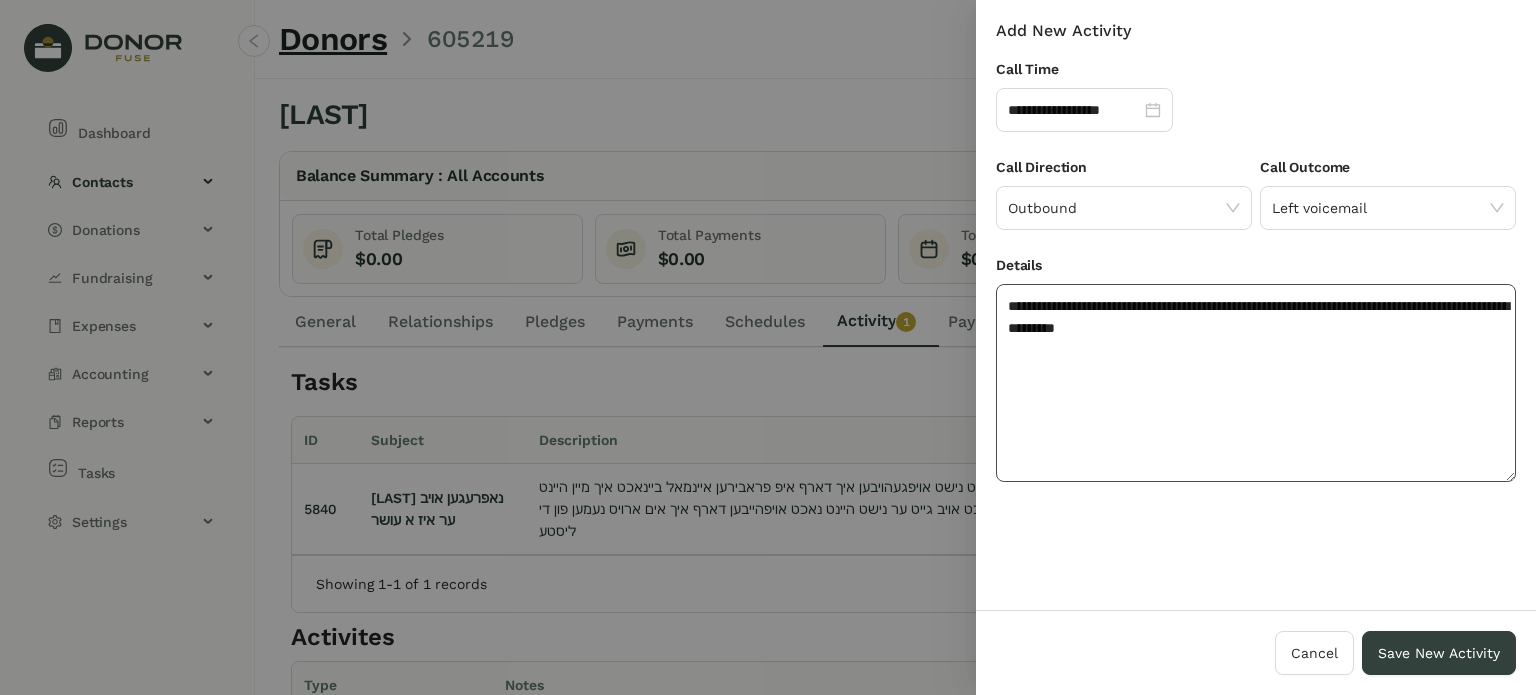 click on "**********" at bounding box center [1256, 383] 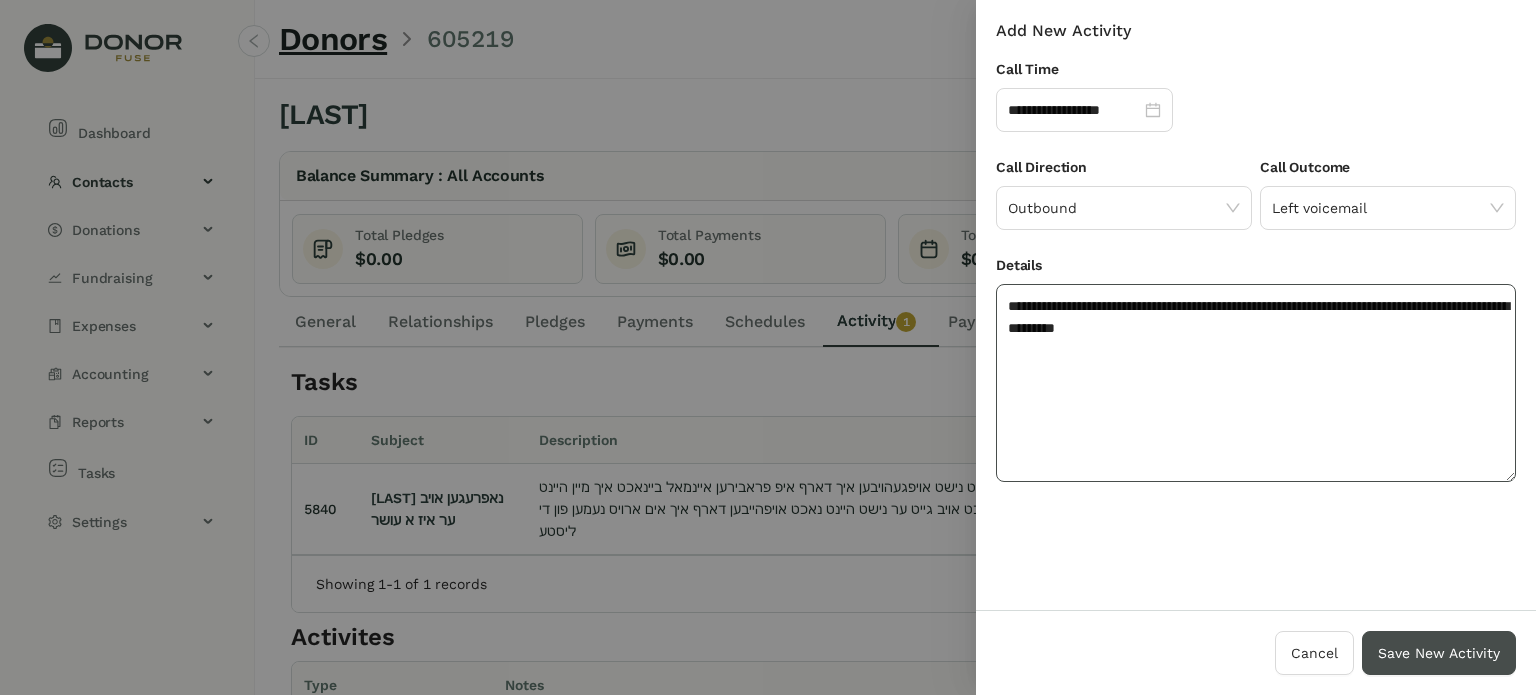 type on "**********" 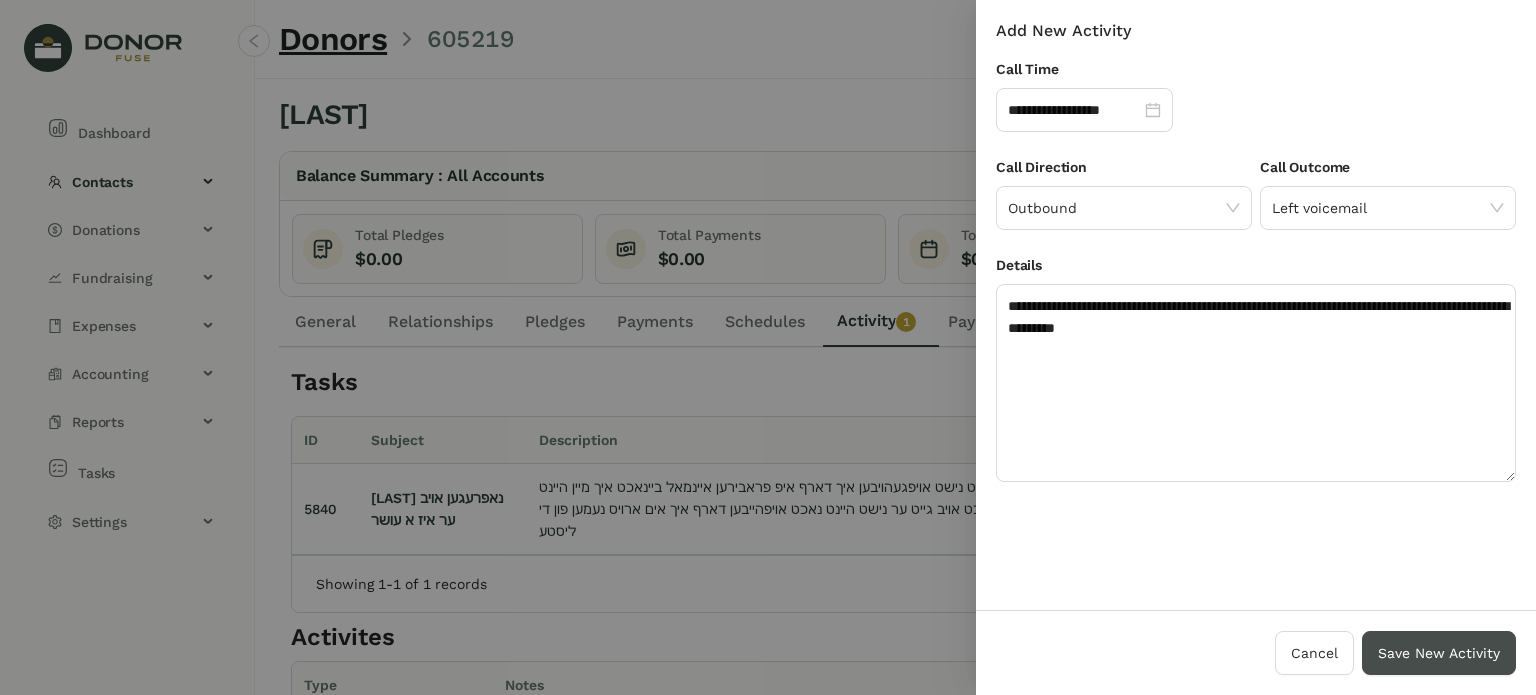 click on "Save New Activity" at bounding box center (1439, 653) 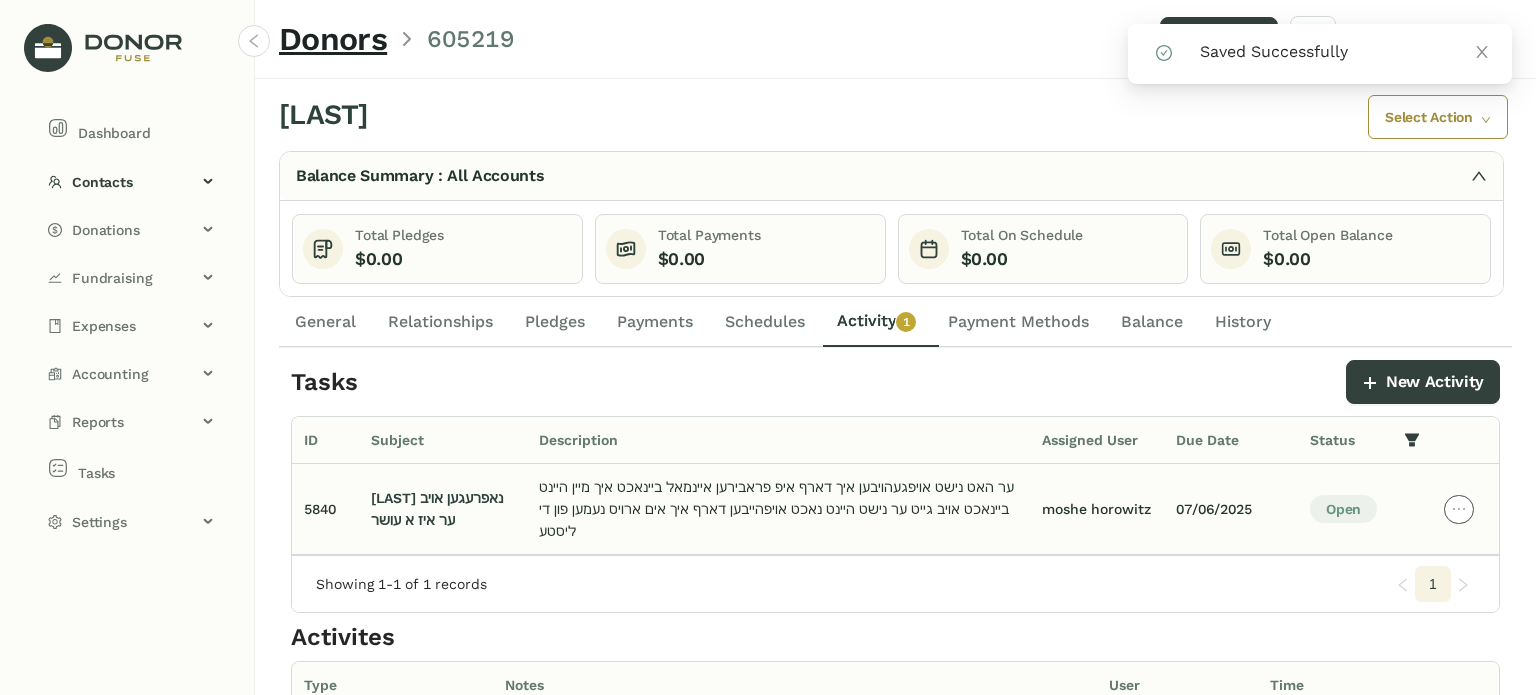 click at bounding box center [1459, 509] 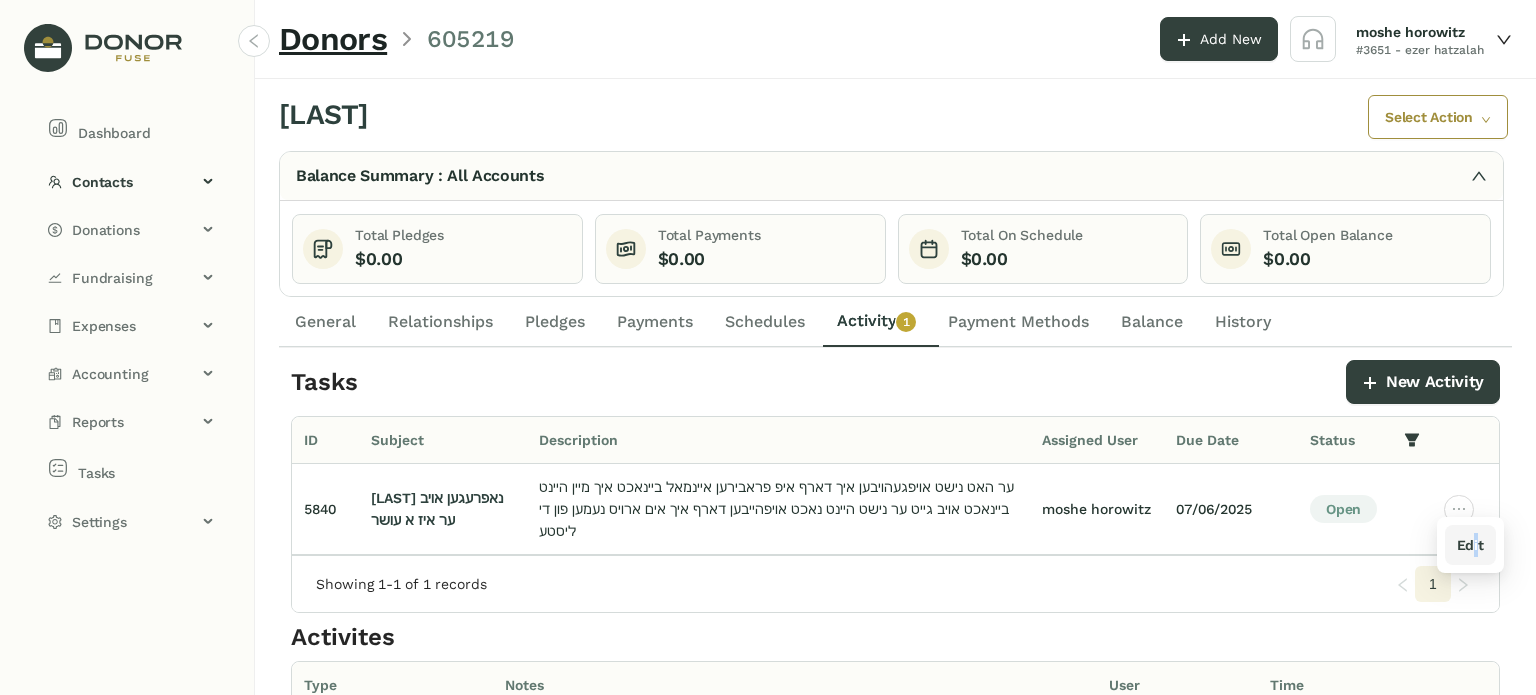 click on "Edit" at bounding box center [1470, 545] 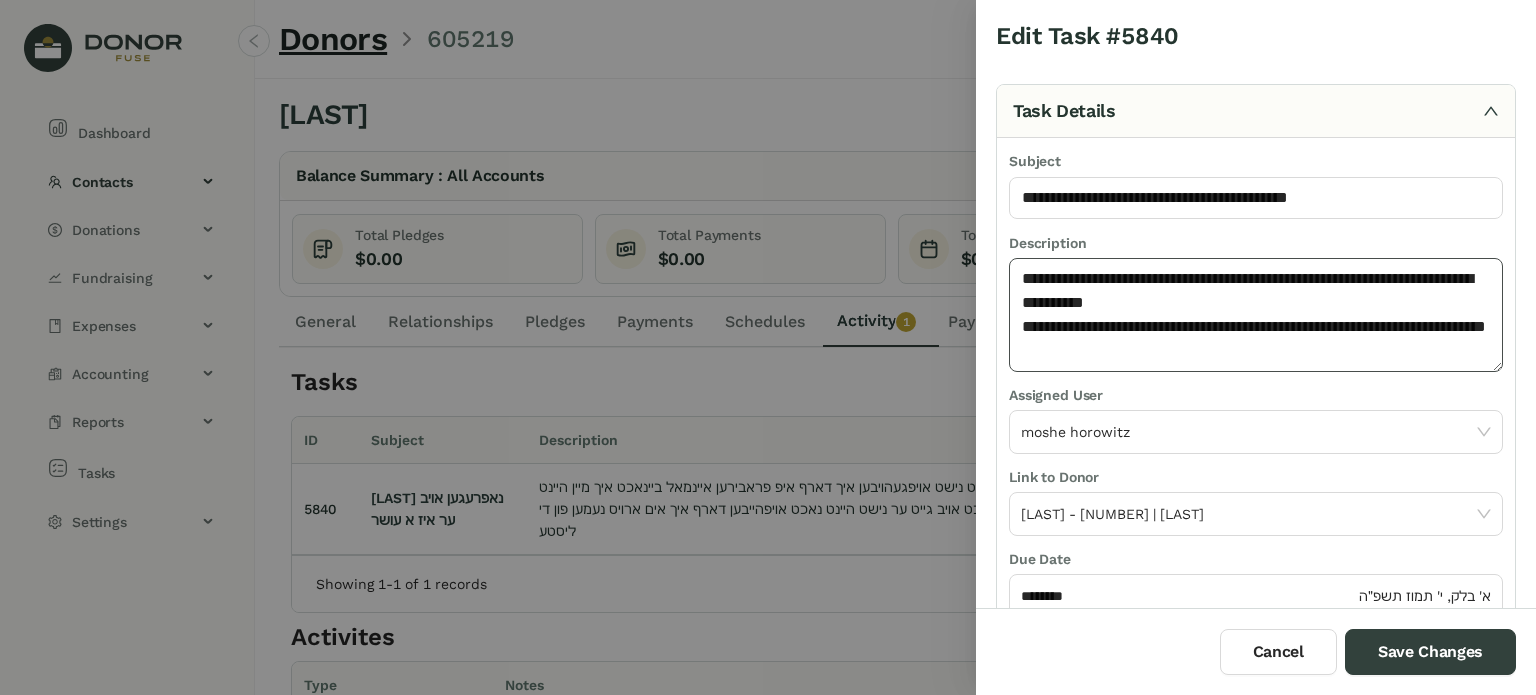 click on "**********" at bounding box center (1256, 315) 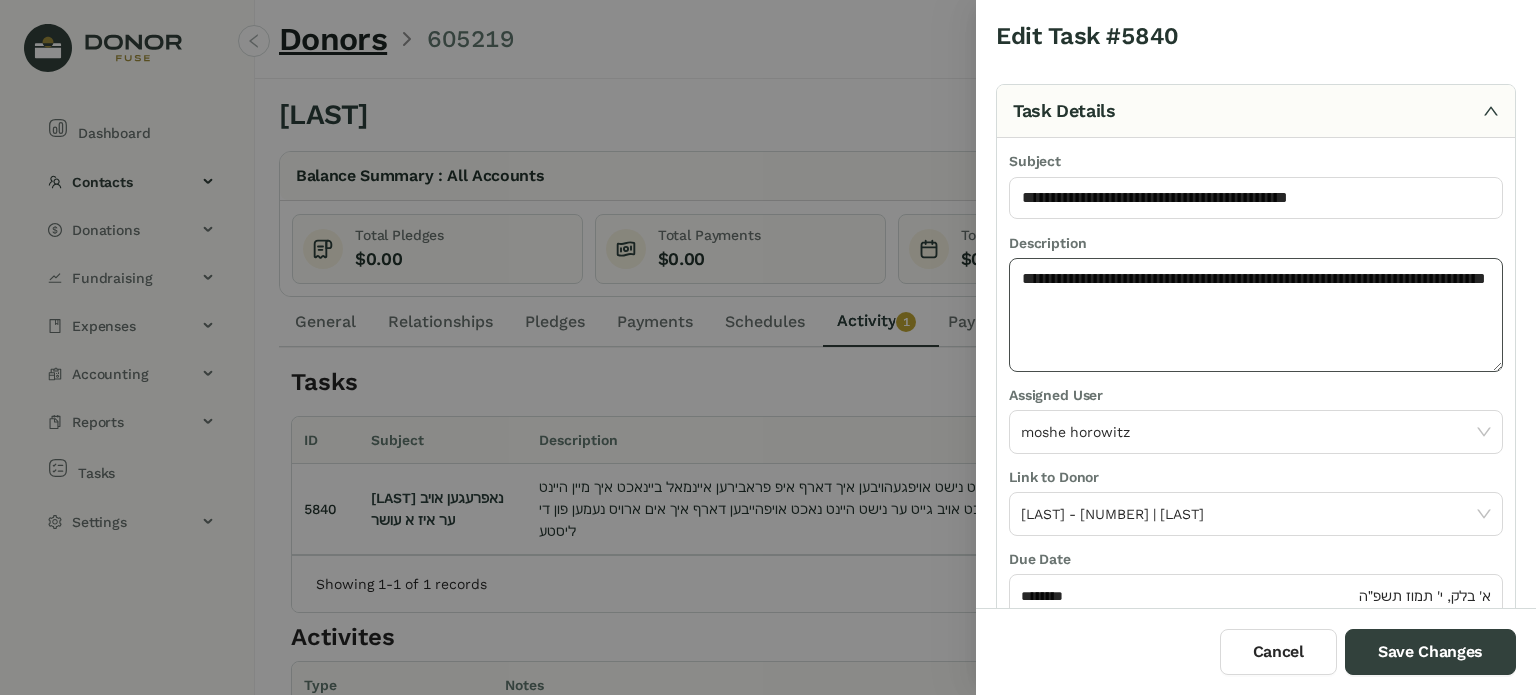 click on "**********" at bounding box center [1256, 315] 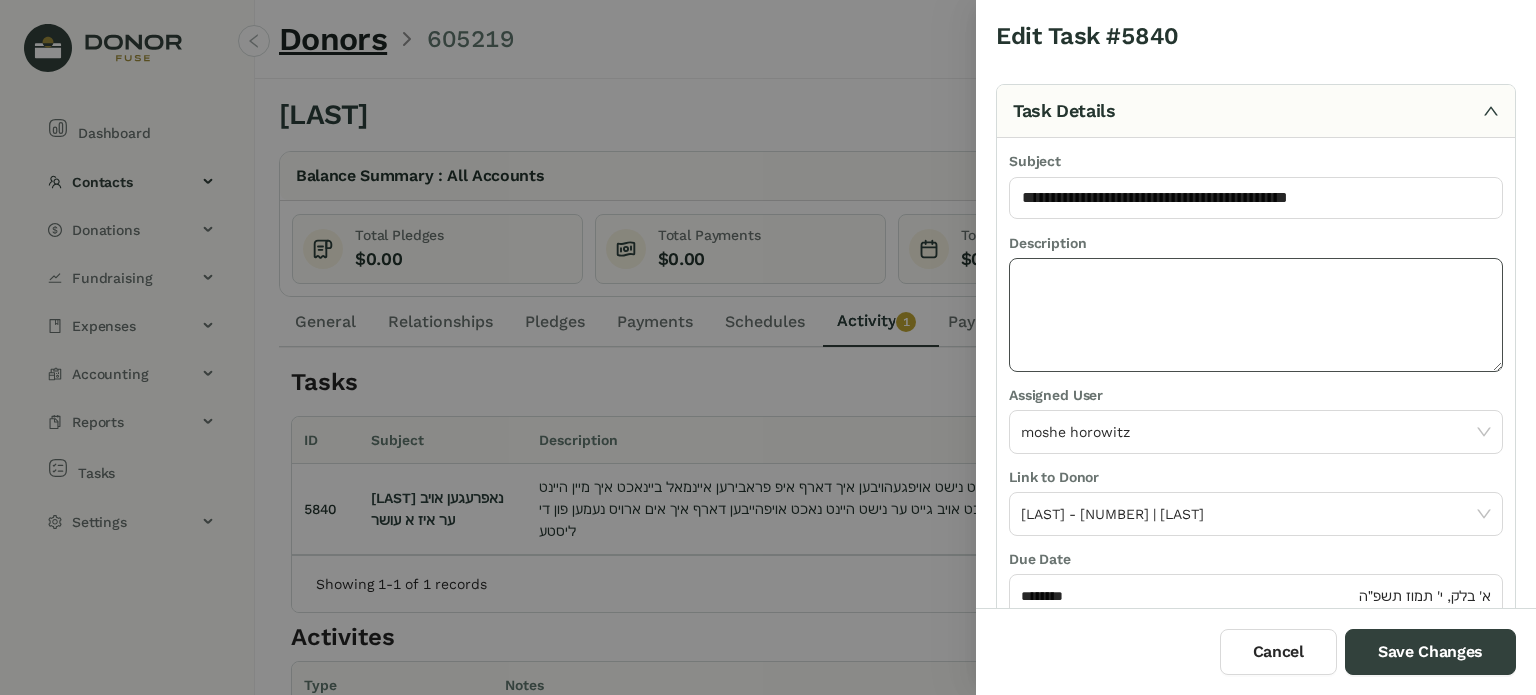 paste on "**********" 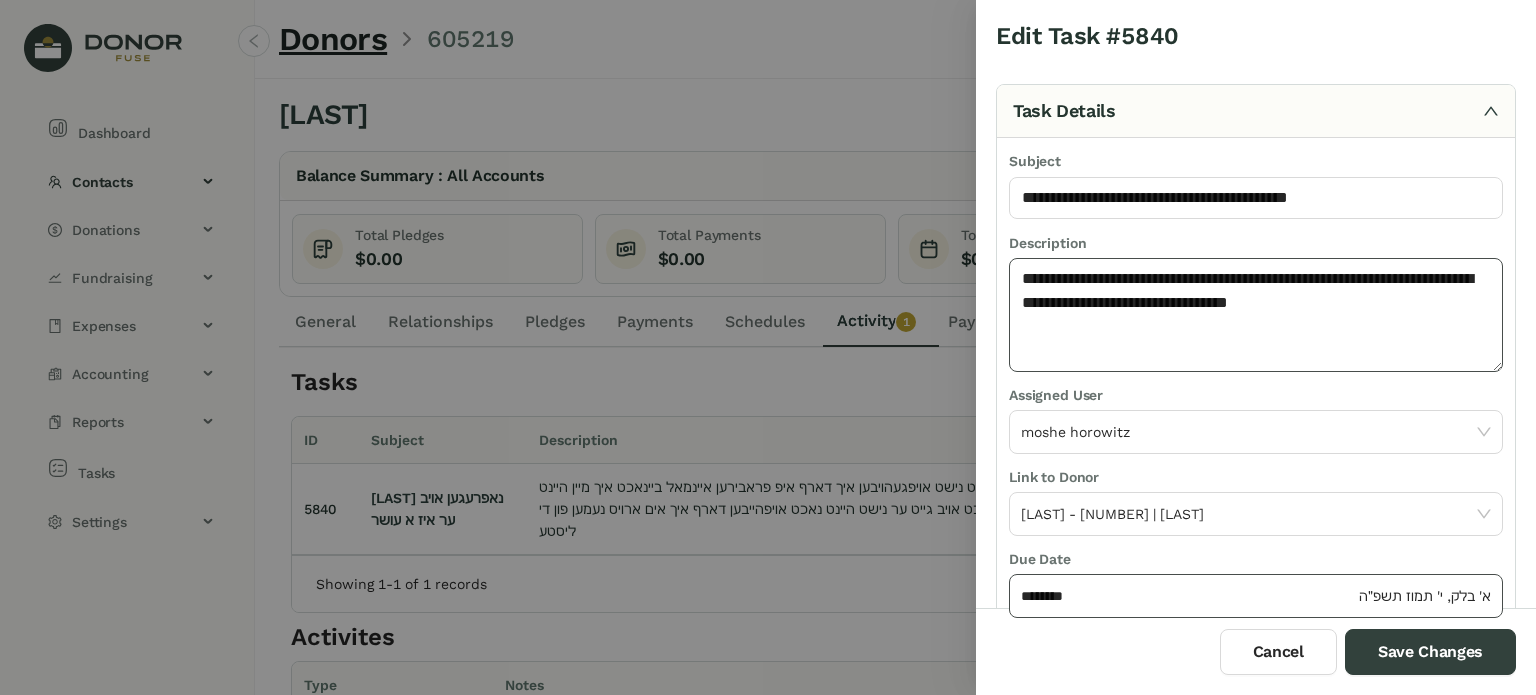 type on "**********" 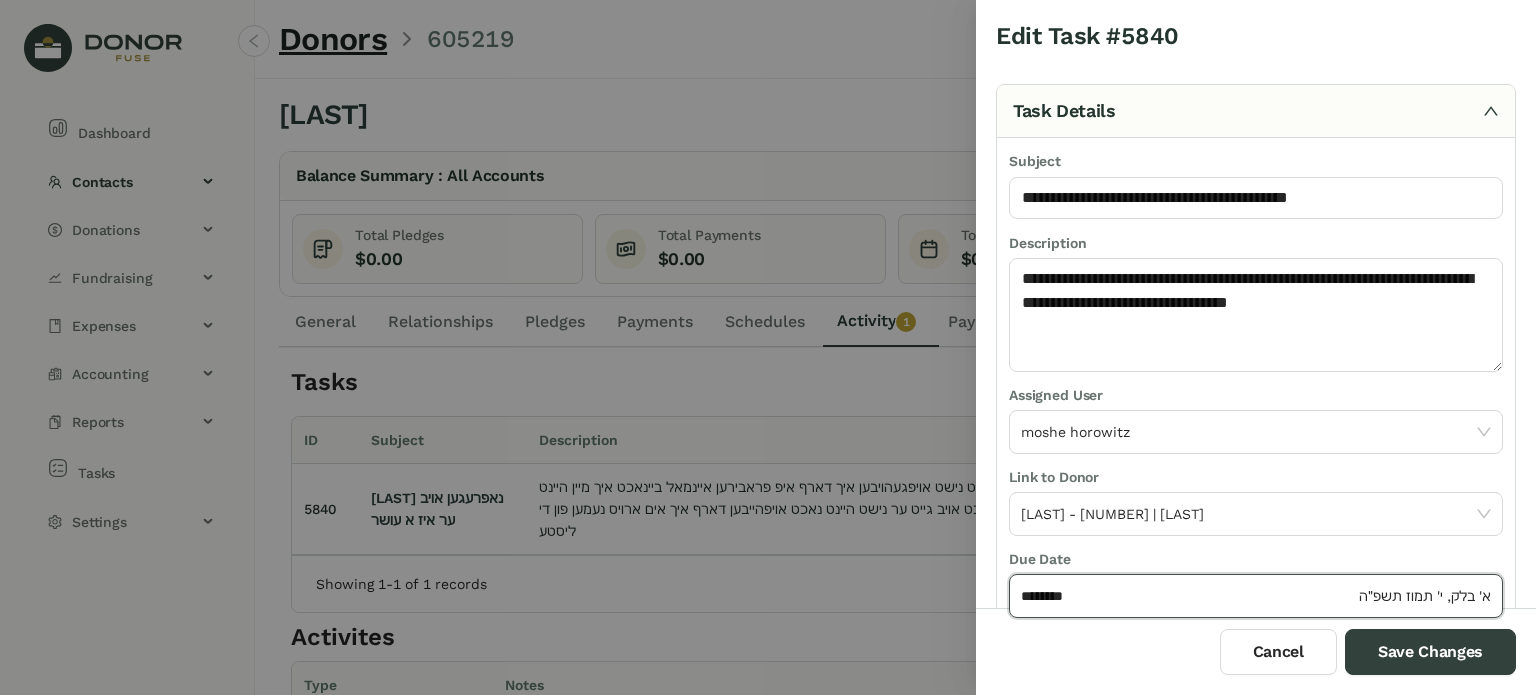 click on "********" at bounding box center (1188, 596) 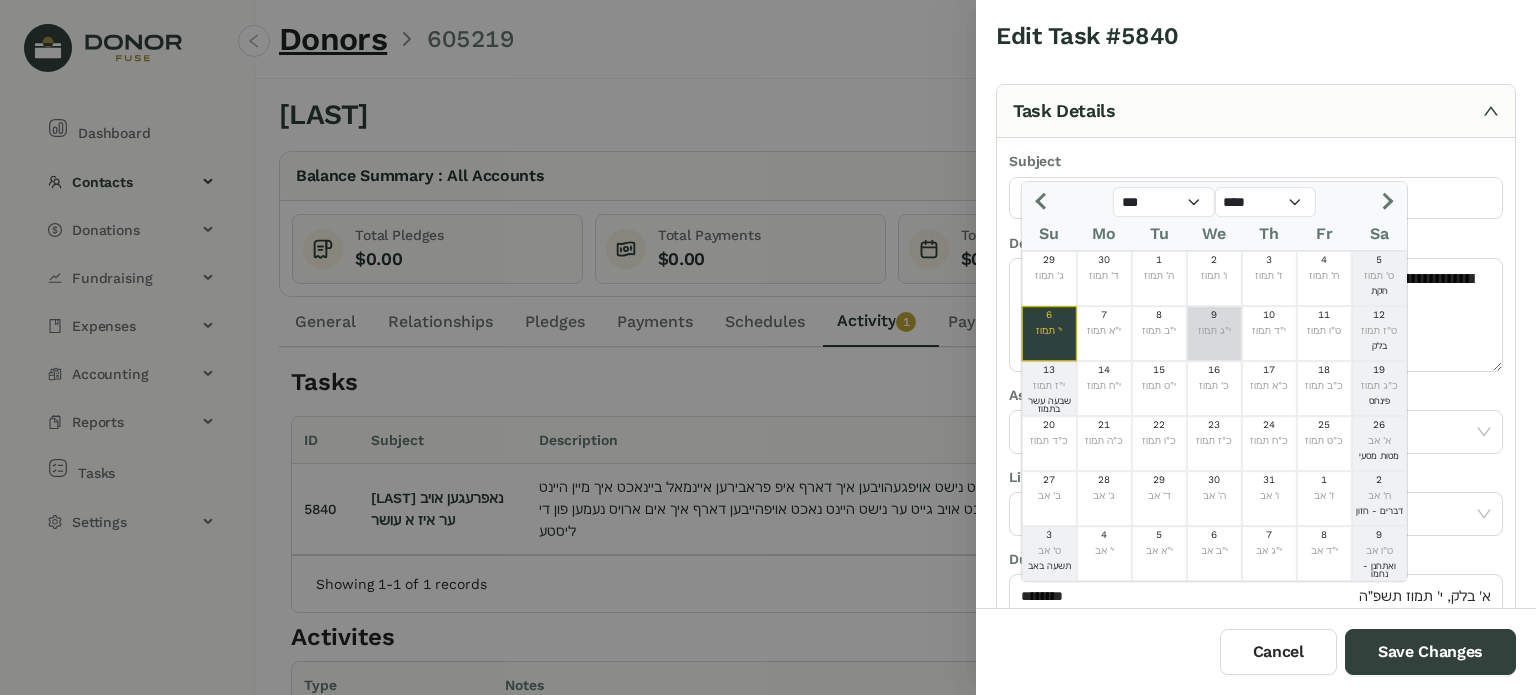 click on "י"ג תמוז" at bounding box center (1214, 331) 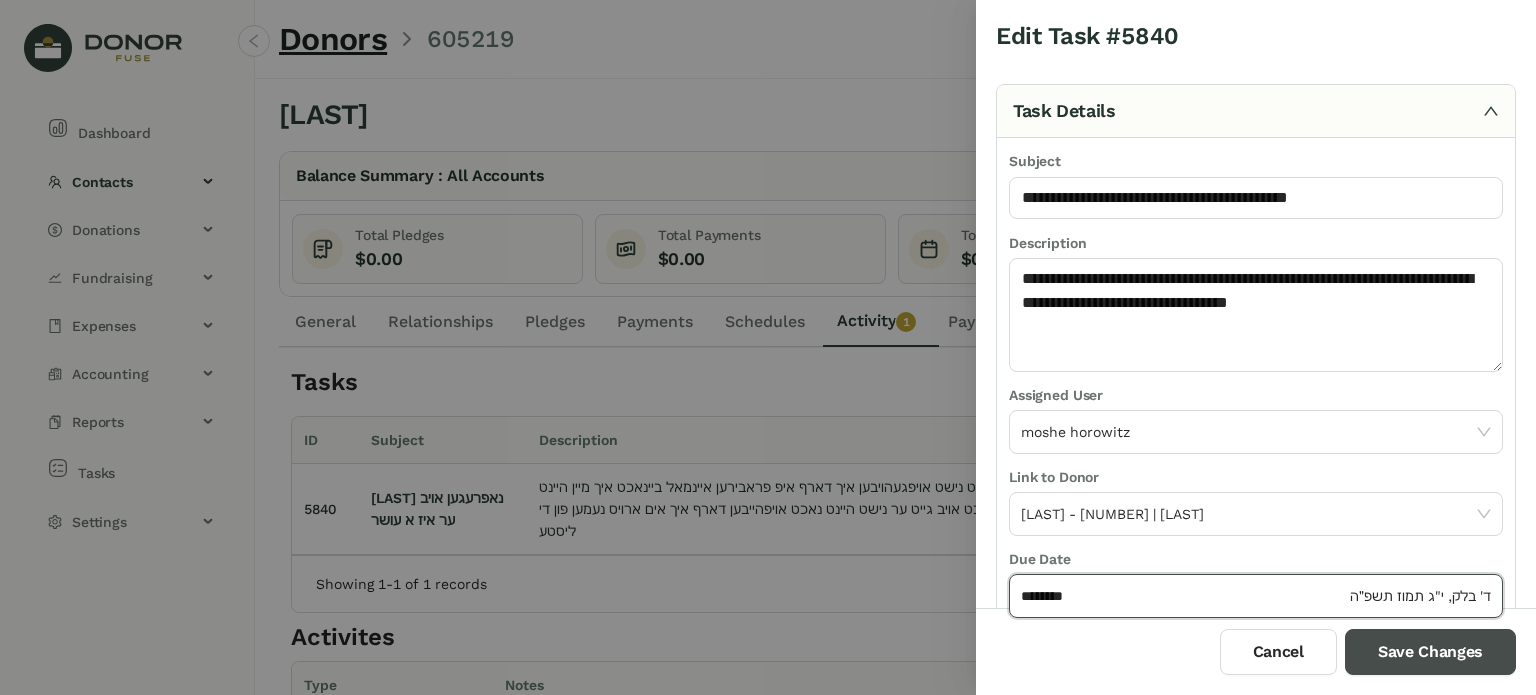 click on "Save Changes" at bounding box center (1430, 652) 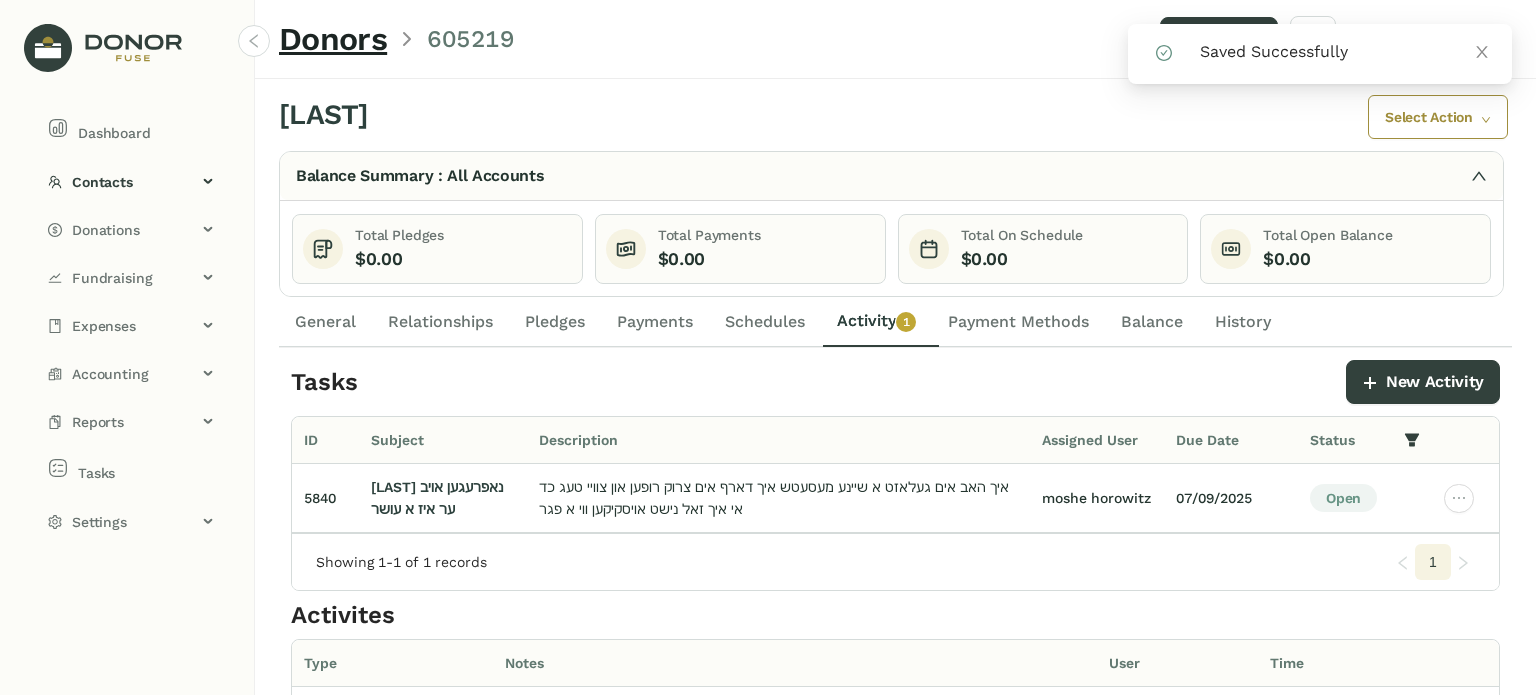 drag, startPoint x: 140, startPoint y: 138, endPoint x: 271, endPoint y: 187, distance: 139.86423 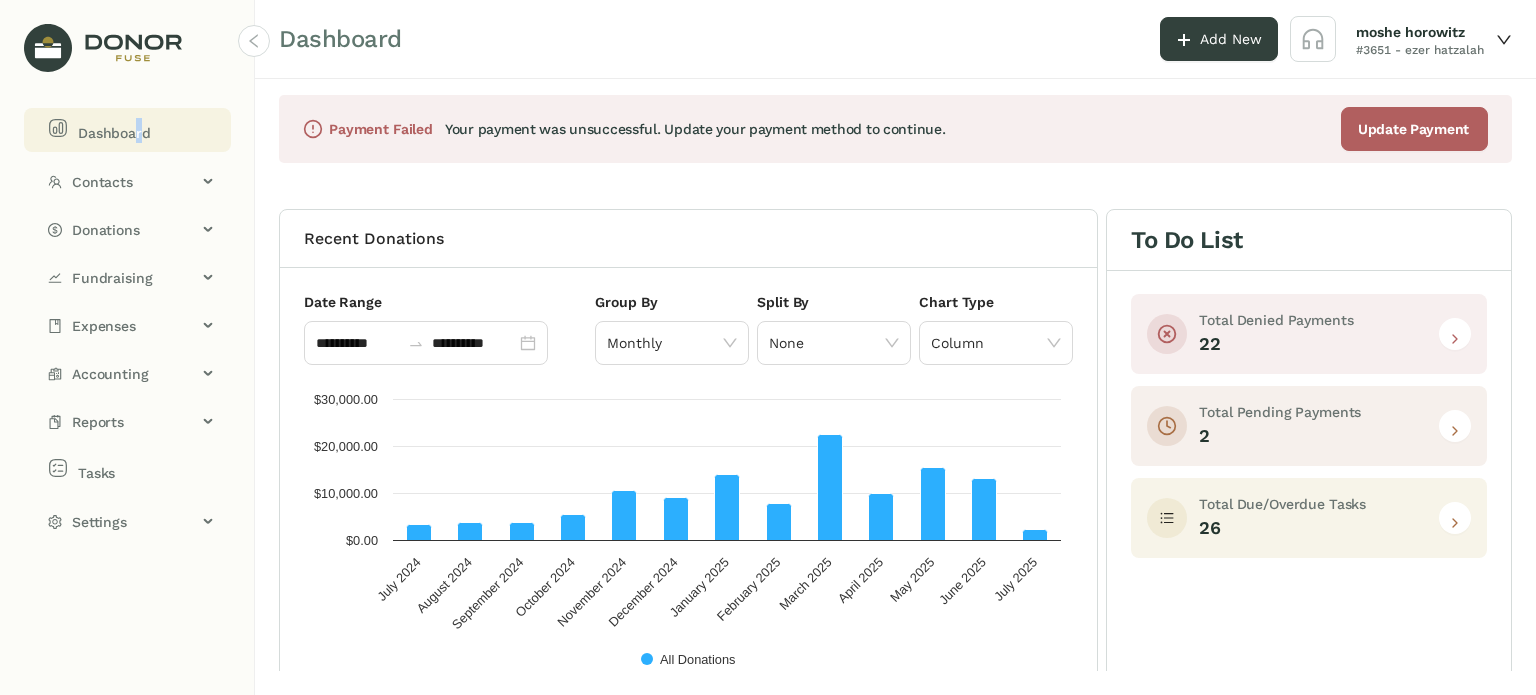 click at bounding box center [1455, 523] 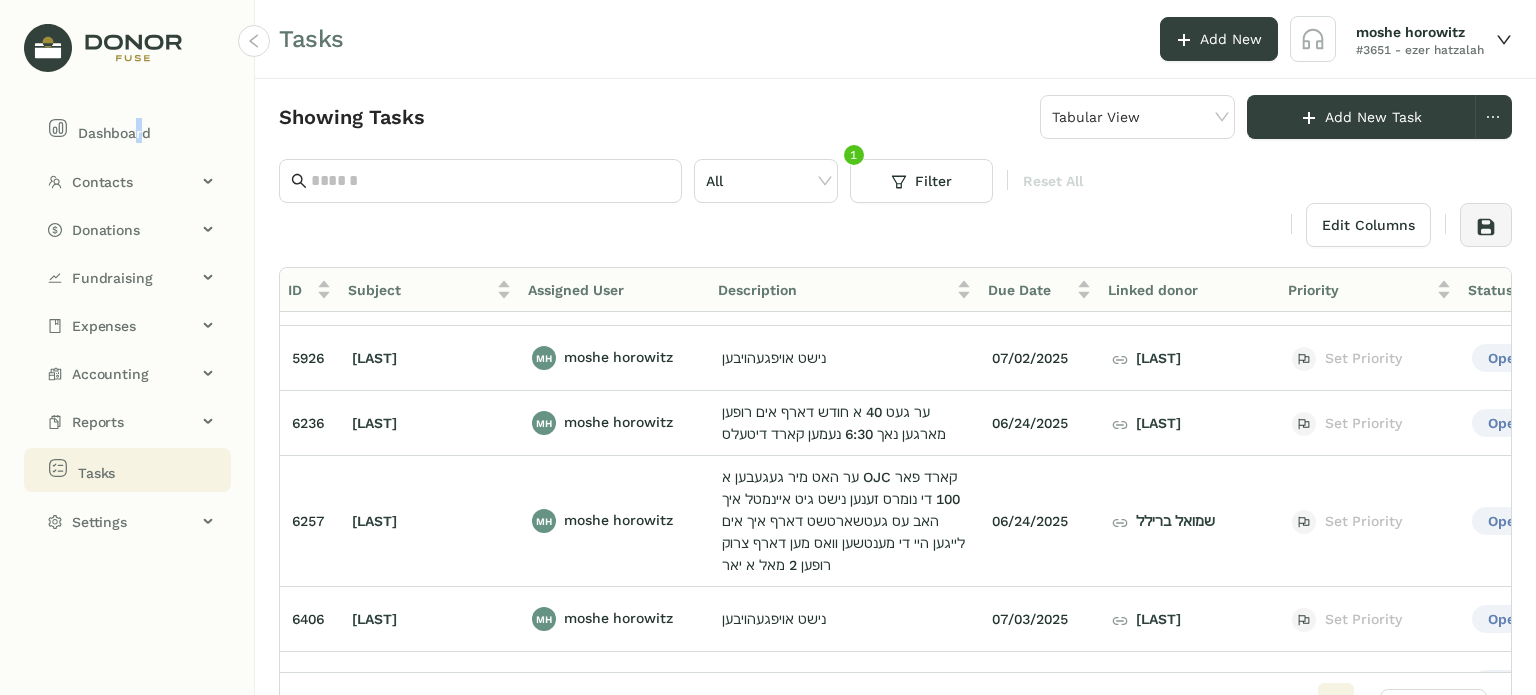 scroll, scrollTop: 0, scrollLeft: 0, axis: both 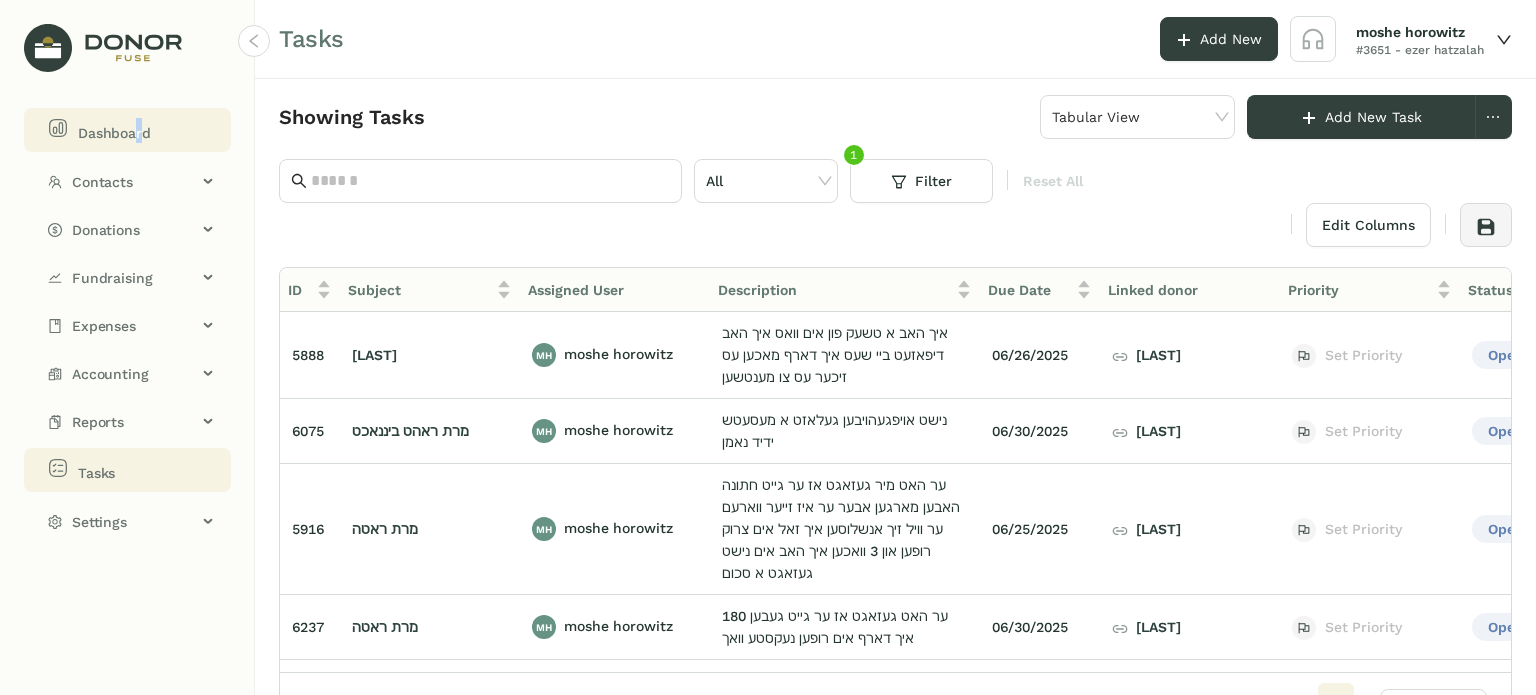 click on "Dashboard" at bounding box center [114, 133] 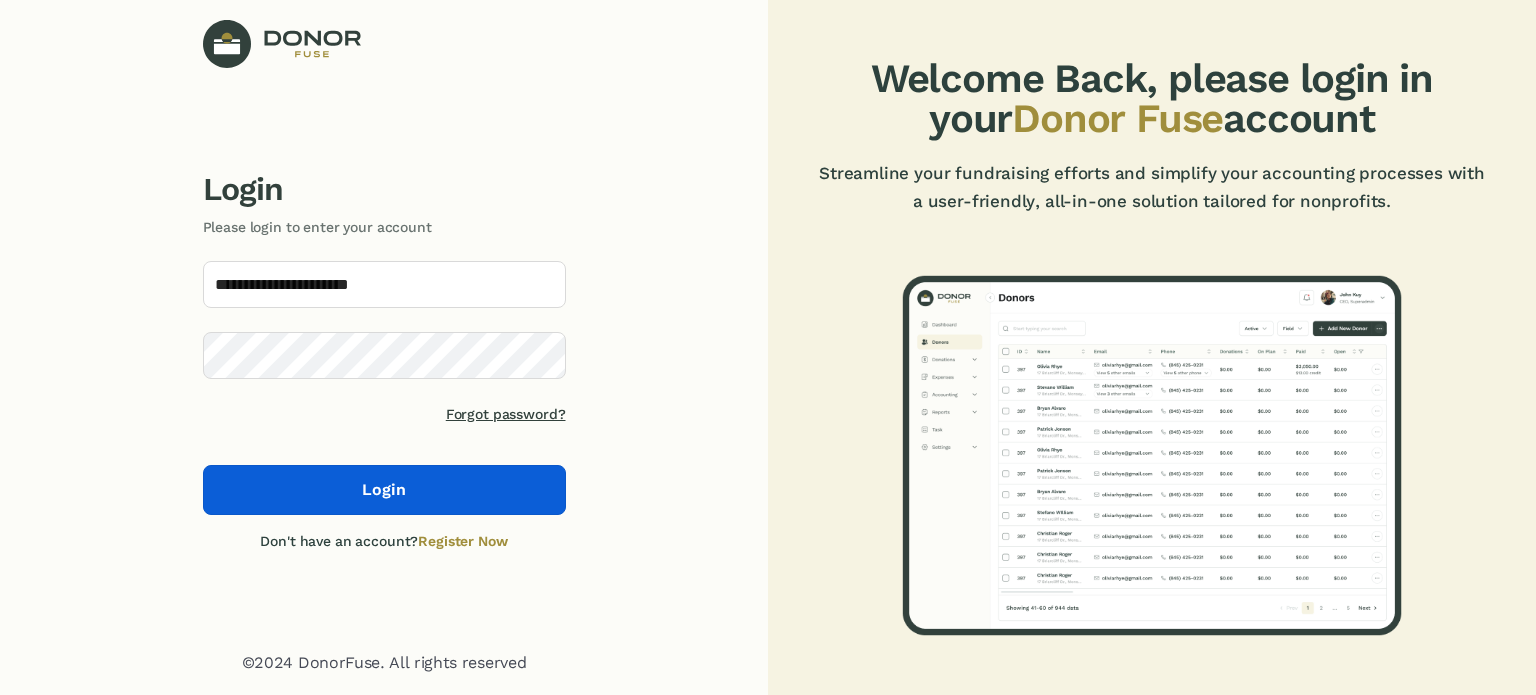 click on "Login" at bounding box center (384, 490) 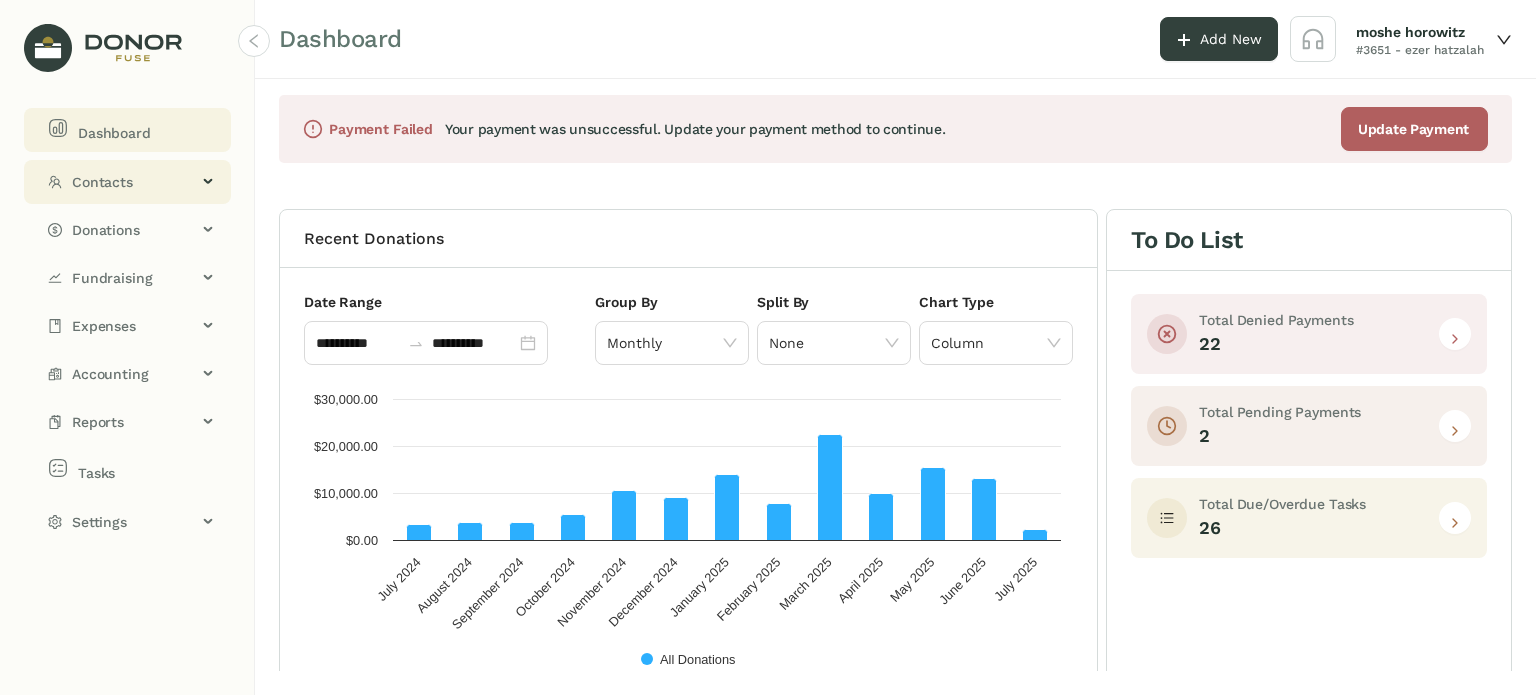 click on "Contacts" at bounding box center [134, 182] 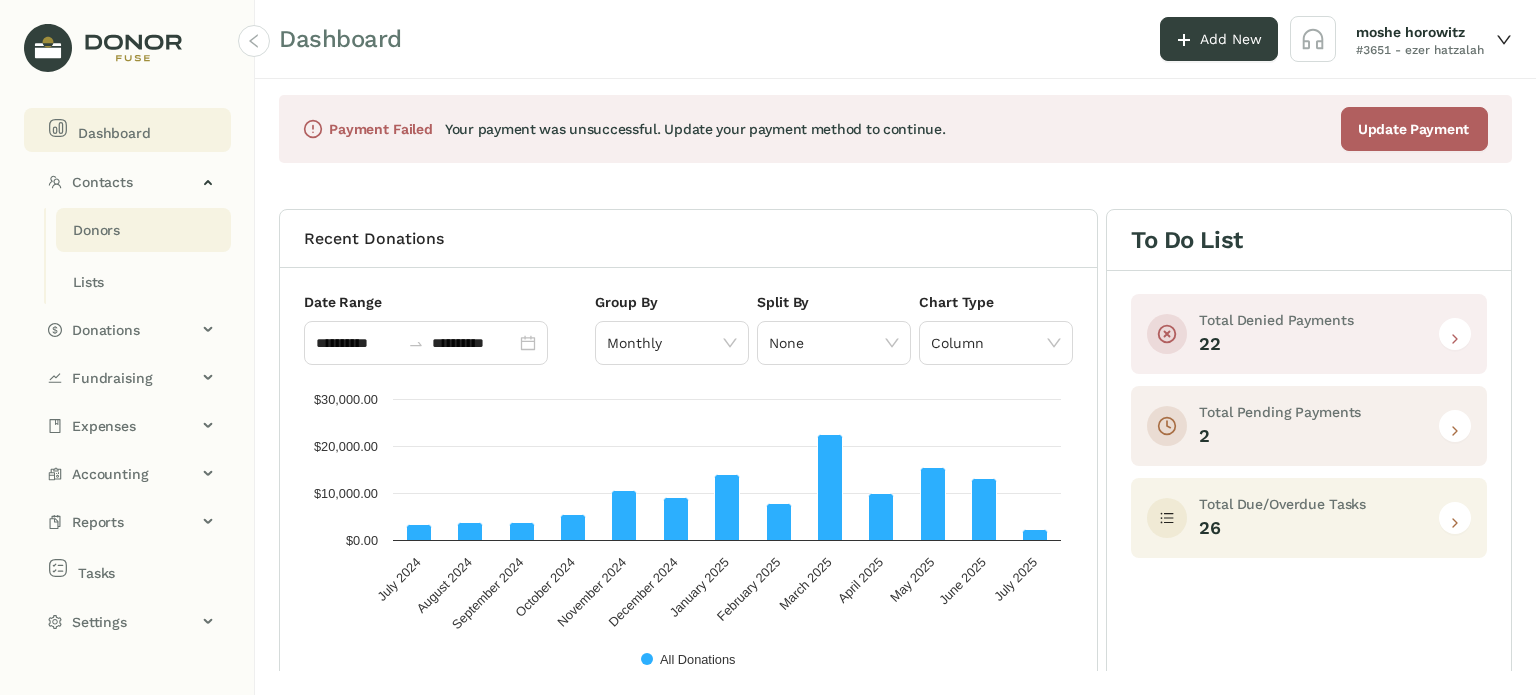 click on "Donors" at bounding box center [96, 230] 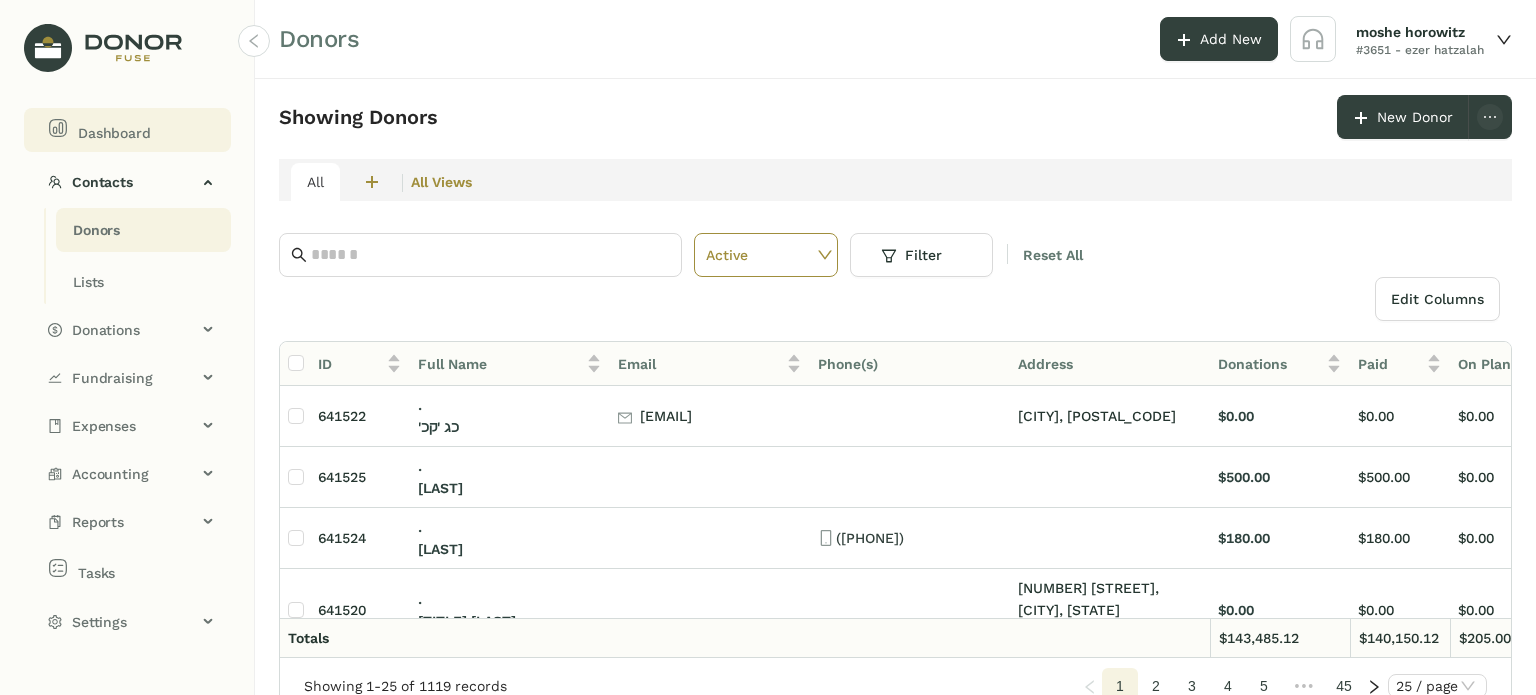 click on "Dashboard" at bounding box center [127, 130] 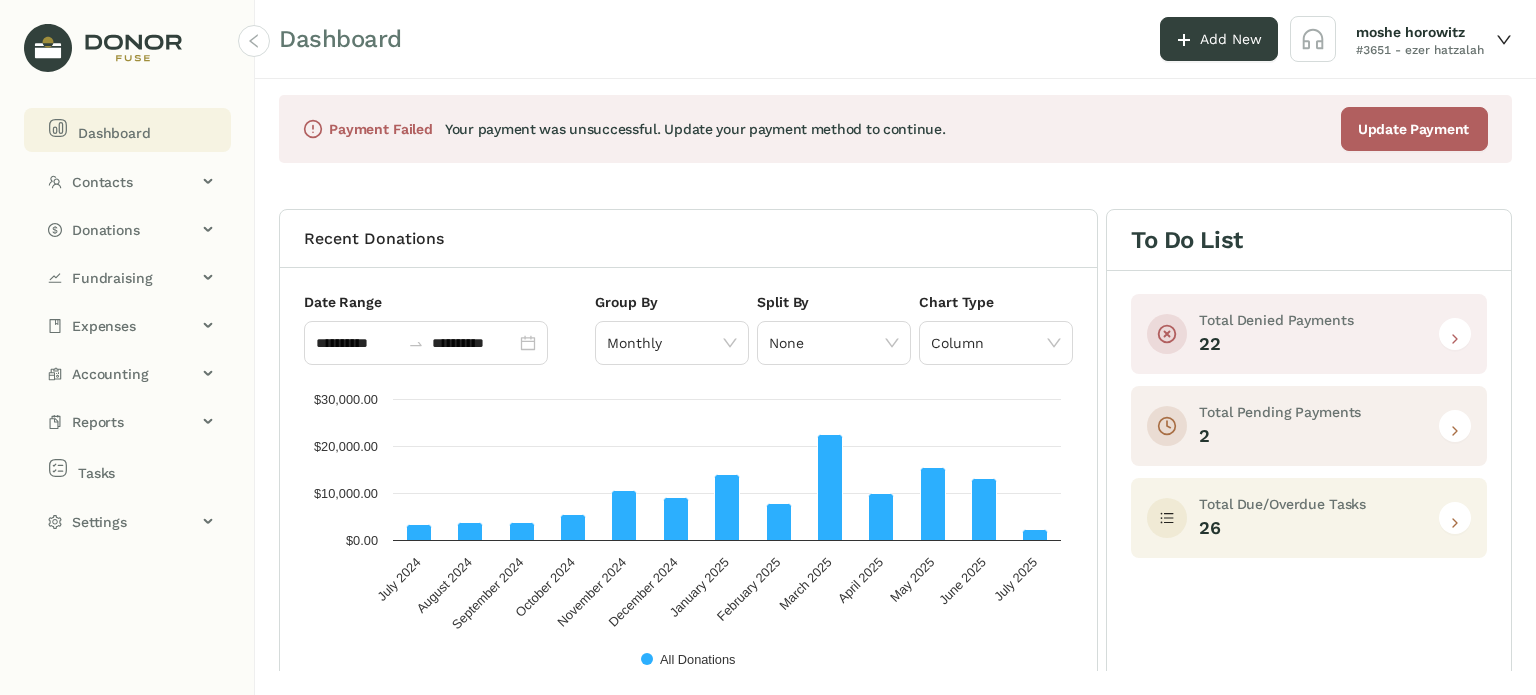 click on "Update Payment" at bounding box center [1413, 129] 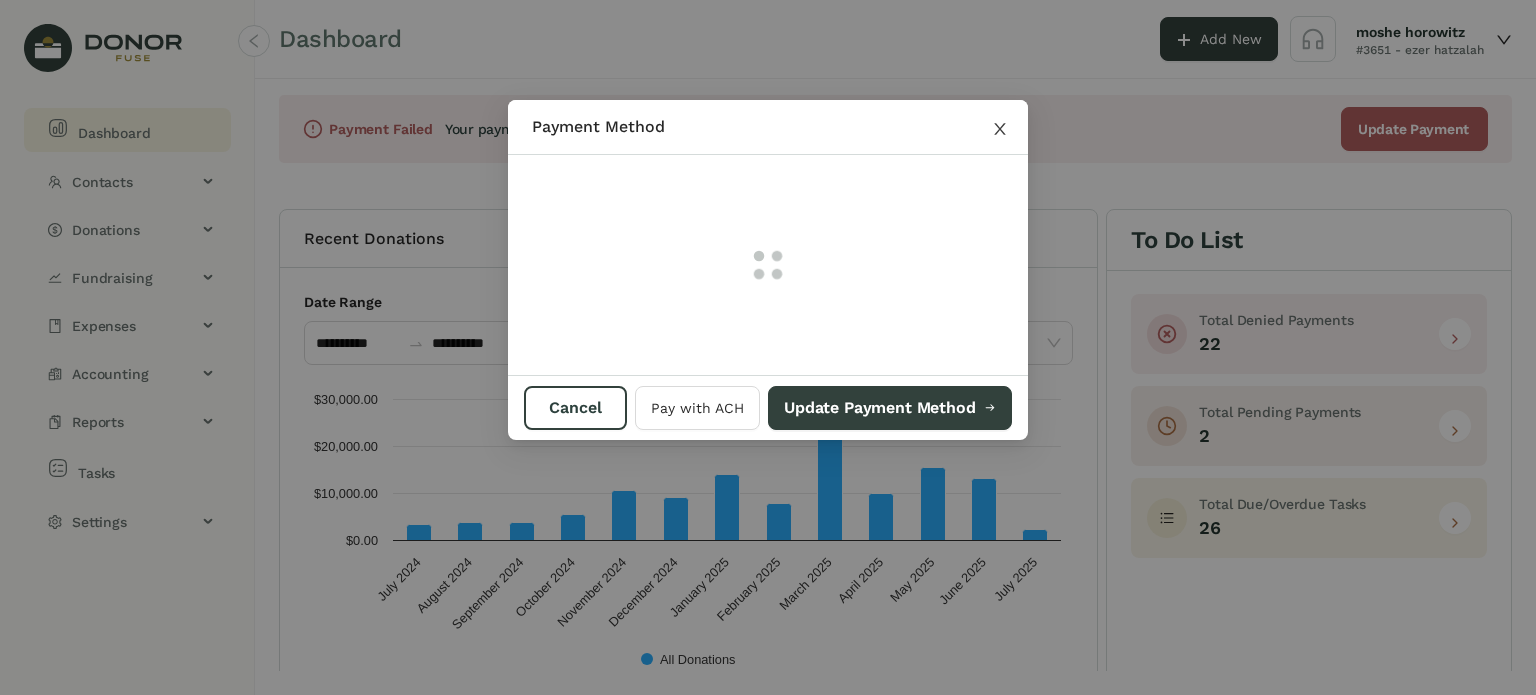 click at bounding box center (1000, 128) 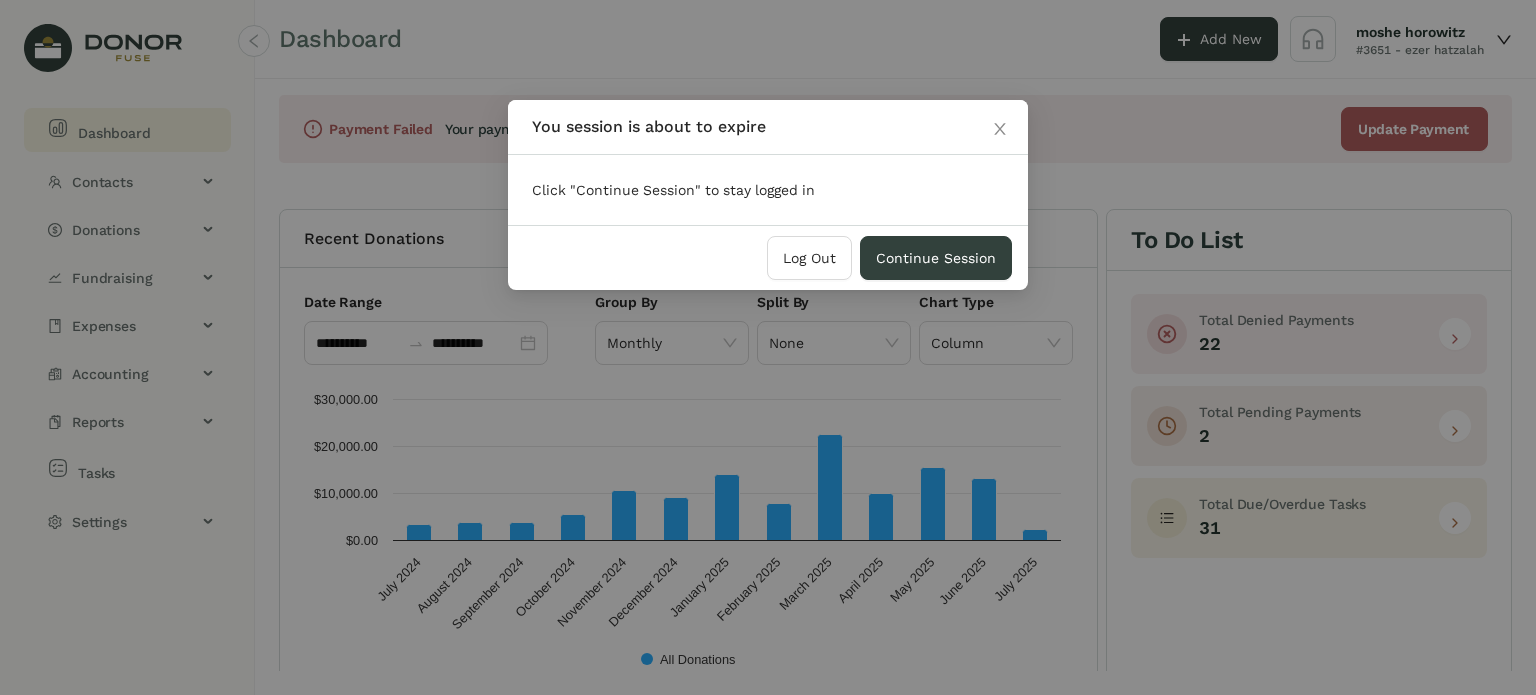 scroll, scrollTop: 0, scrollLeft: 0, axis: both 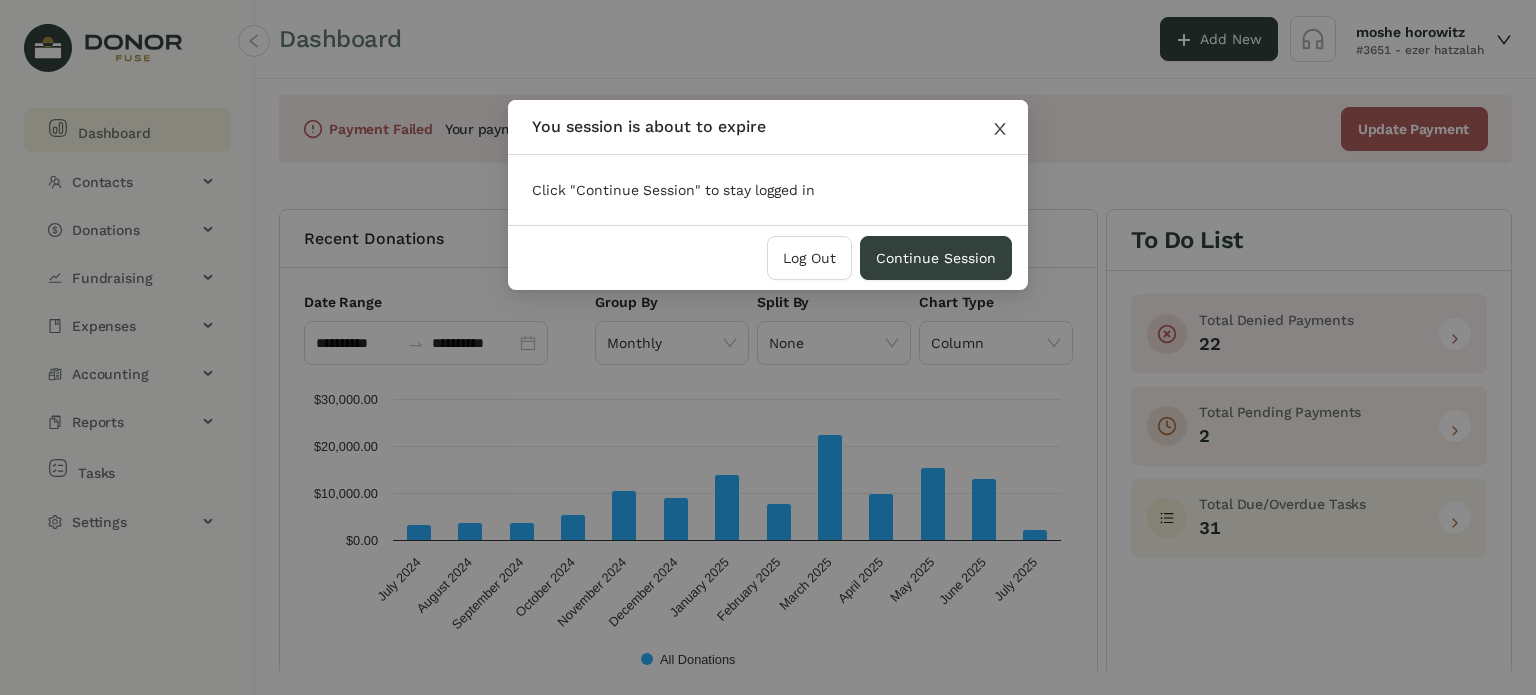 click at bounding box center [1000, 128] 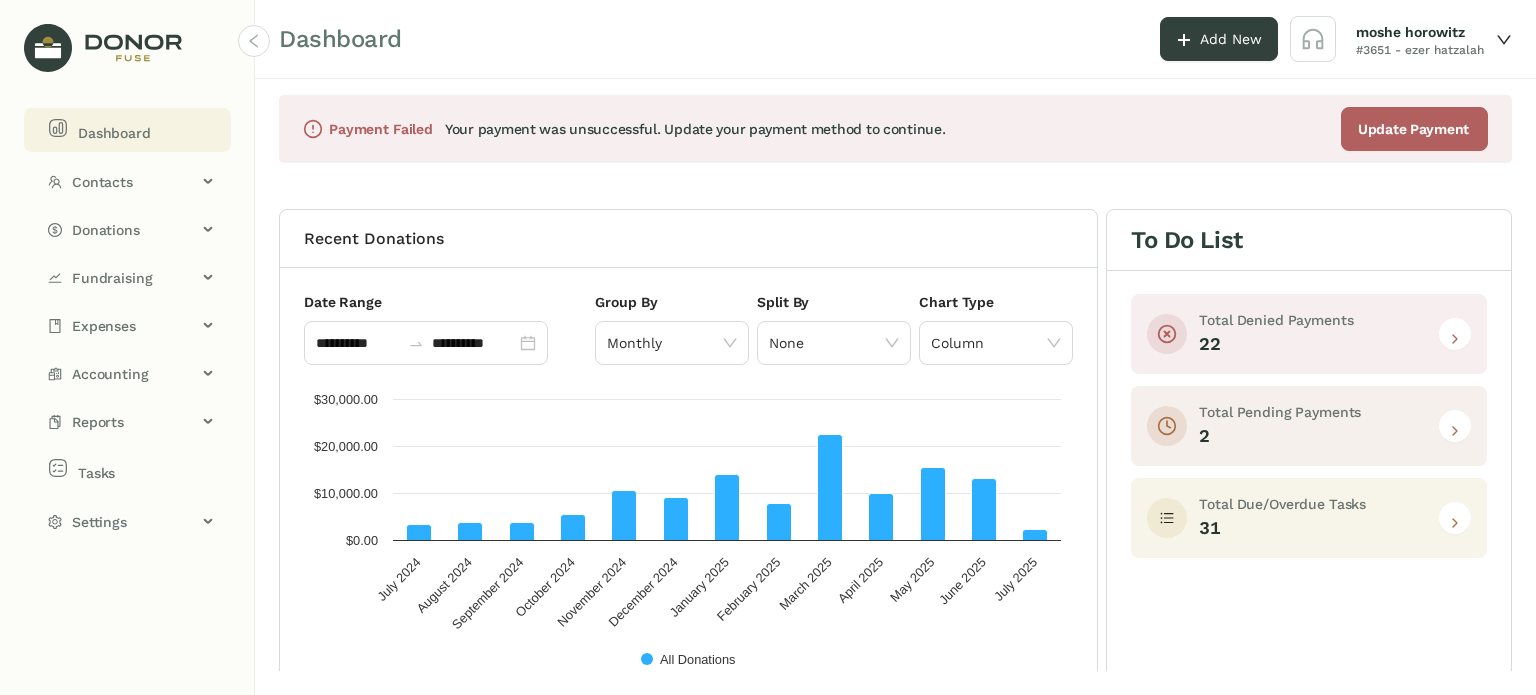 click on "Dashboard" at bounding box center (131, 130) 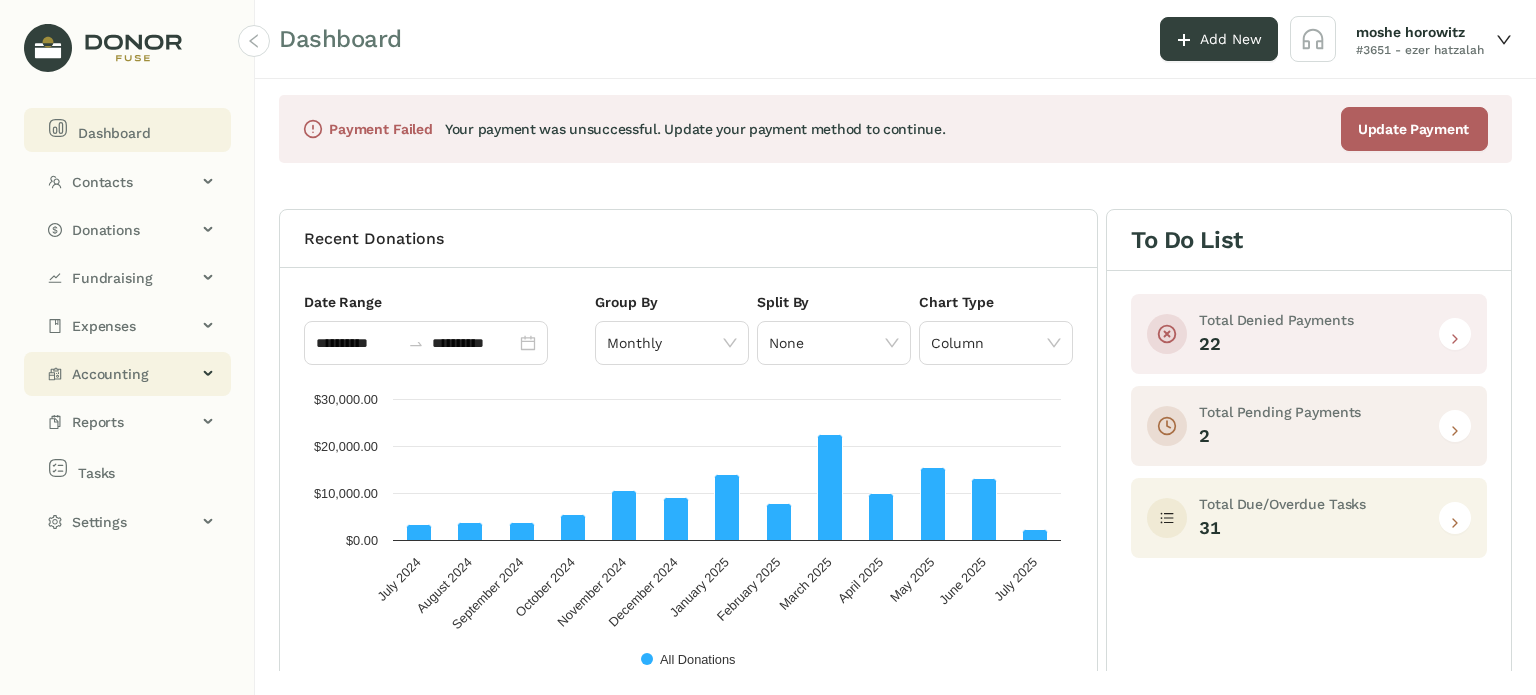 click on "Accounting" at bounding box center [127, 374] 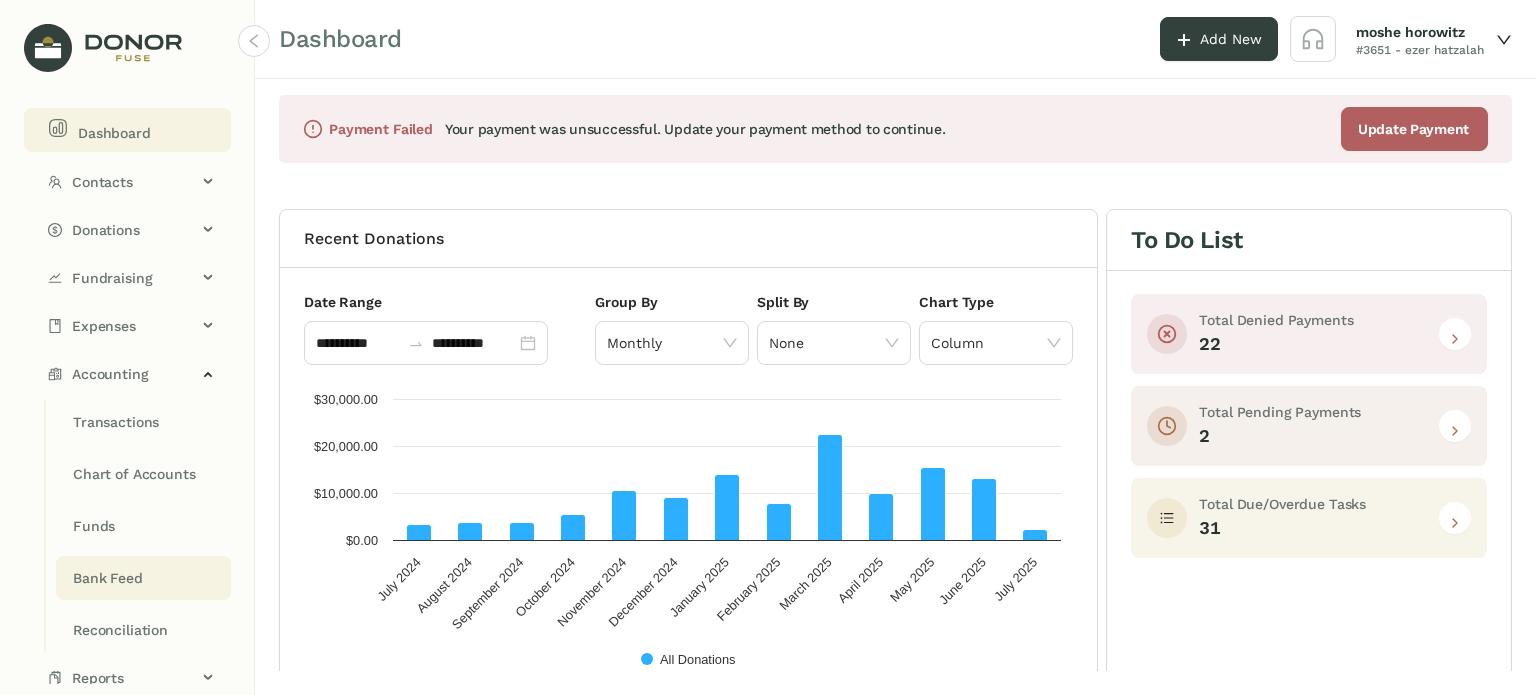 click on "Bank Feed" at bounding box center (116, 422) 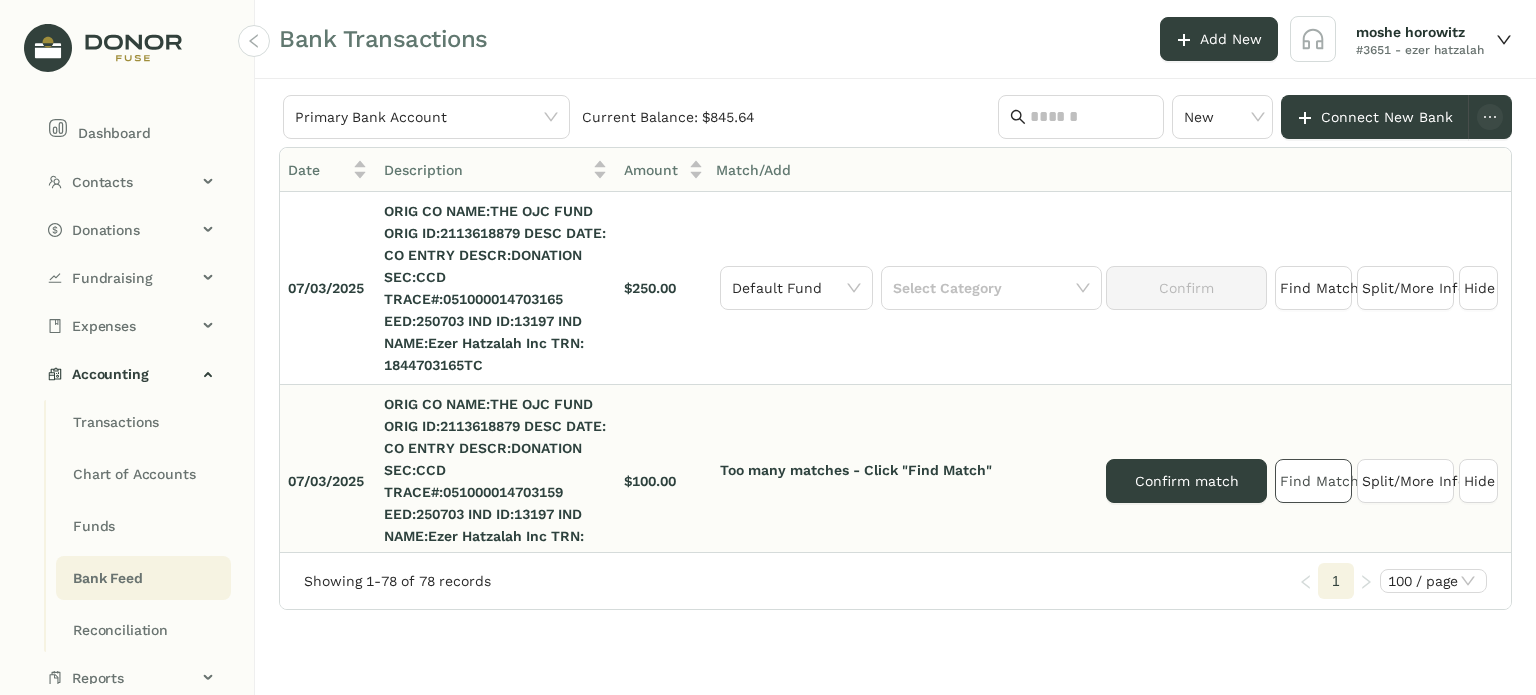 click on "Find Match" at bounding box center [1319, 288] 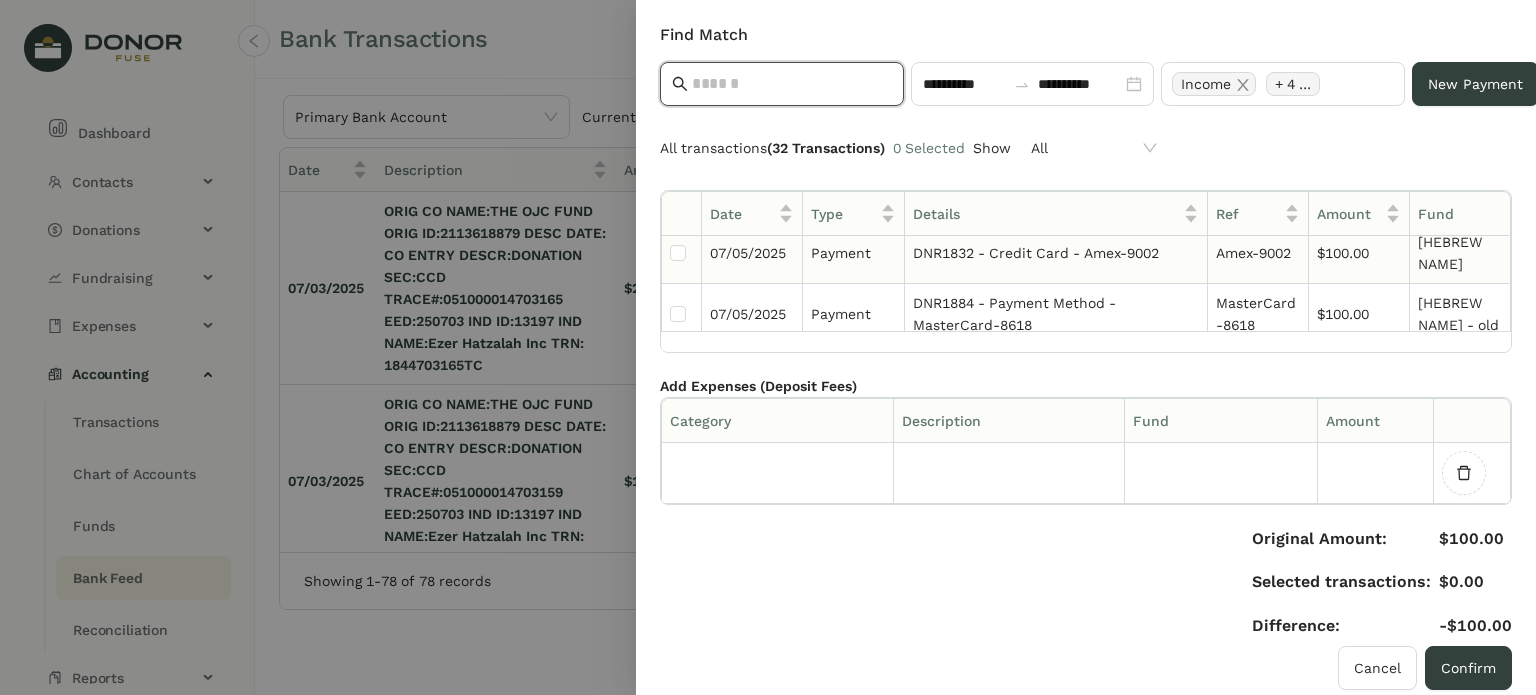 scroll, scrollTop: 1960, scrollLeft: 0, axis: vertical 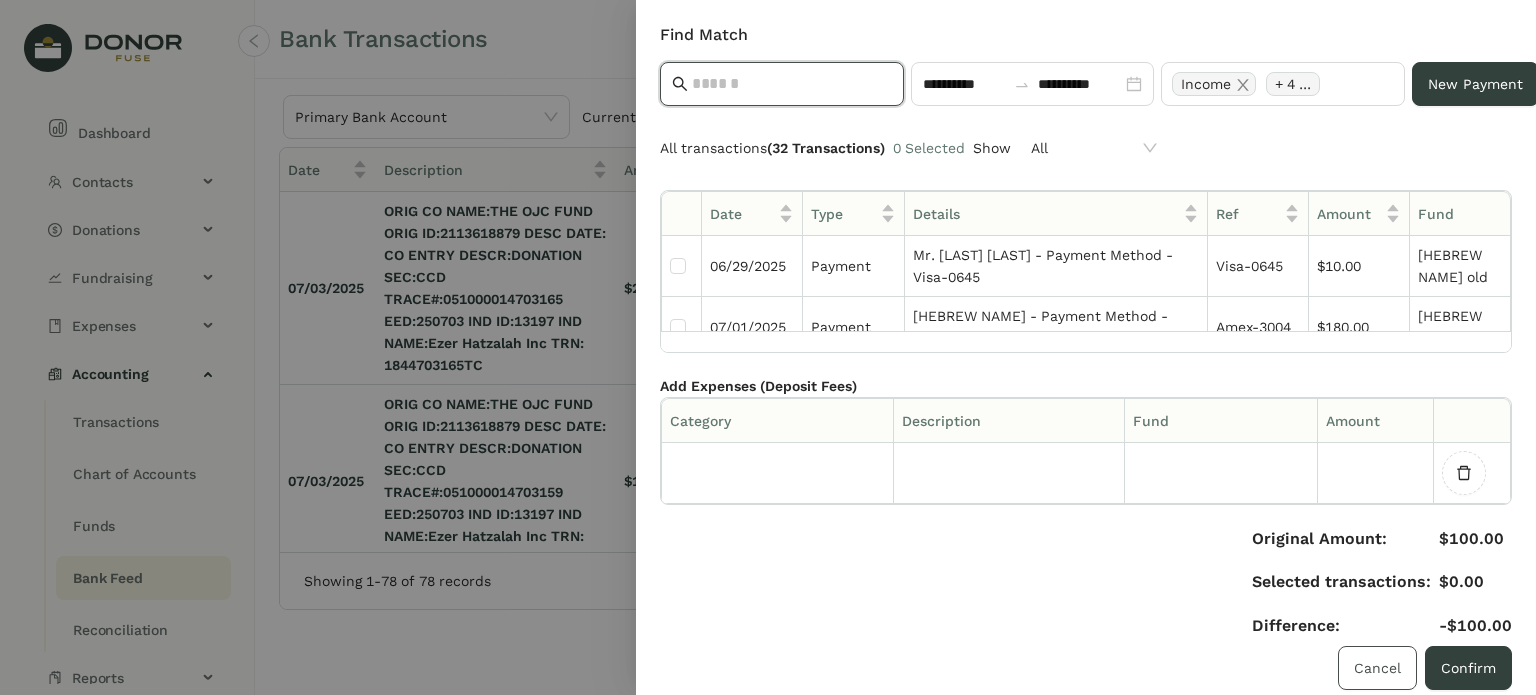 drag, startPoint x: 1352, startPoint y: 667, endPoint x: 1341, endPoint y: 651, distance: 19.416489 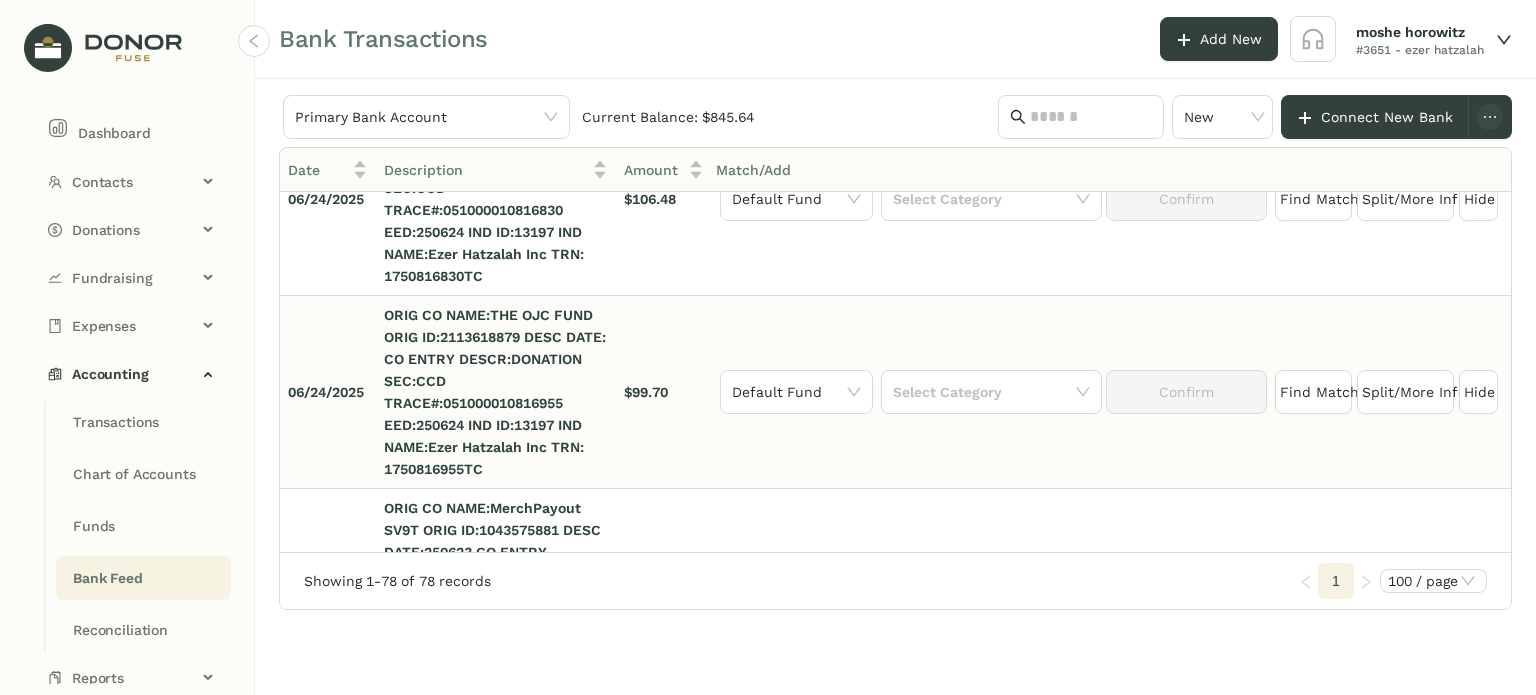 scroll, scrollTop: 3832, scrollLeft: 0, axis: vertical 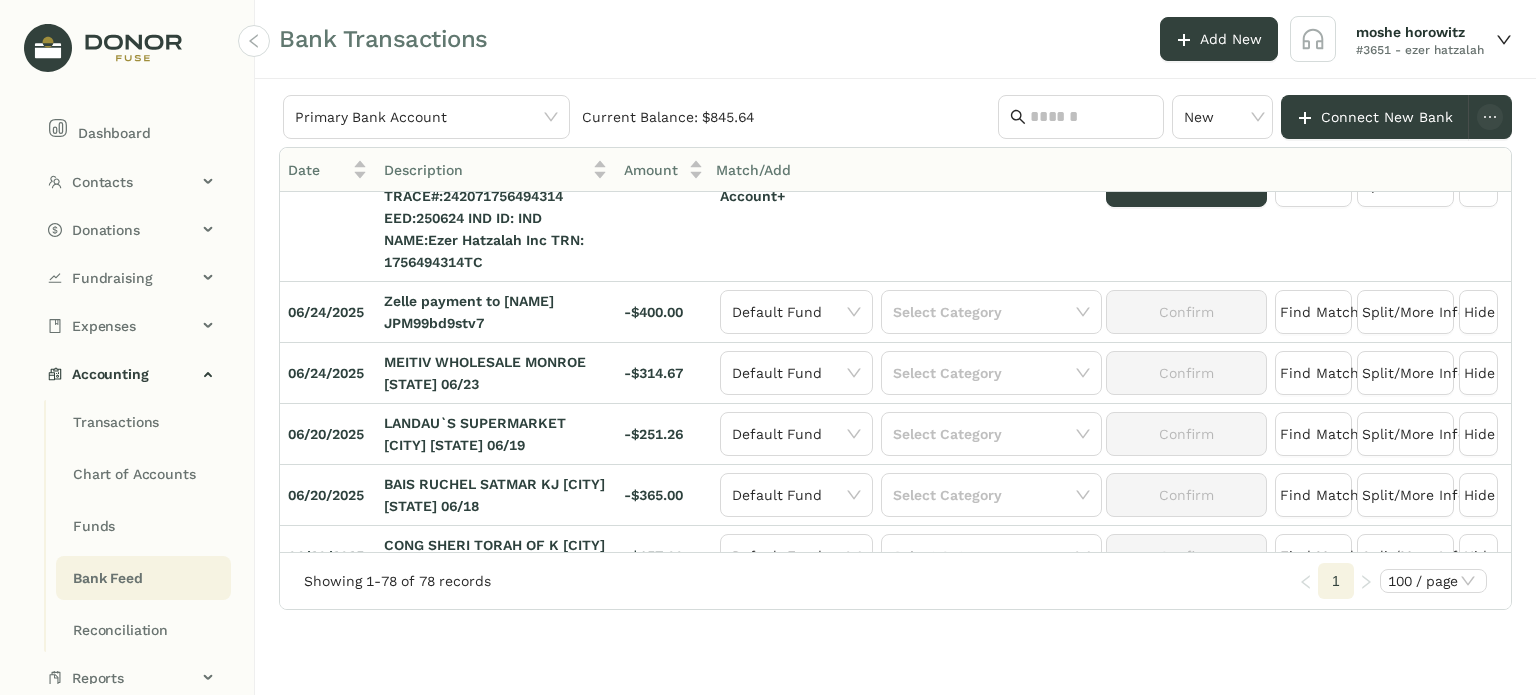 drag, startPoint x: 1535, startPoint y: 347, endPoint x: 1535, endPoint y: 309, distance: 38 